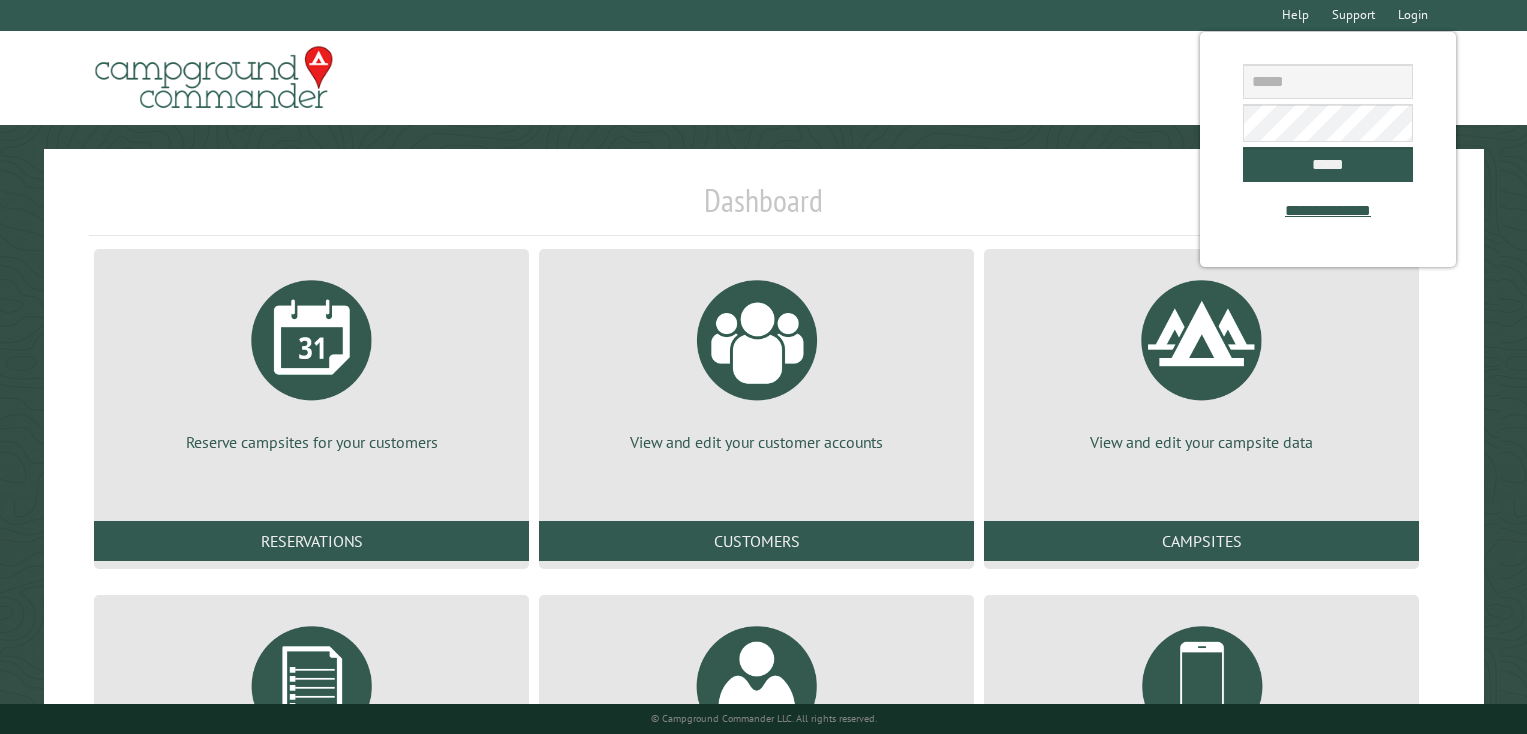 scroll, scrollTop: 0, scrollLeft: 0, axis: both 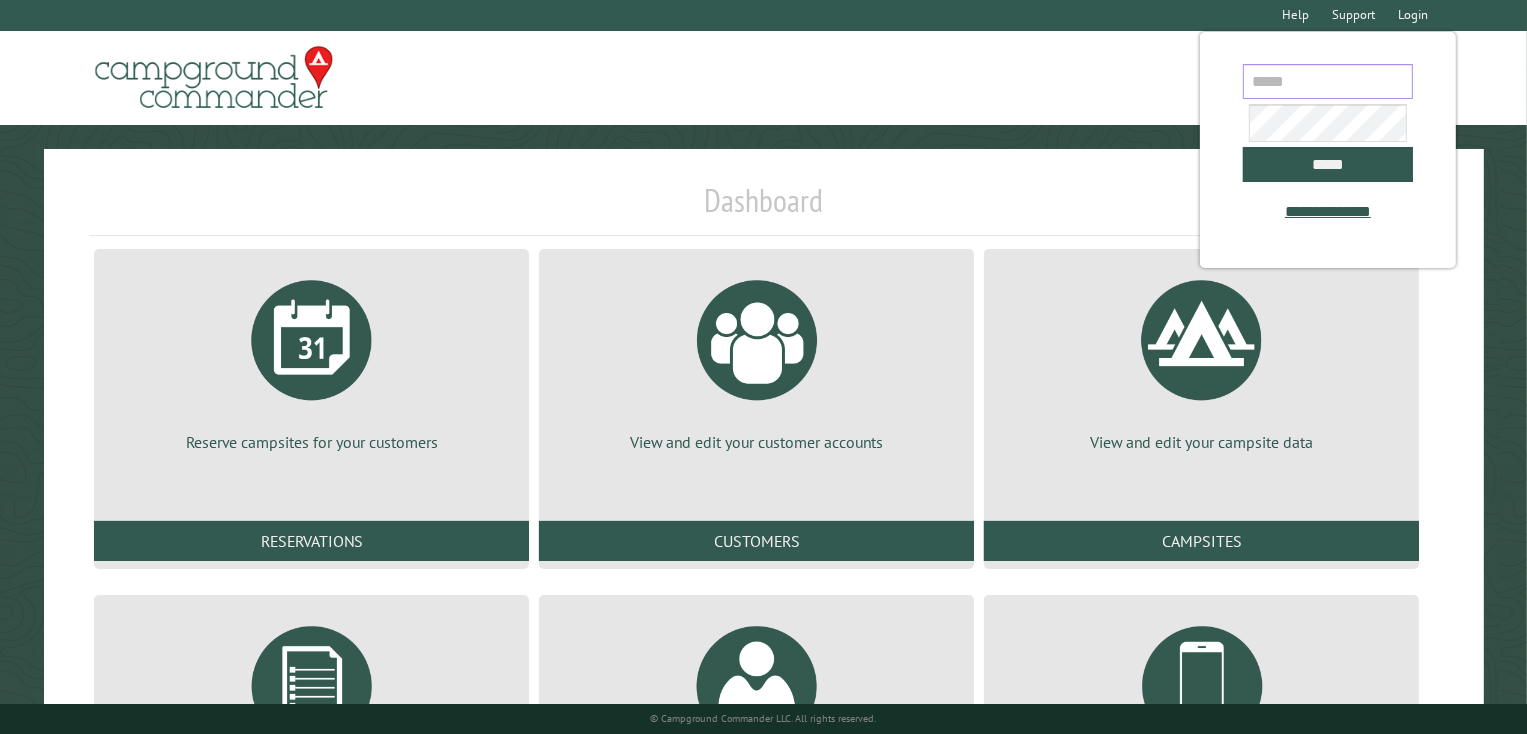 click at bounding box center [1328, 81] 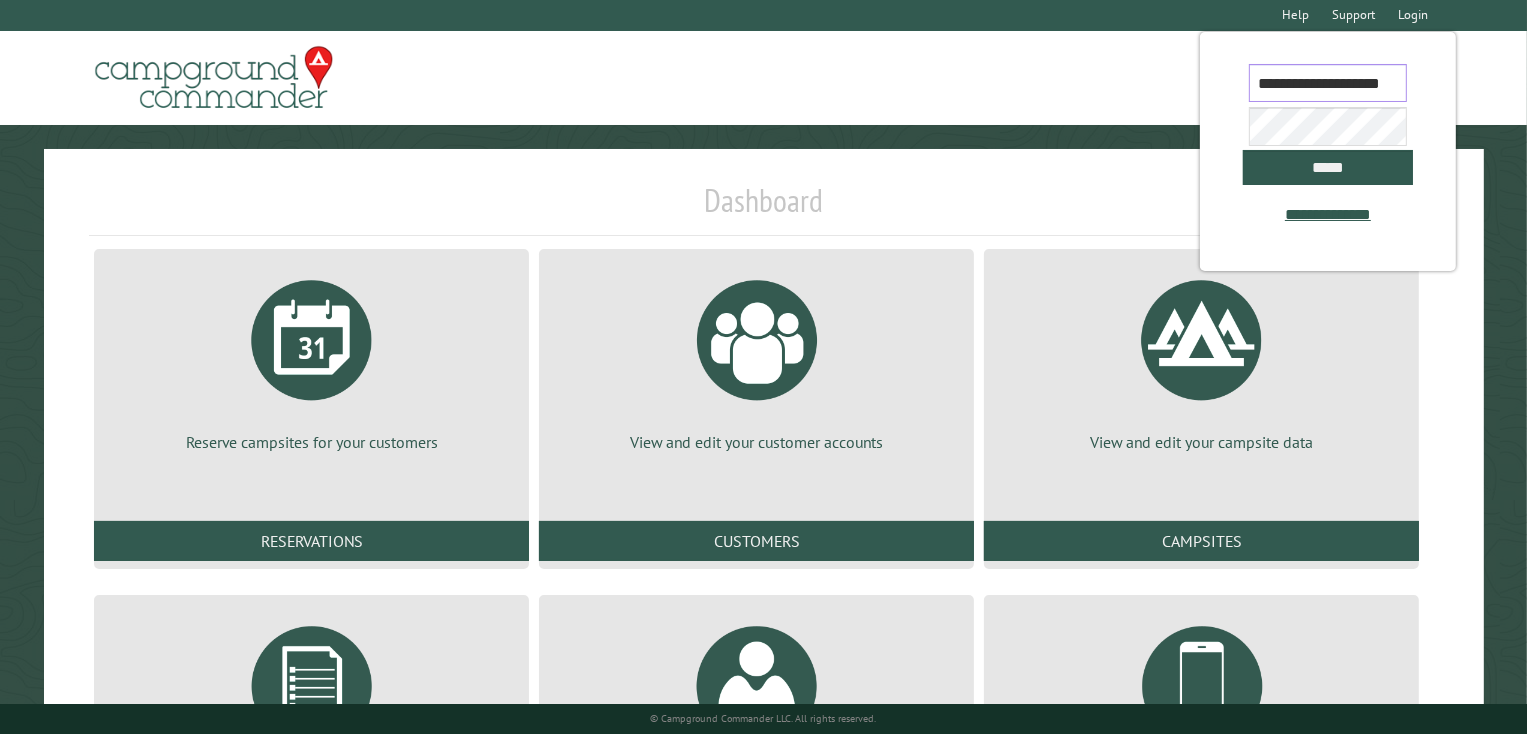scroll, scrollTop: 0, scrollLeft: 28, axis: horizontal 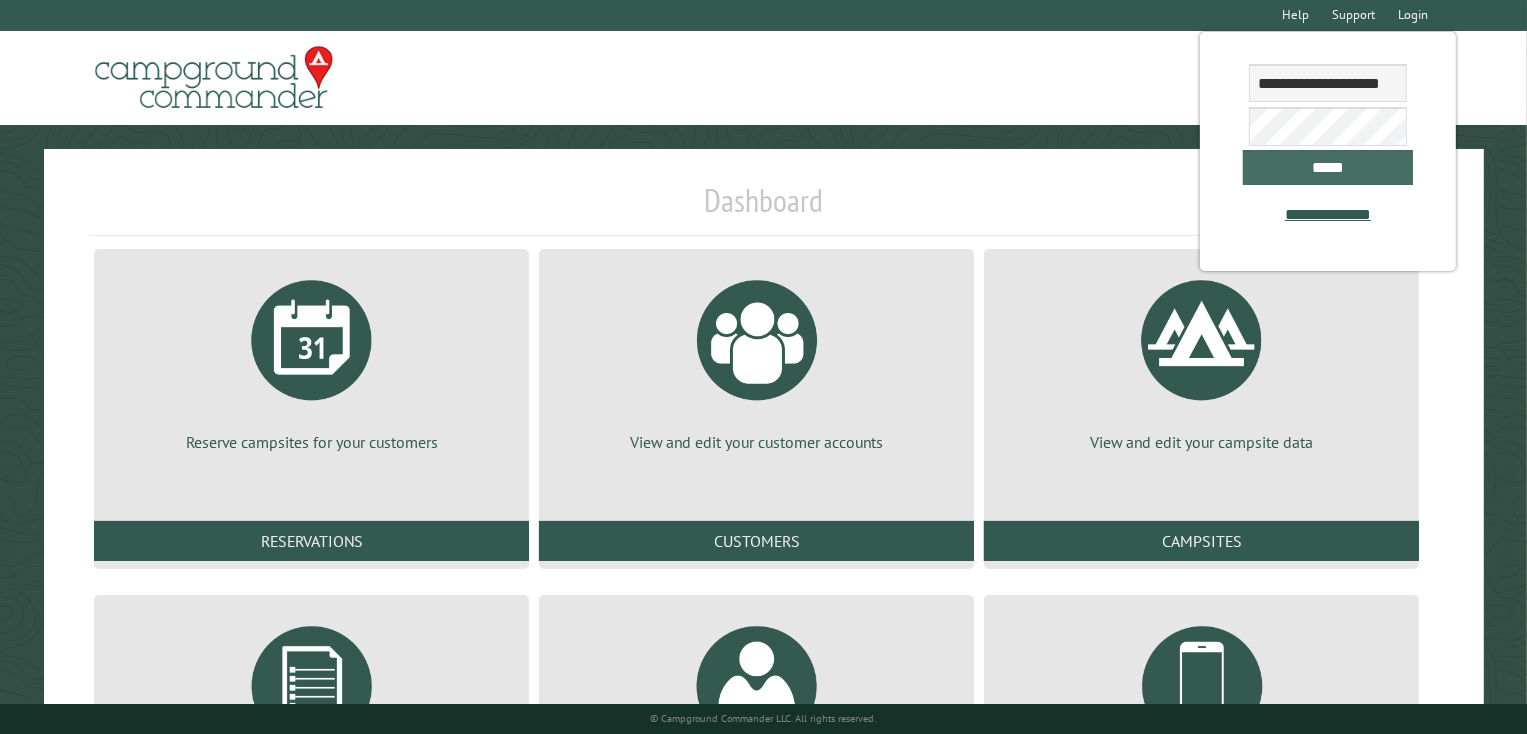 click on "*****" at bounding box center (1328, 167) 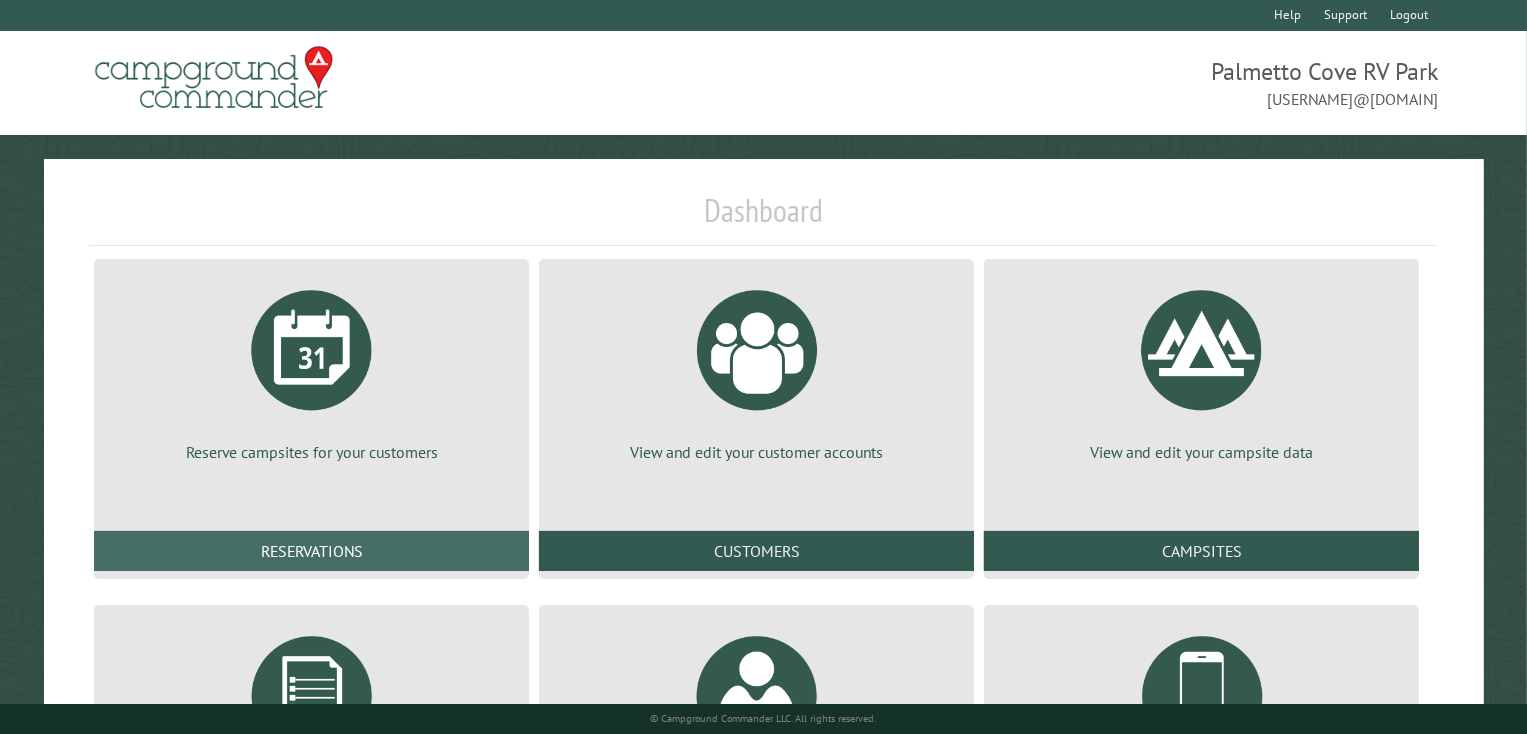 drag, startPoint x: 344, startPoint y: 552, endPoint x: 376, endPoint y: 534, distance: 36.71512 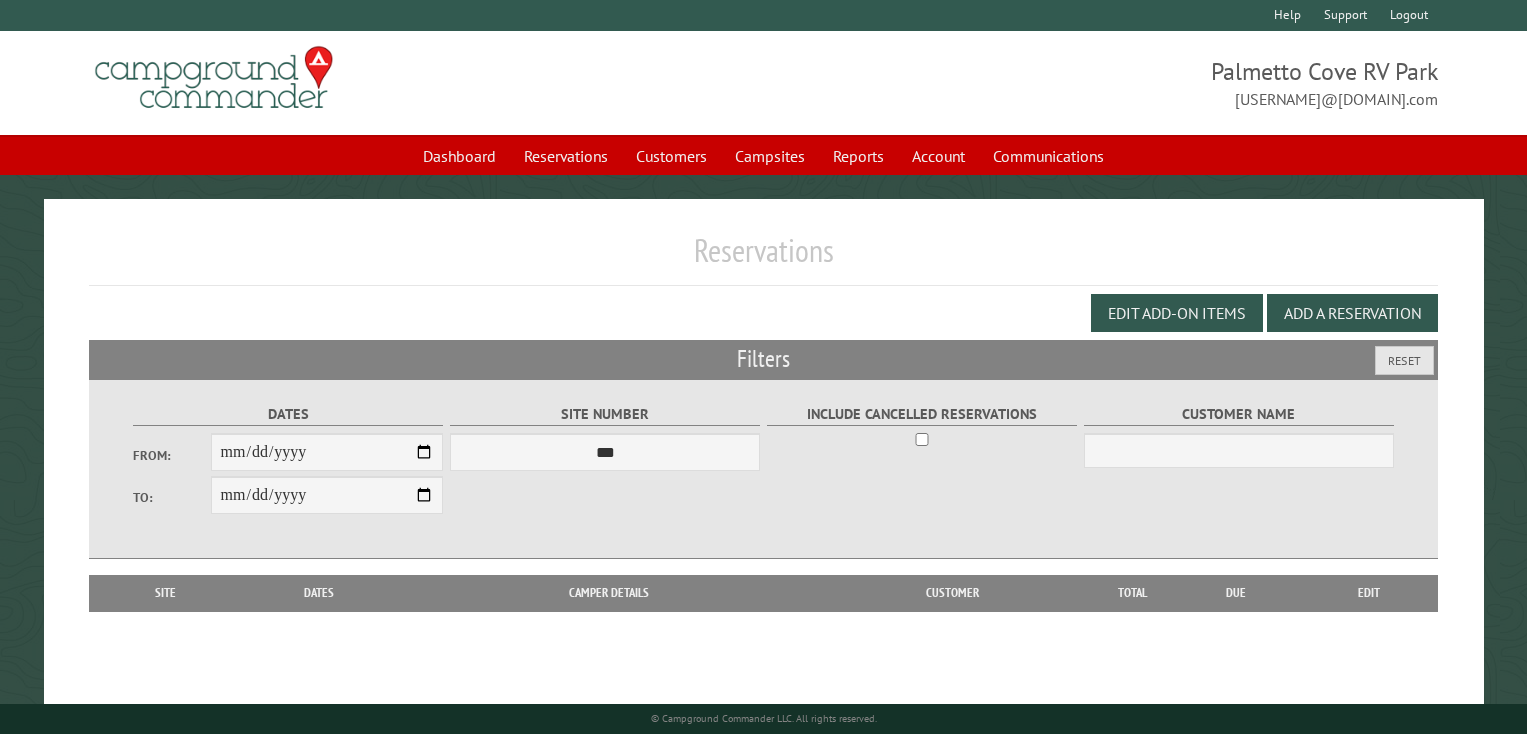 scroll, scrollTop: 0, scrollLeft: 0, axis: both 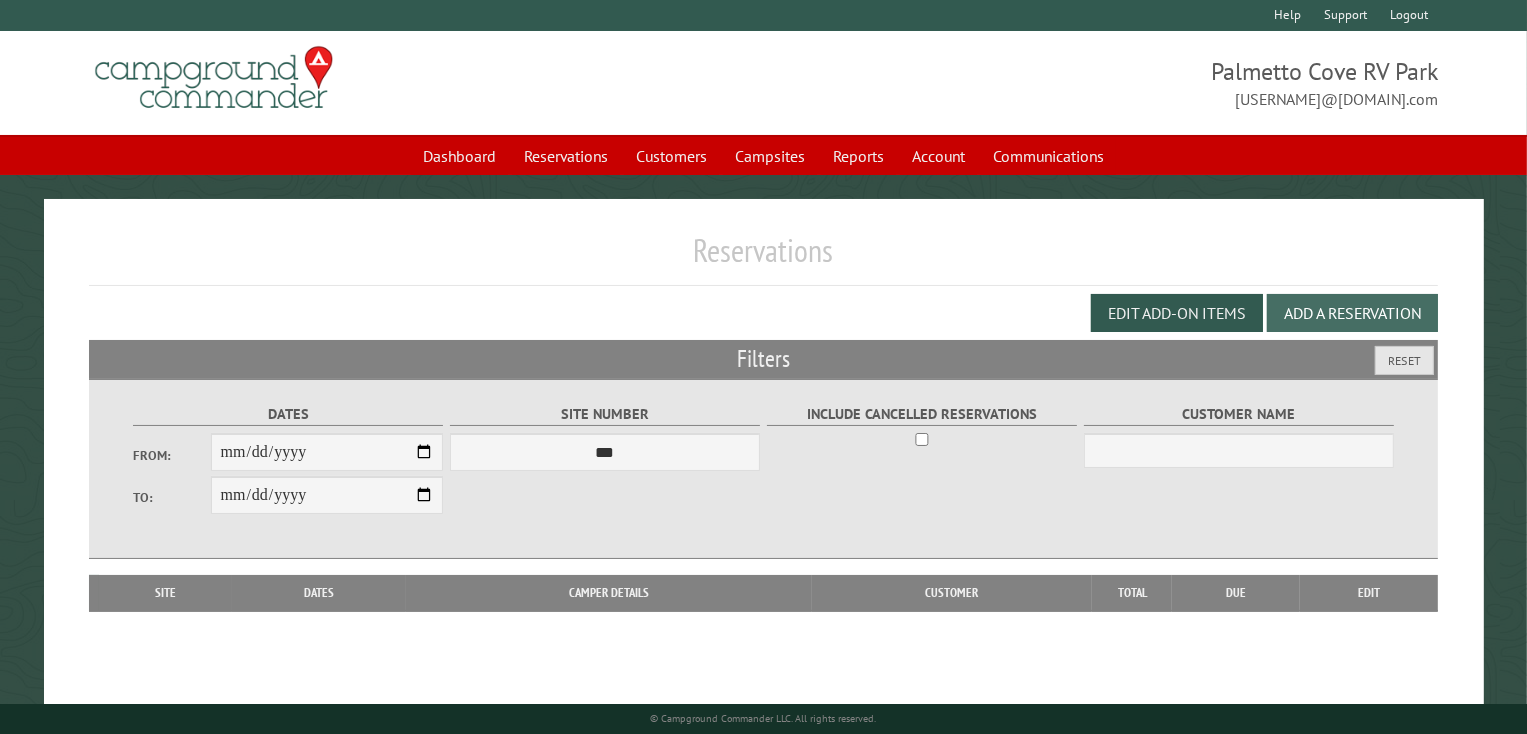 click on "Add a Reservation" at bounding box center [1352, 313] 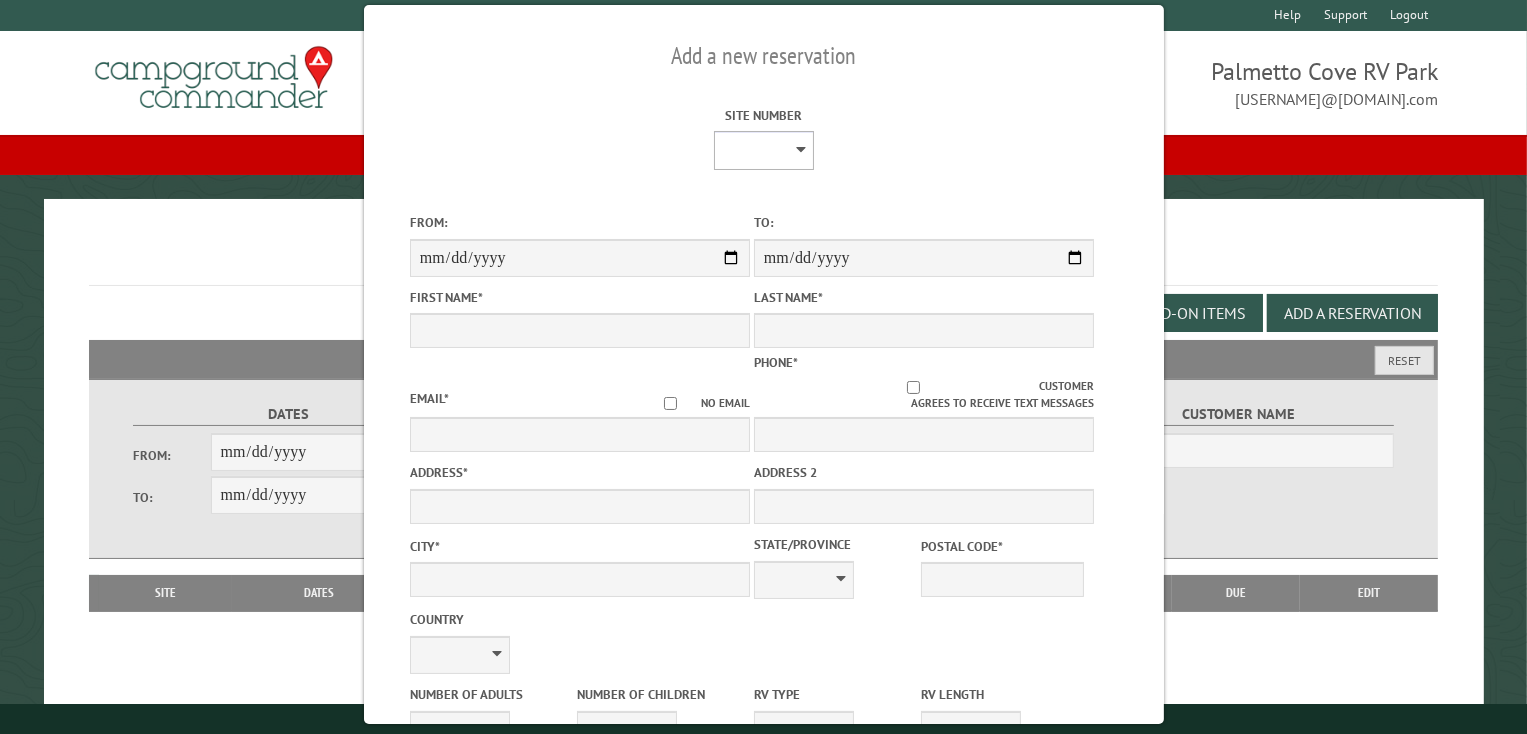 click on "**** **** **** **** **** **** **** **** **** **** **** **** **** **** **** **** **** **** **** **** **** **** **** **** **** **** **** **** **** **** **** **** **** **** **** **** **** **** **** **** **** **** **** **** **** **** **** **** **** **** **** **** **** **** **** **** **** **** **** **** **** **** **** **** **** **** **** **** **** **** **** **** **** **** **** **** **** **** **** **** **** **** **** **** **** **** **** **** **** **** **** **** **** **** **** **** **** **** **** **** **** **** **** **** **** **** **** **** **** **** **** **** **** **** **** **** **** **** **** **** **** **** **** **** **** **** **** **** **** **** **** **** **** **** **** **** **** **** **** **** **** **** **** **** **** ****" at bounding box center (764, 150) 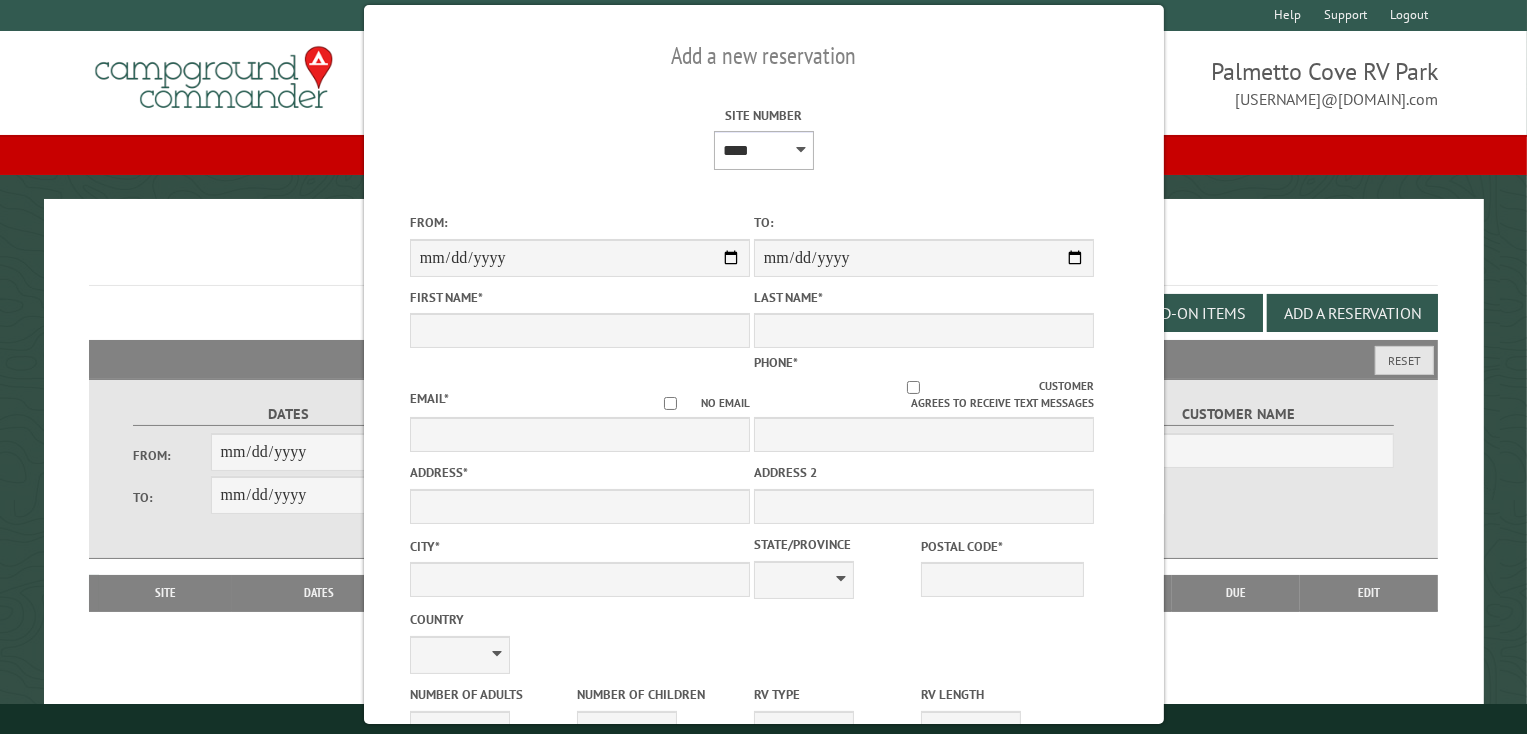 click on "**** **** **** **** **** **** **** **** **** **** **** **** **** **** **** **** **** **** **** **** **** **** **** **** **** **** **** **** **** **** **** **** **** **** **** **** **** **** **** **** **** **** **** **** **** **** **** **** **** **** **** **** **** **** **** **** **** **** **** **** **** **** **** **** **** **** **** **** **** **** **** **** **** **** **** **** **** **** **** **** **** **** **** **** **** **** **** **** **** **** **** **** **** **** **** **** **** **** **** **** **** **** **** **** **** **** **** **** **** **** **** **** **** **** **** **** **** **** **** **** **** **** **** **** **** **** **** **** **** **** **** **** **** **** **** **** **** **** **** **** **** **** **** **** **** ****" at bounding box center (764, 150) 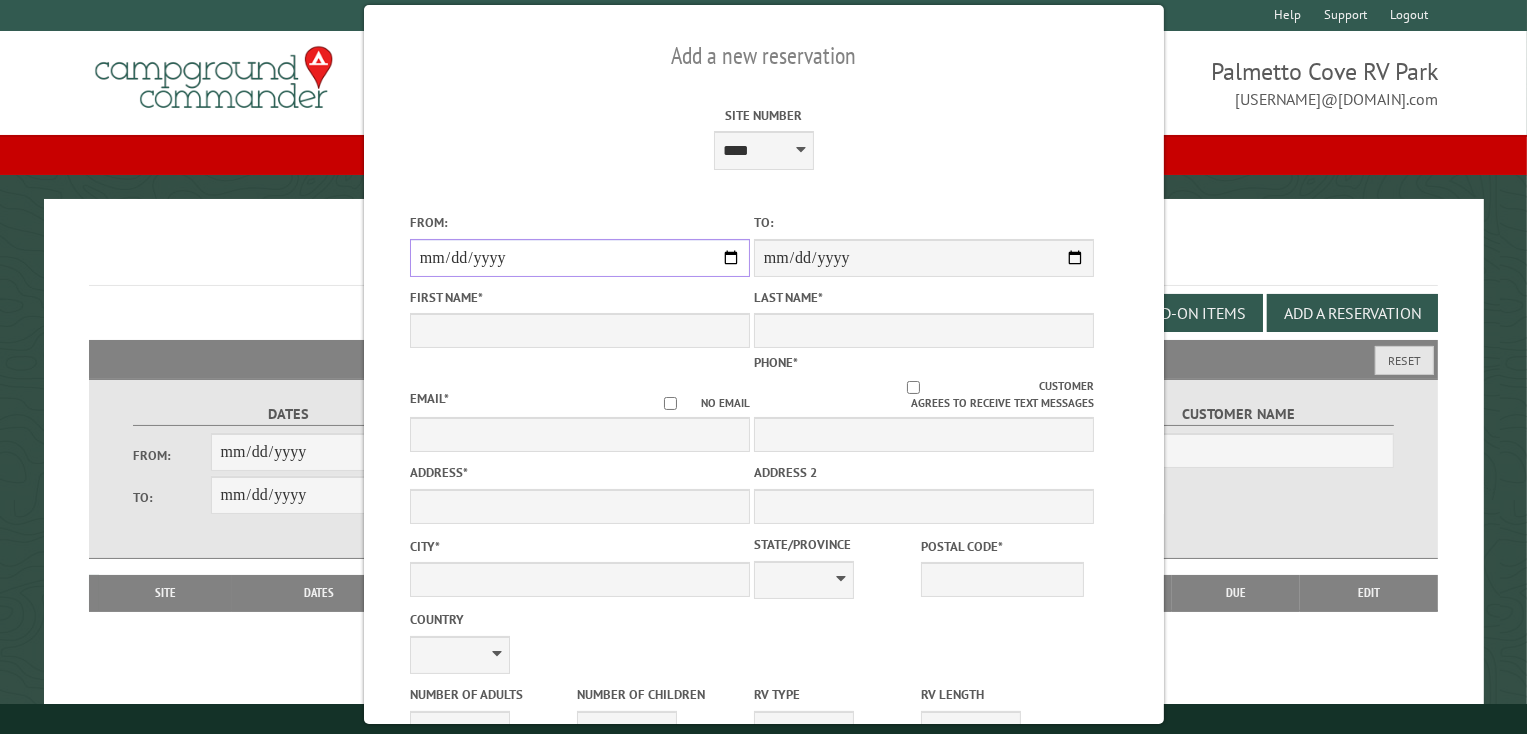 click on "From:" at bounding box center (579, 258) 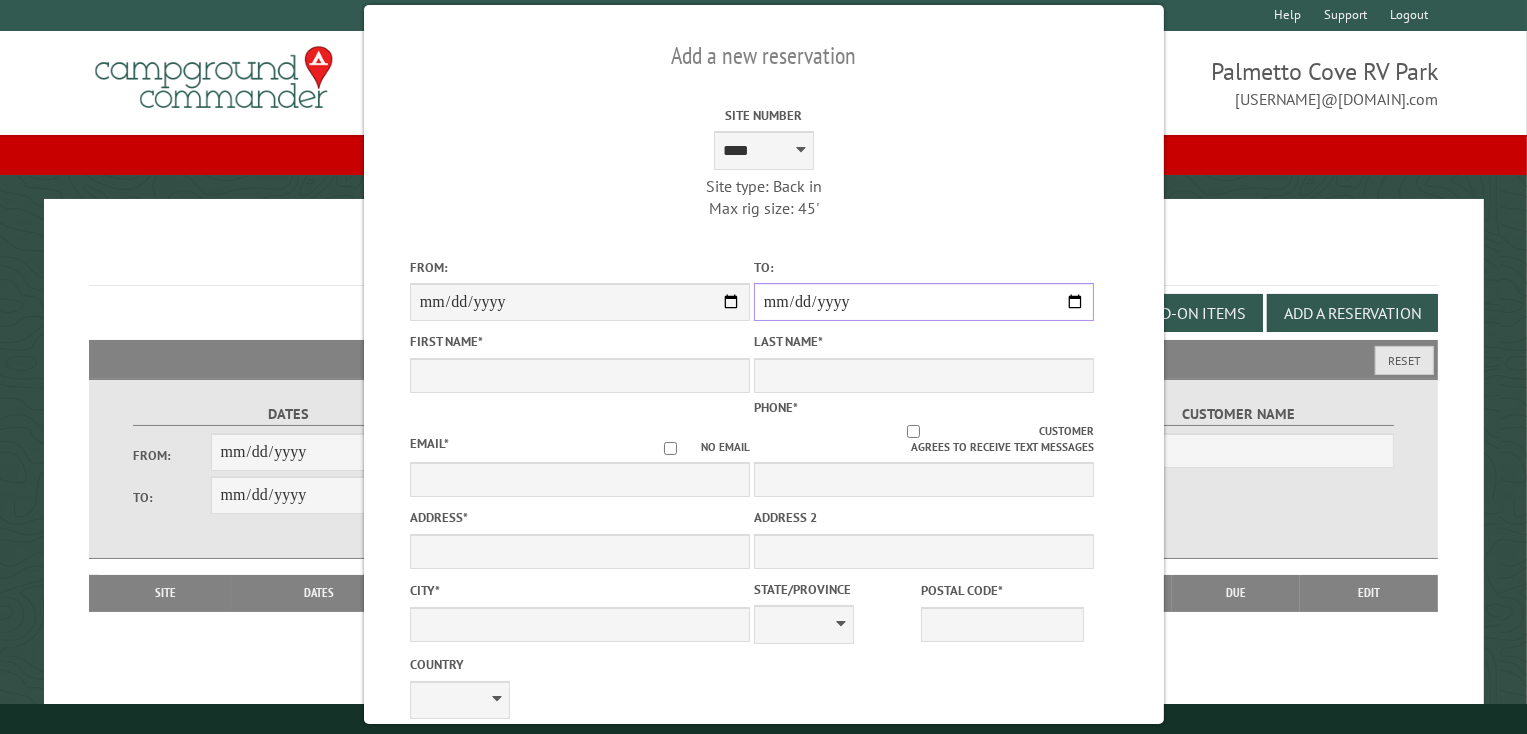click on "**********" at bounding box center (923, 302) 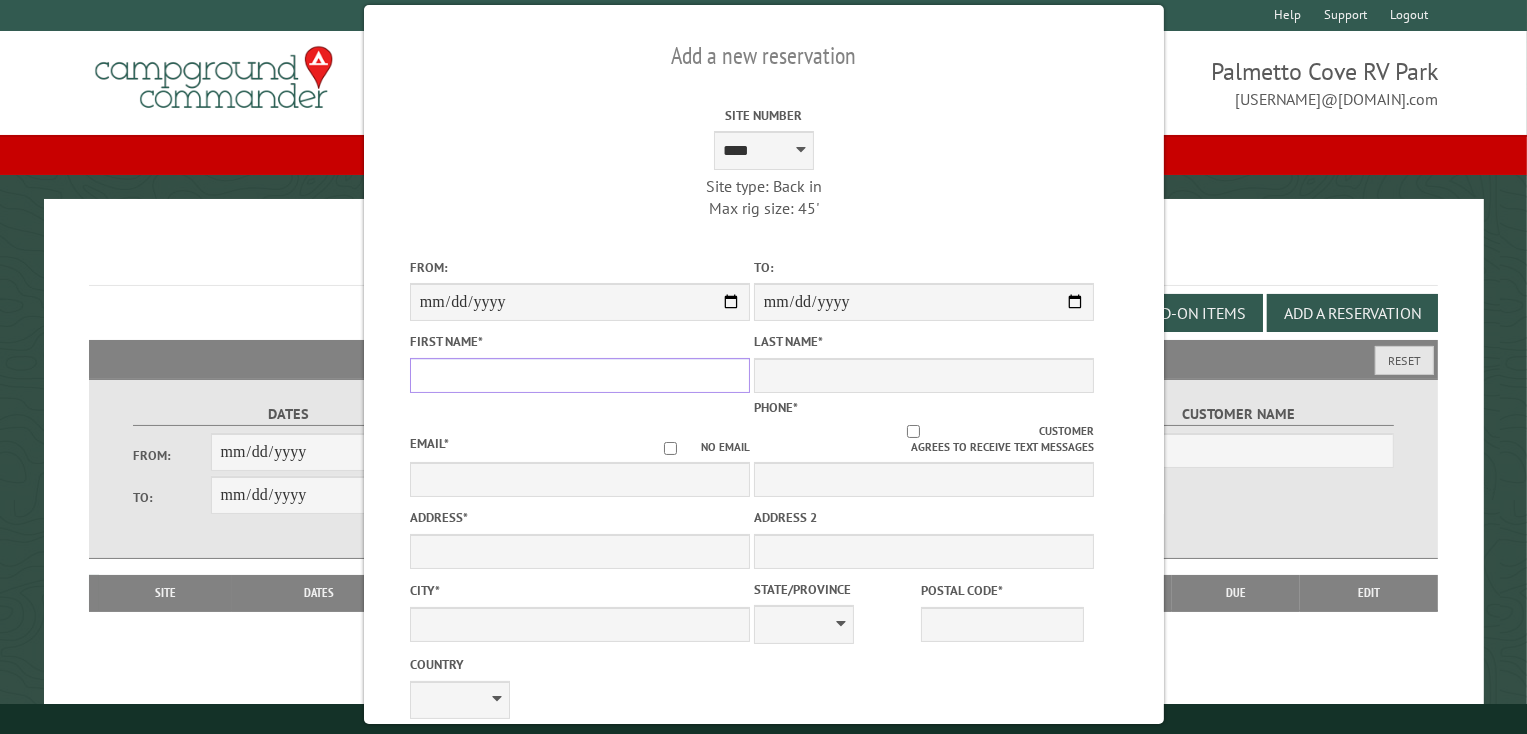 click on "First Name *" at bounding box center (579, 375) 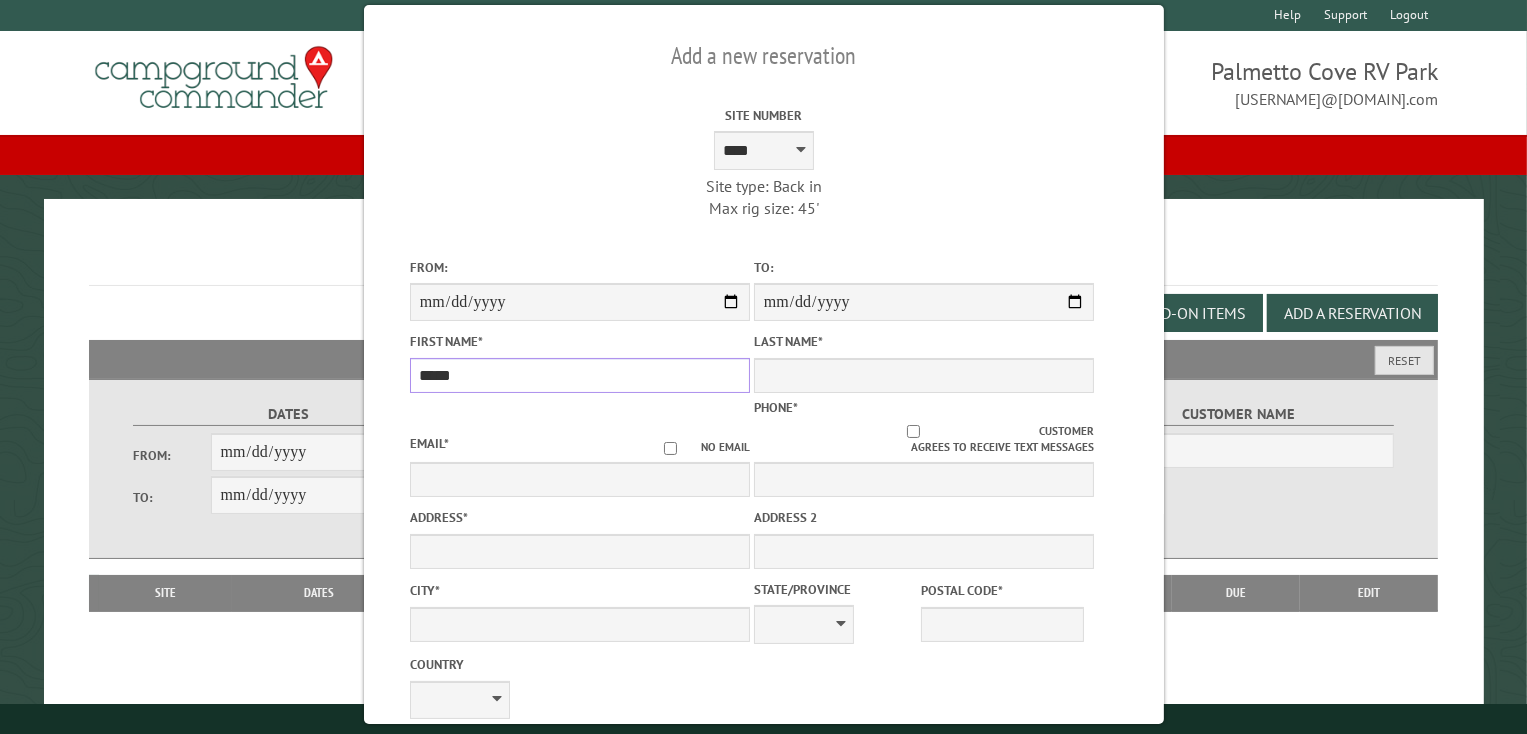 type on "*****" 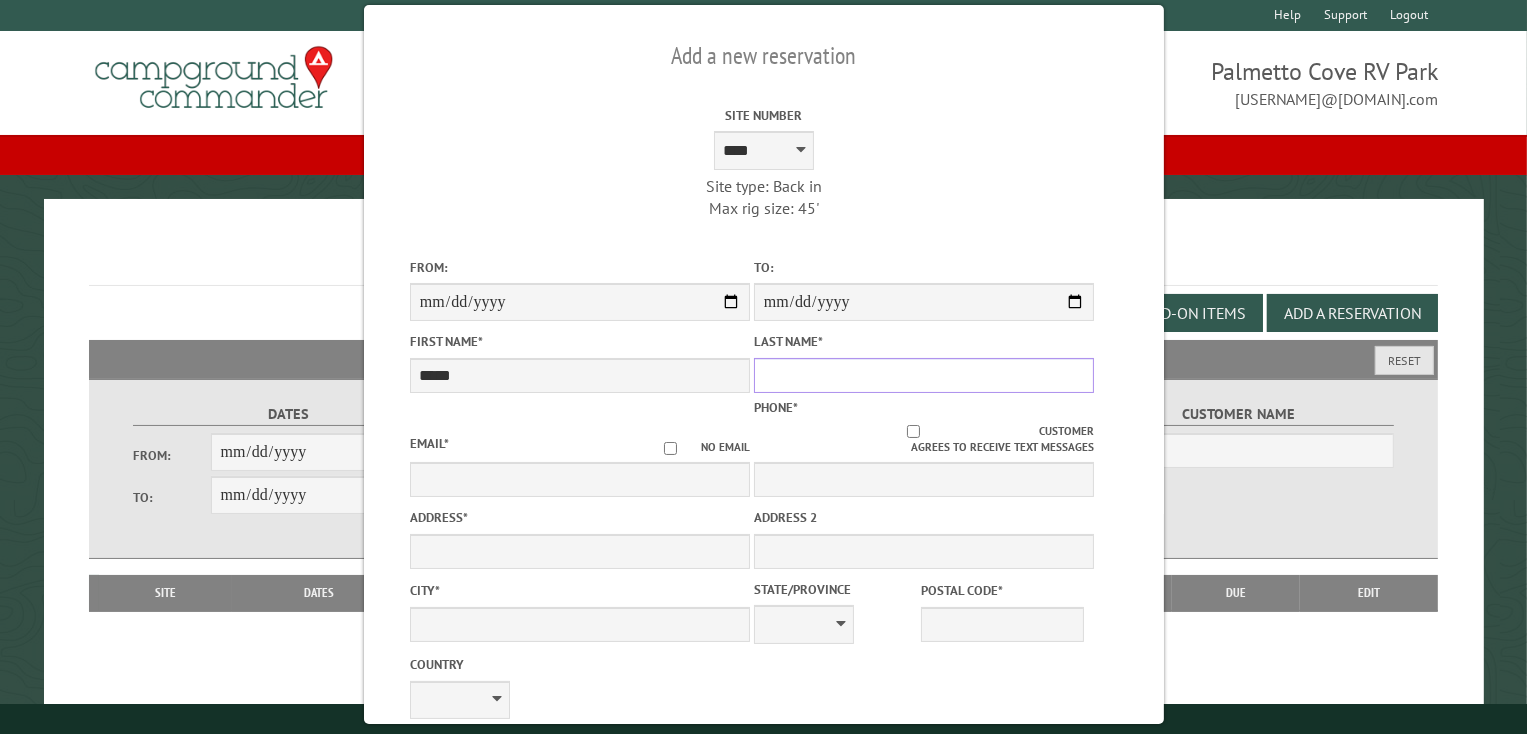 click on "Last Name *" at bounding box center [923, 375] 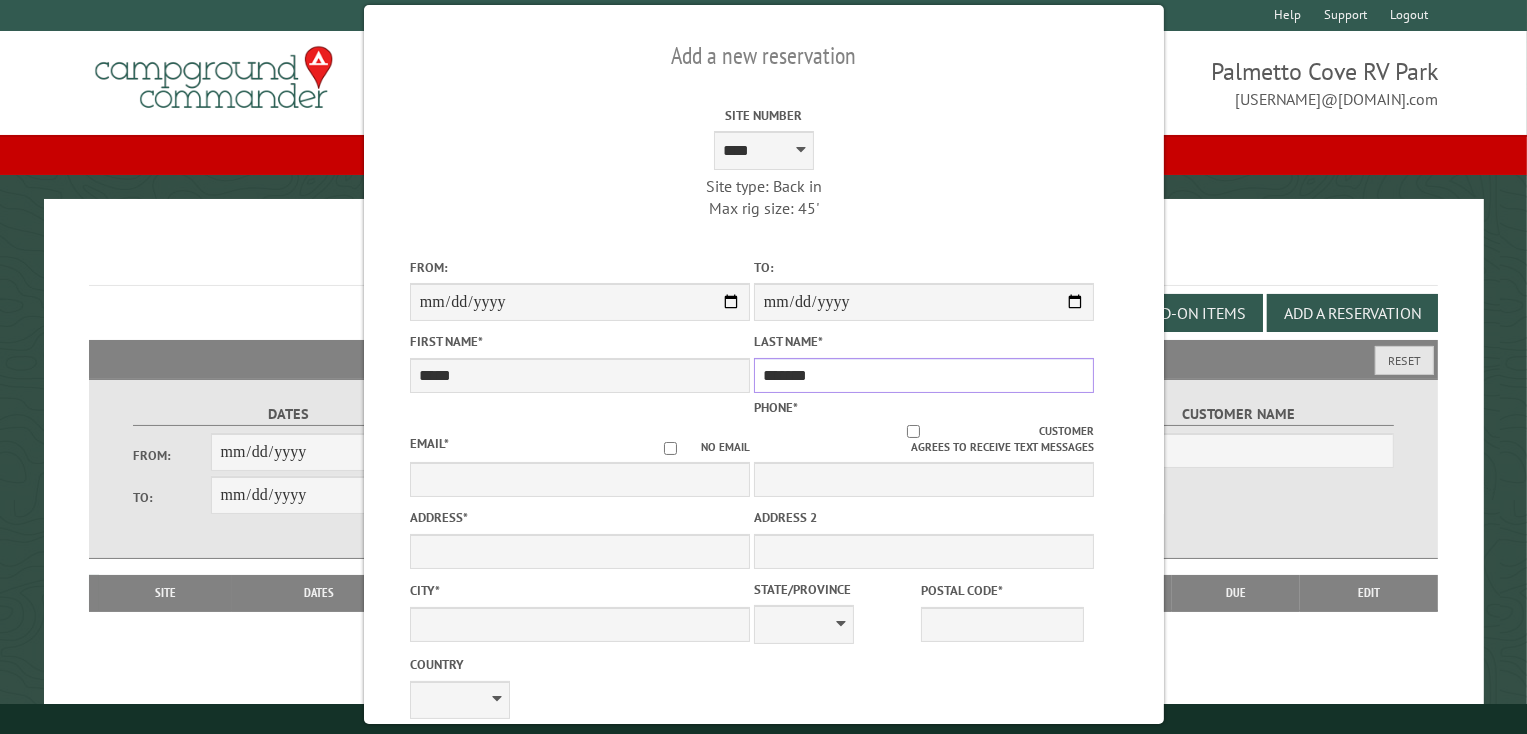 type on "*******" 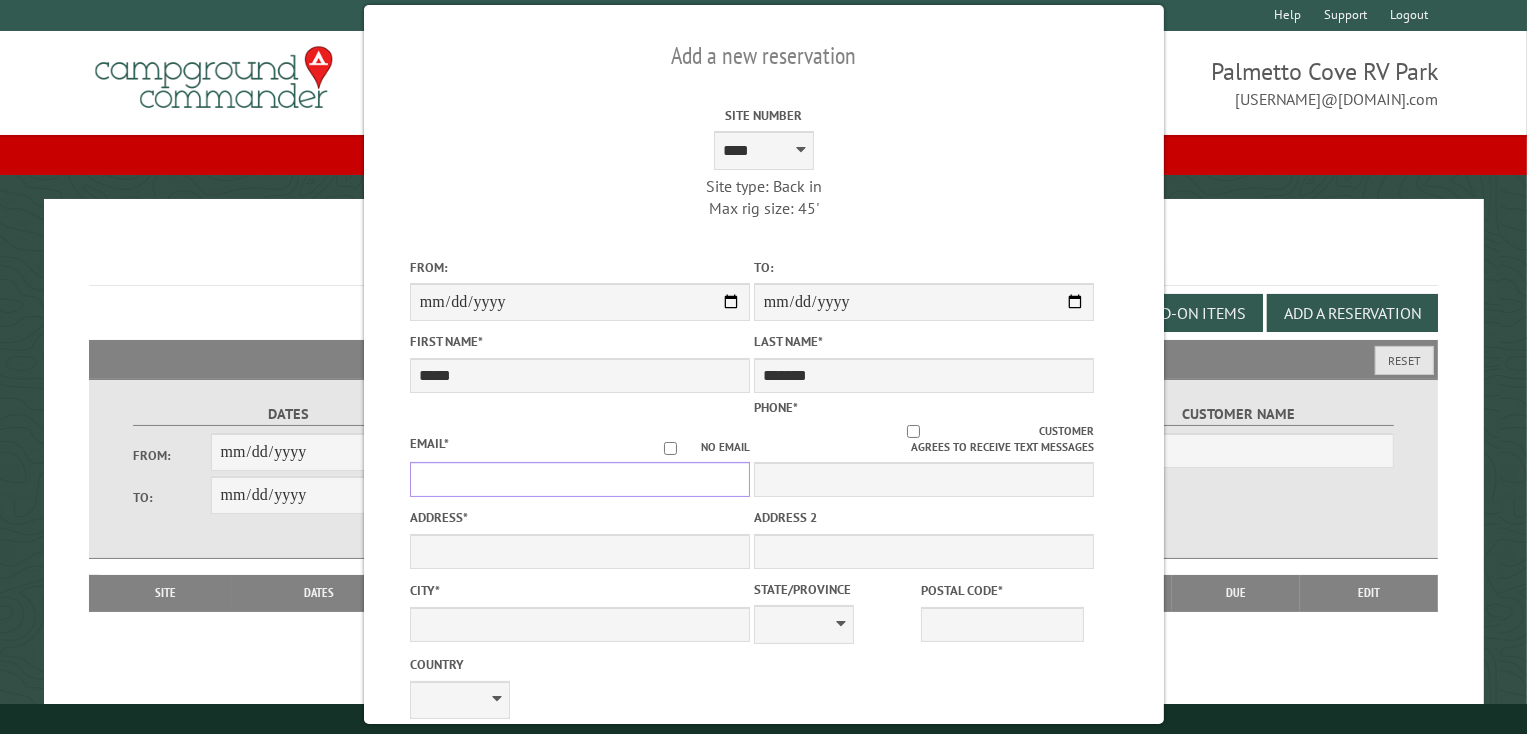 click on "Email *" at bounding box center [579, 479] 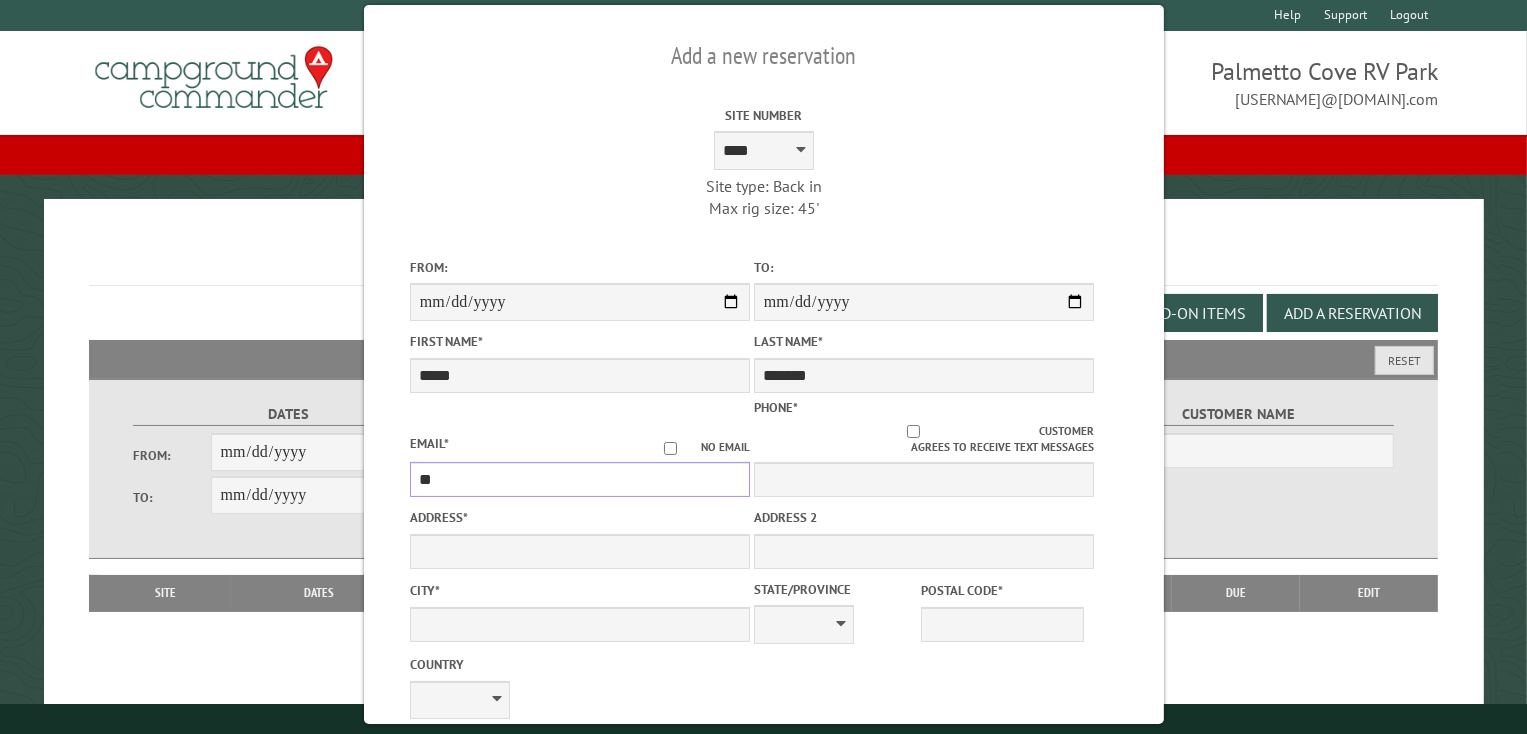 type on "*" 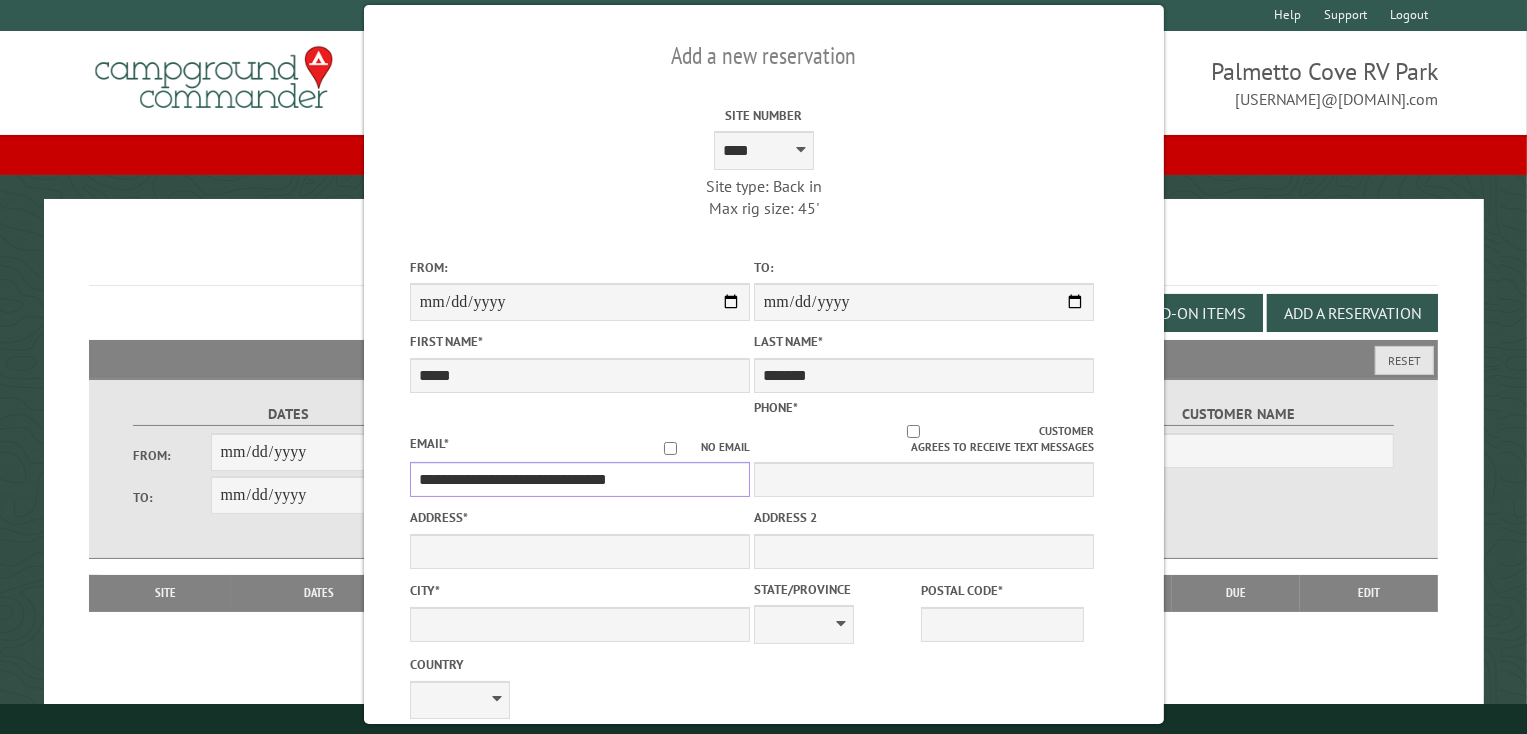 type on "**********" 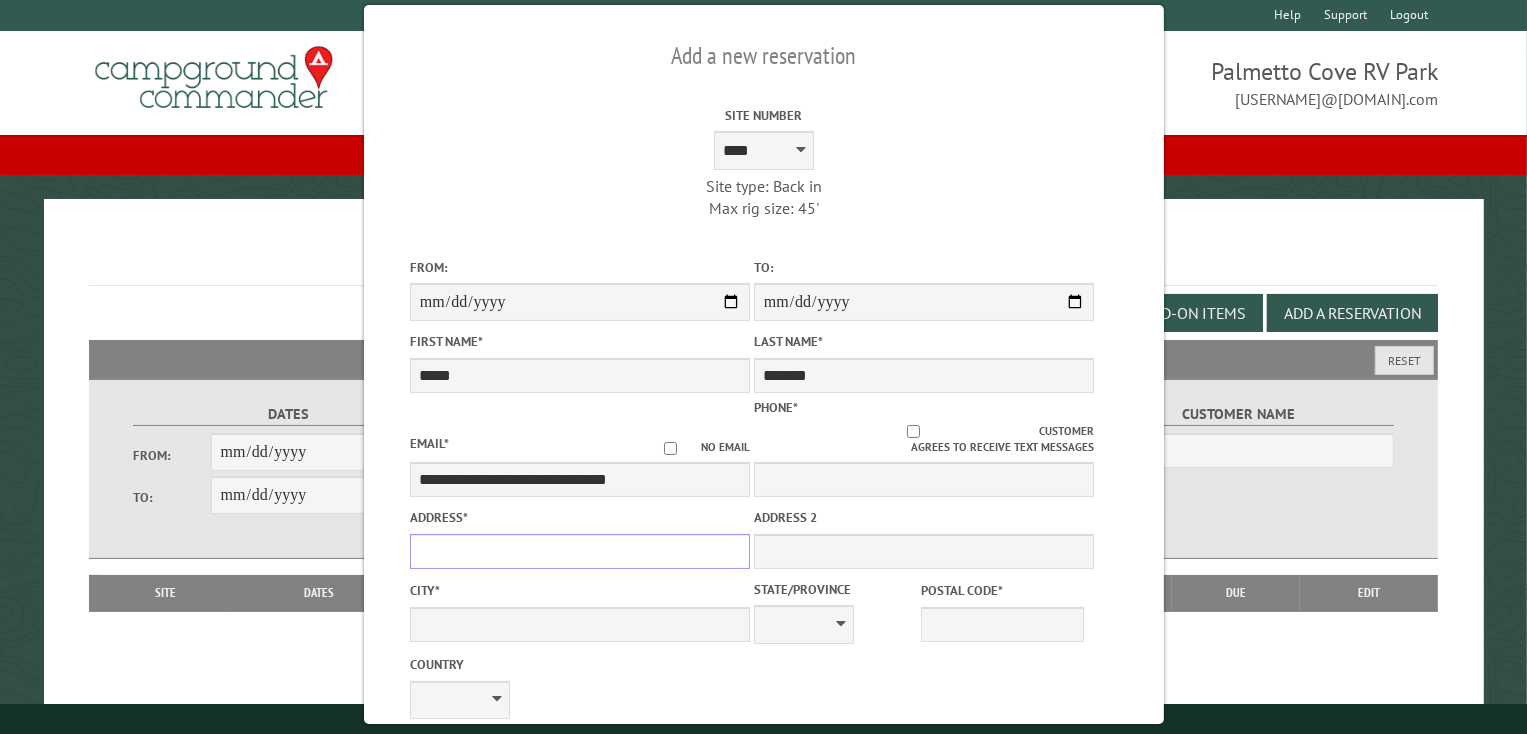 click on "Address *" at bounding box center (579, 551) 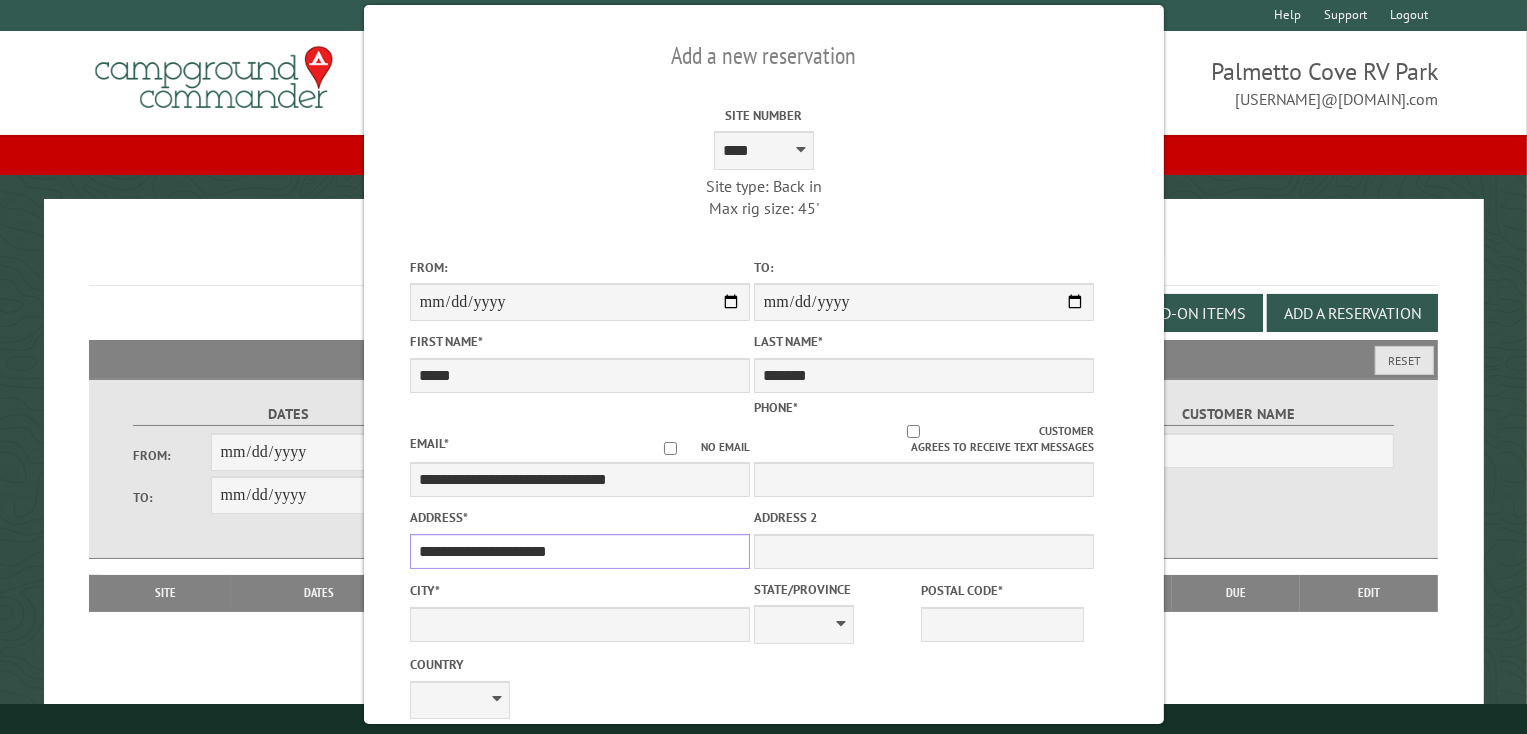 type on "**********" 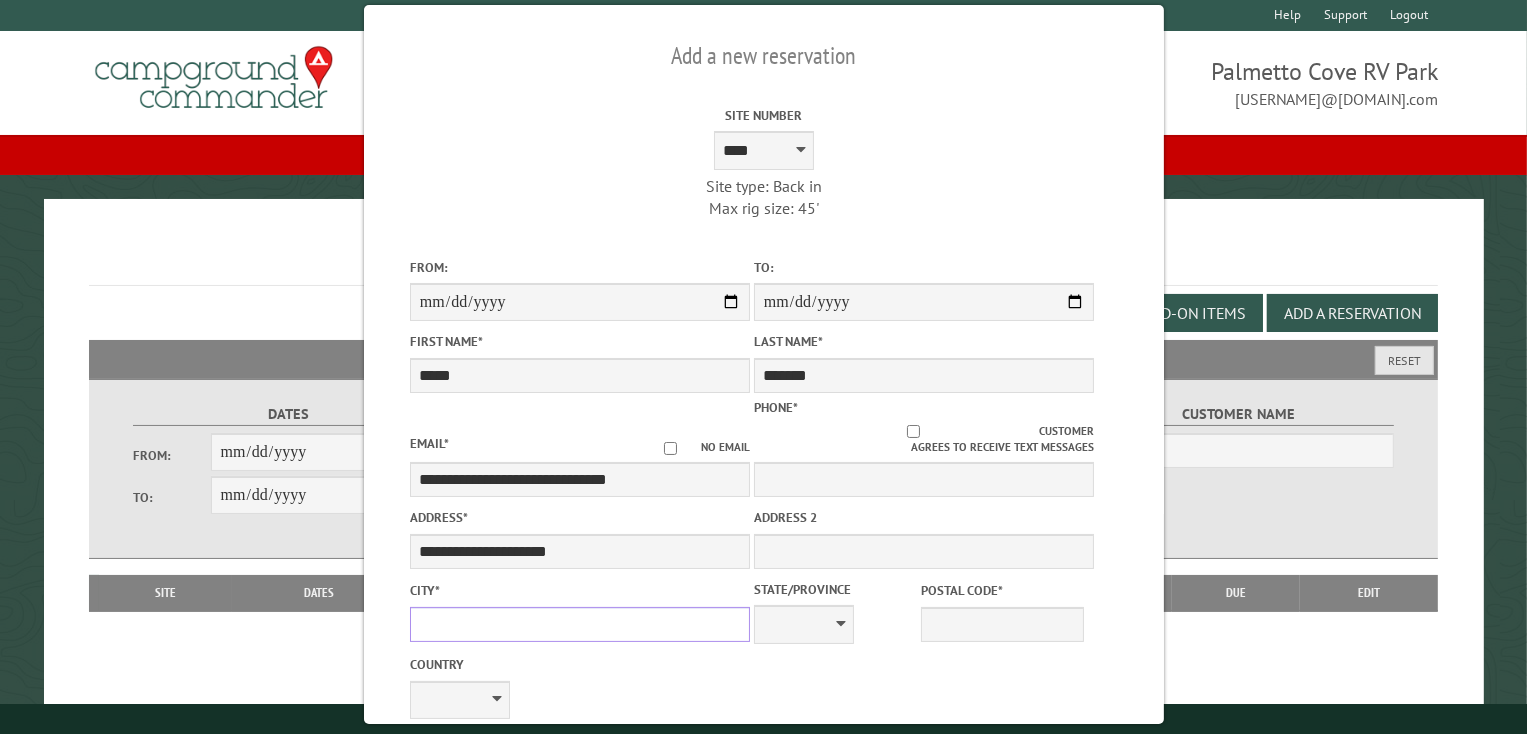 click on "City *" at bounding box center (579, 624) 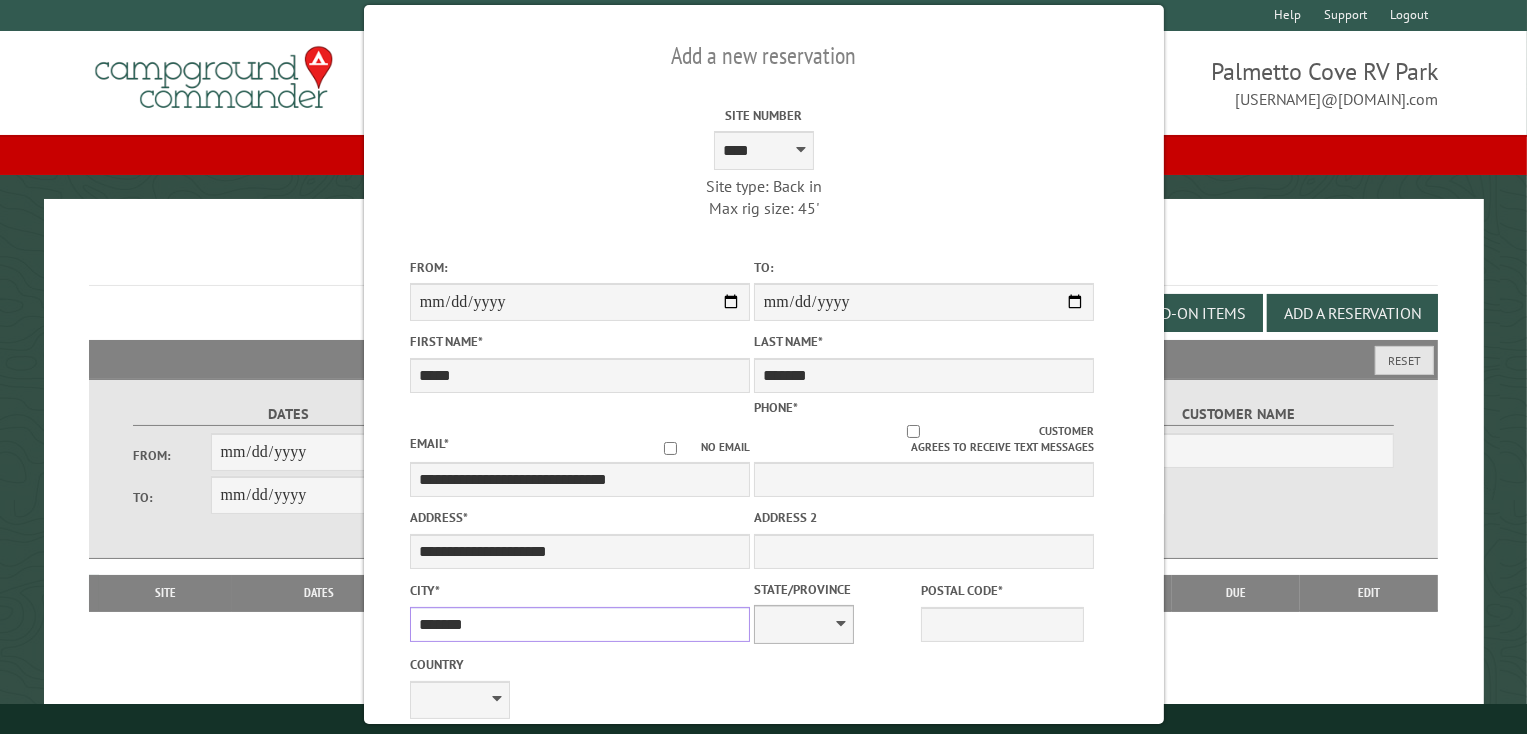 type on "*******" 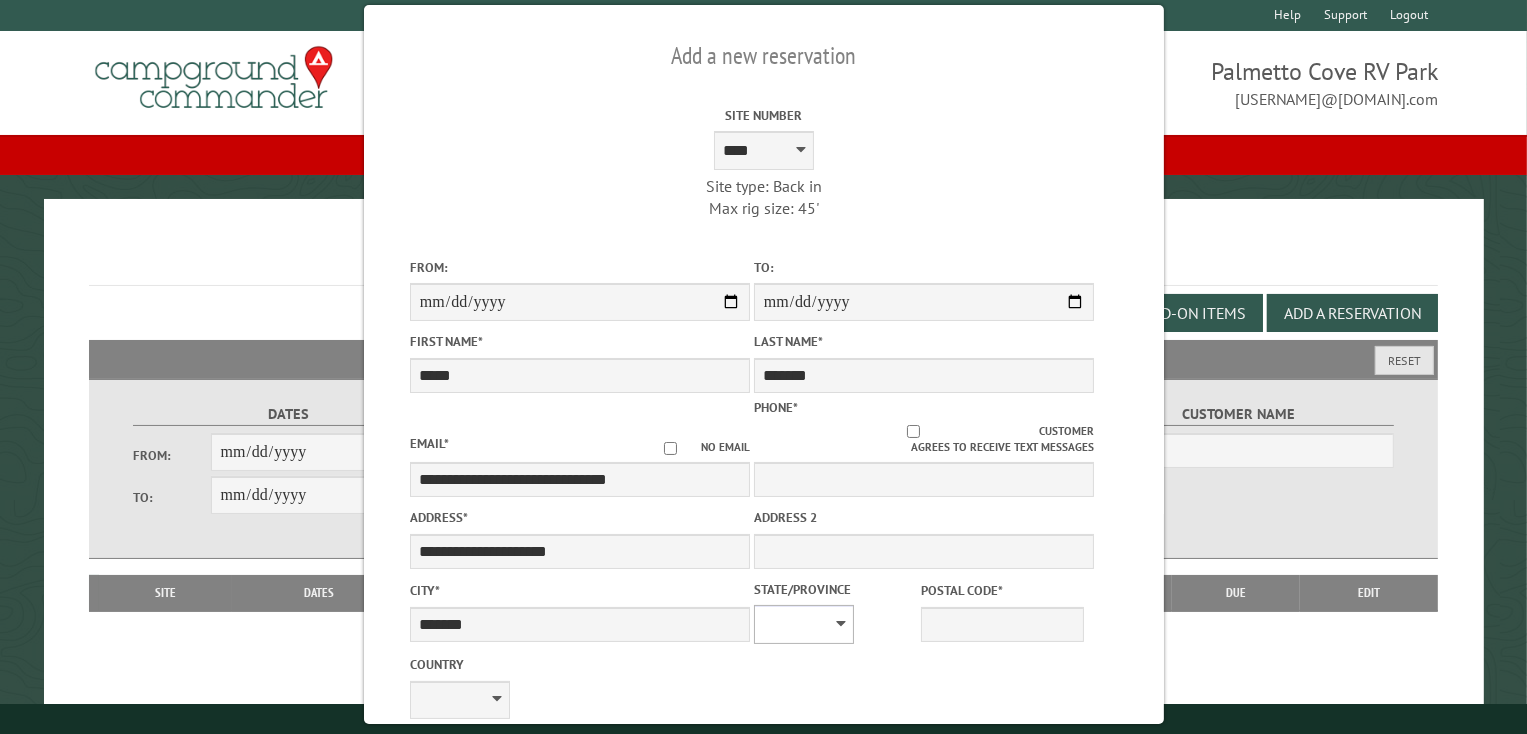 click on "** ** ** ** ** ** ** ** ** ** ** ** ** ** ** ** ** ** ** ** ** ** ** ** ** ** ** ** ** ** ** ** ** ** ** ** ** ** ** ** ** ** ** ** ** ** ** ** ** ** ** ** ** ** ** ** ** ** ** ** ** ** ** **" at bounding box center (803, 624) 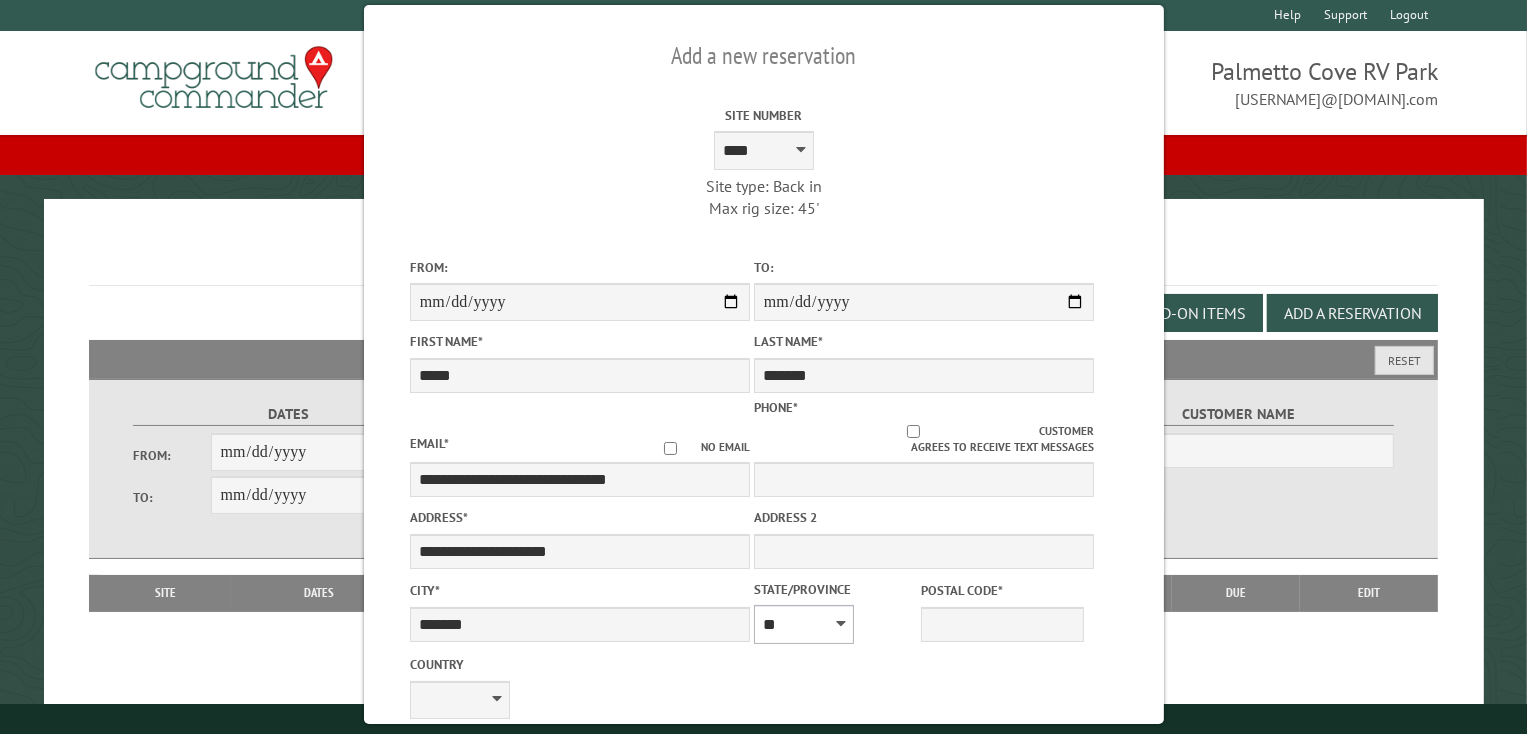 click on "** ** ** ** ** ** ** ** ** ** ** ** ** ** ** ** ** ** ** ** ** ** ** ** ** ** ** ** ** ** ** ** ** ** ** ** ** ** ** ** ** ** ** ** ** ** ** ** ** ** ** ** ** ** ** ** ** ** ** ** ** ** ** **" at bounding box center [803, 624] 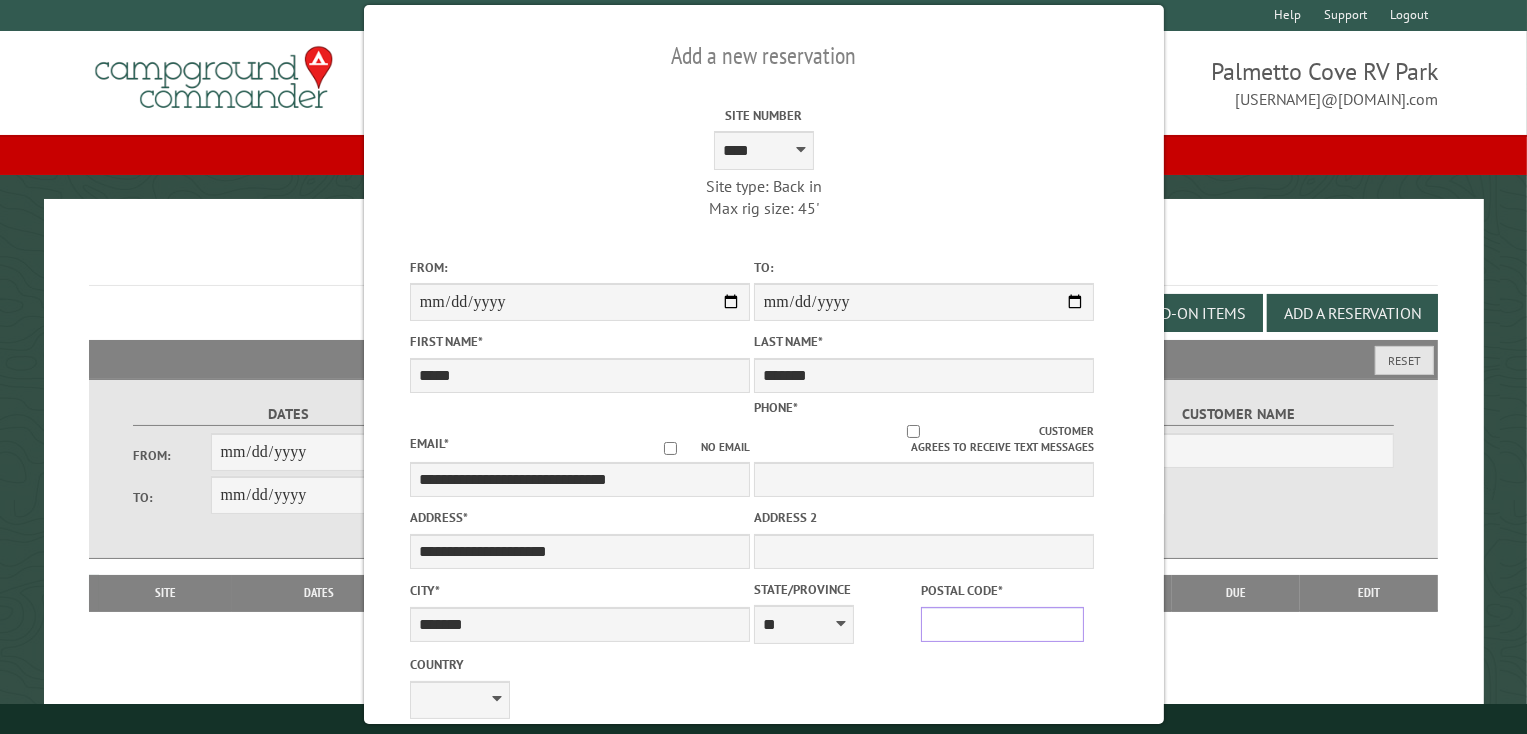click on "Postal Code *" at bounding box center [1002, 624] 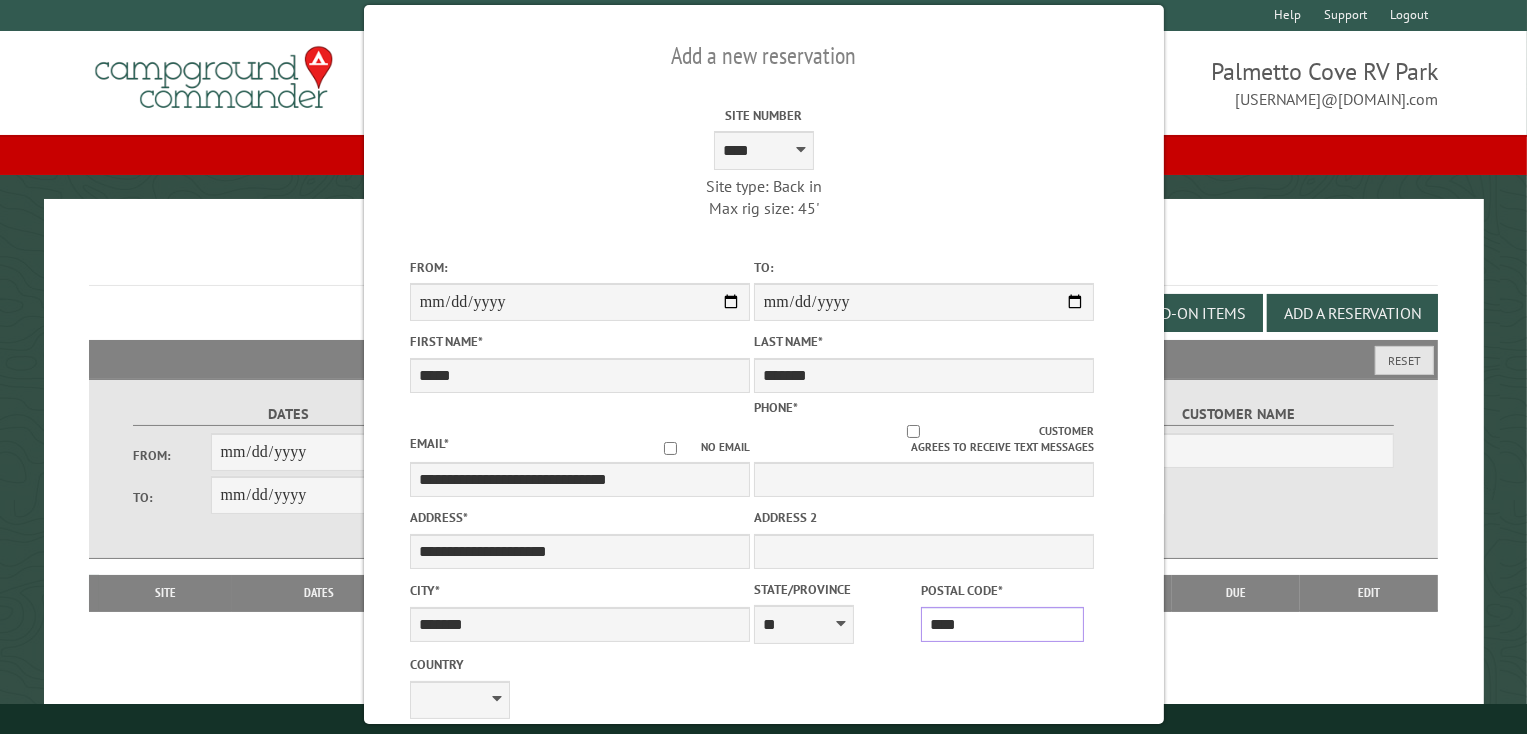type on "*****" 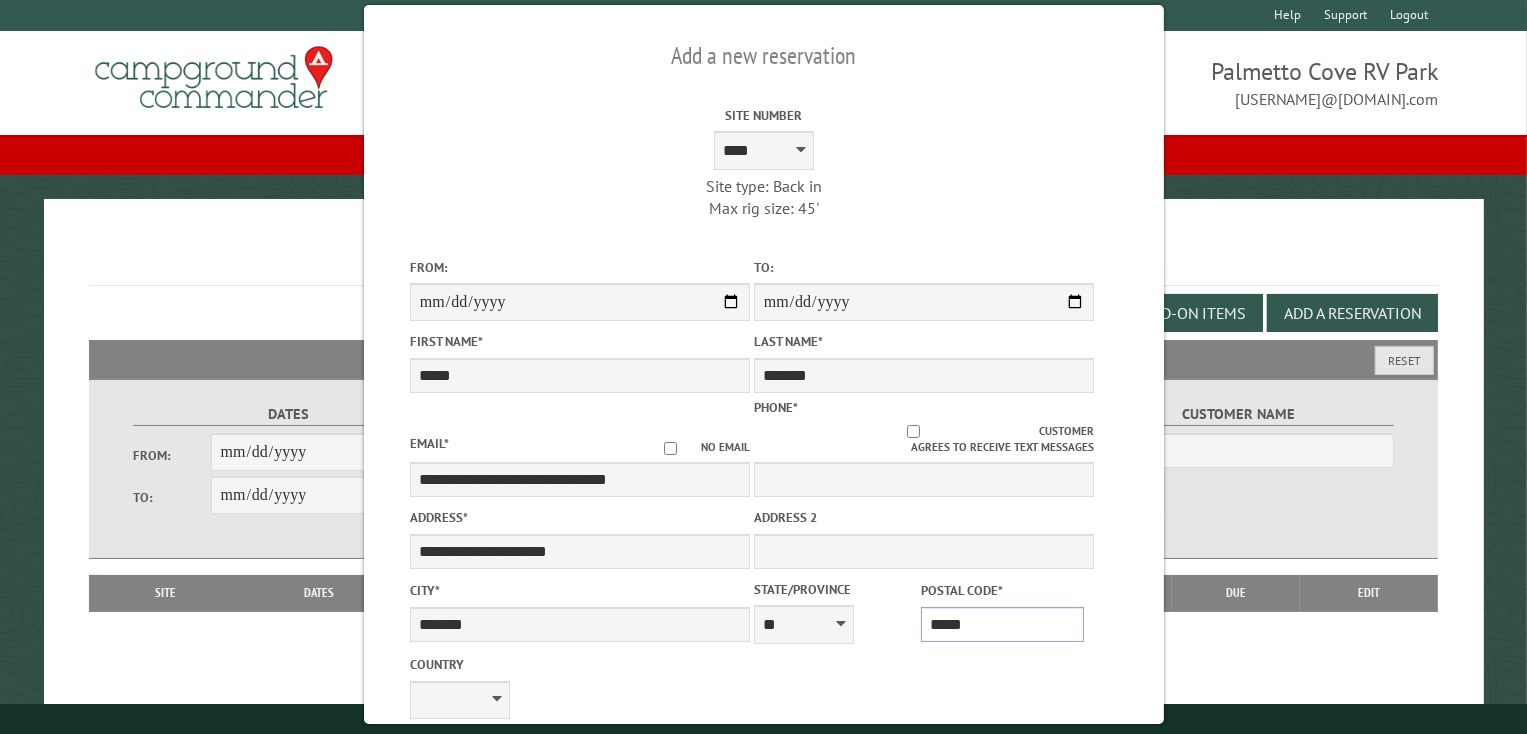 type on "*******" 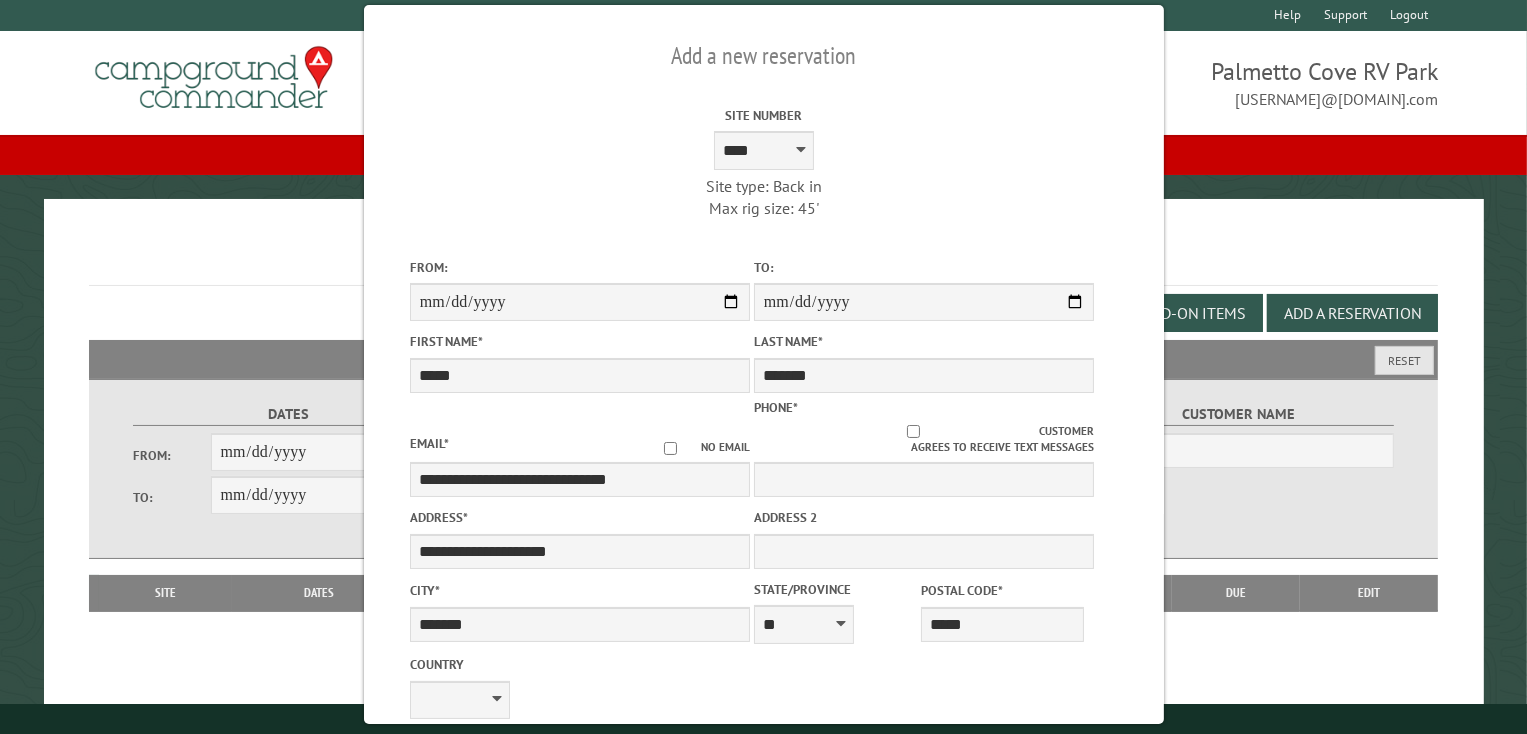 drag, startPoint x: 671, startPoint y: 687, endPoint x: 657, endPoint y: 687, distance: 14 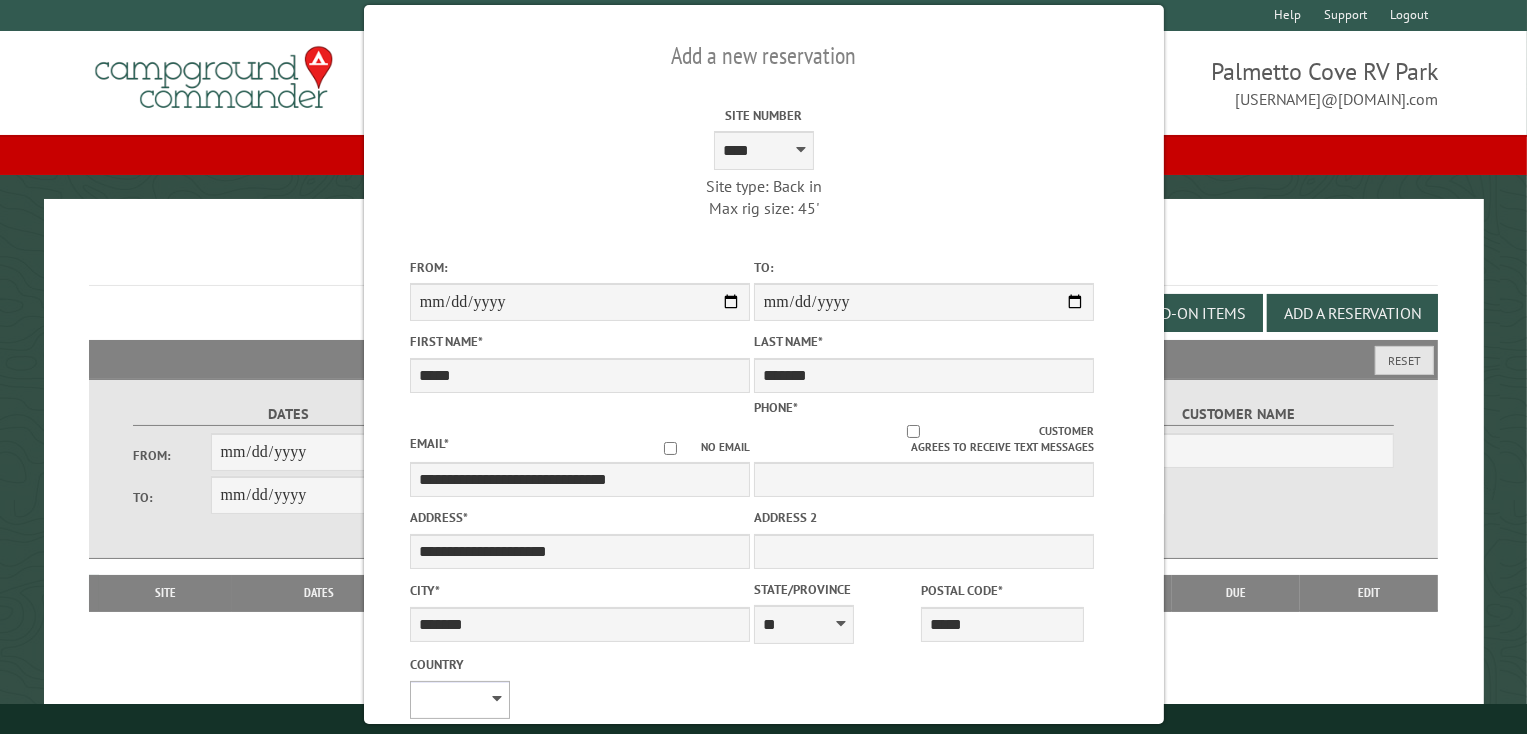 click on "**********" at bounding box center (459, 700) 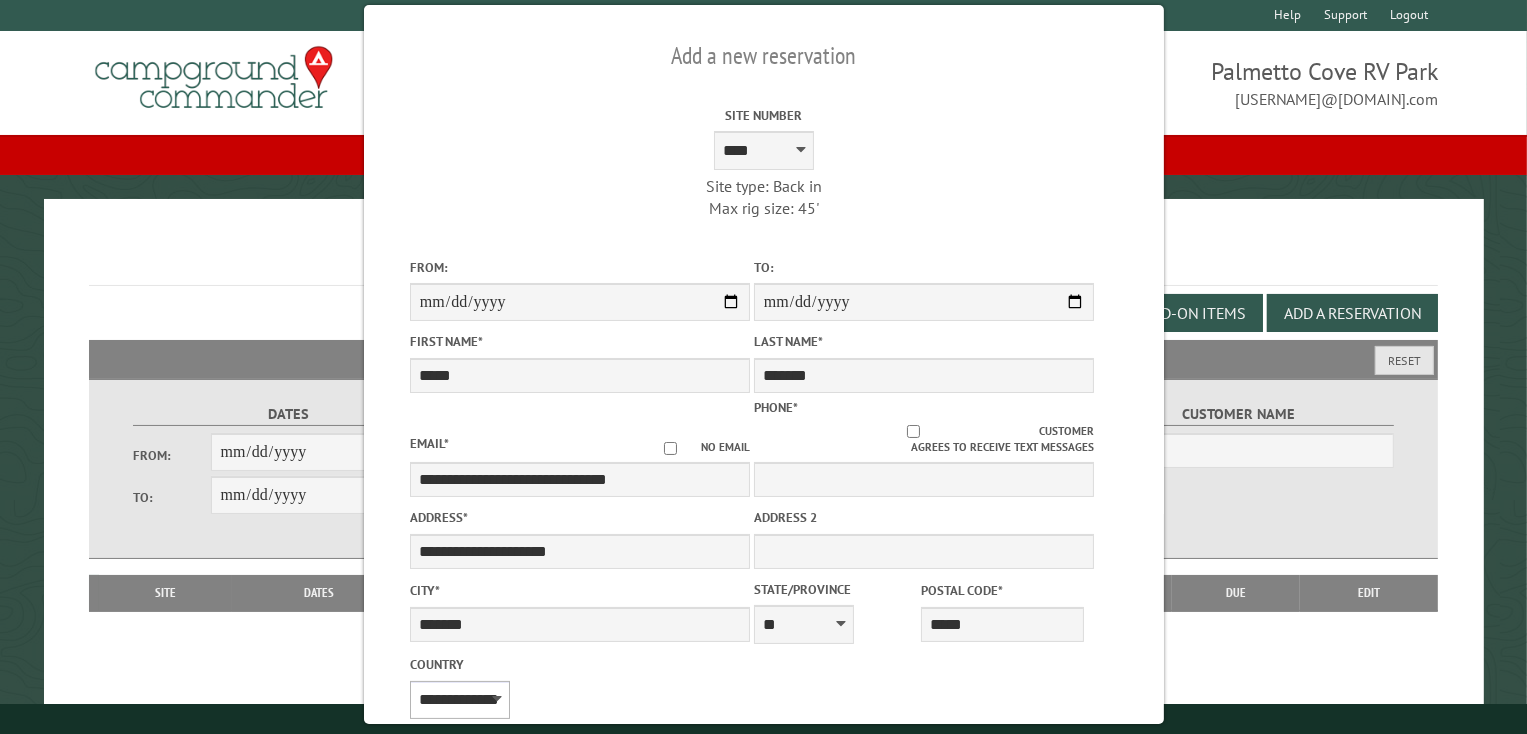 click on "**********" at bounding box center [459, 700] 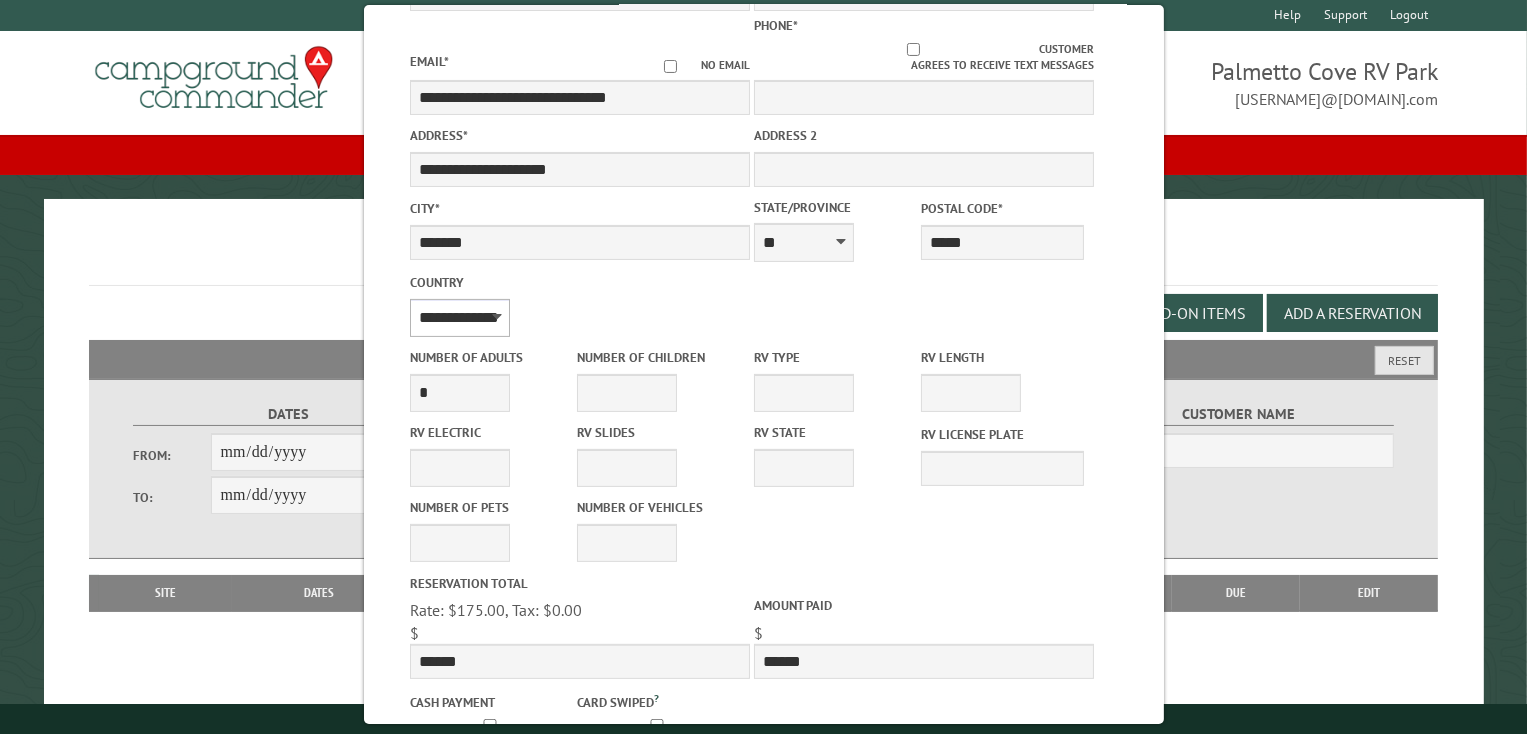scroll, scrollTop: 499, scrollLeft: 0, axis: vertical 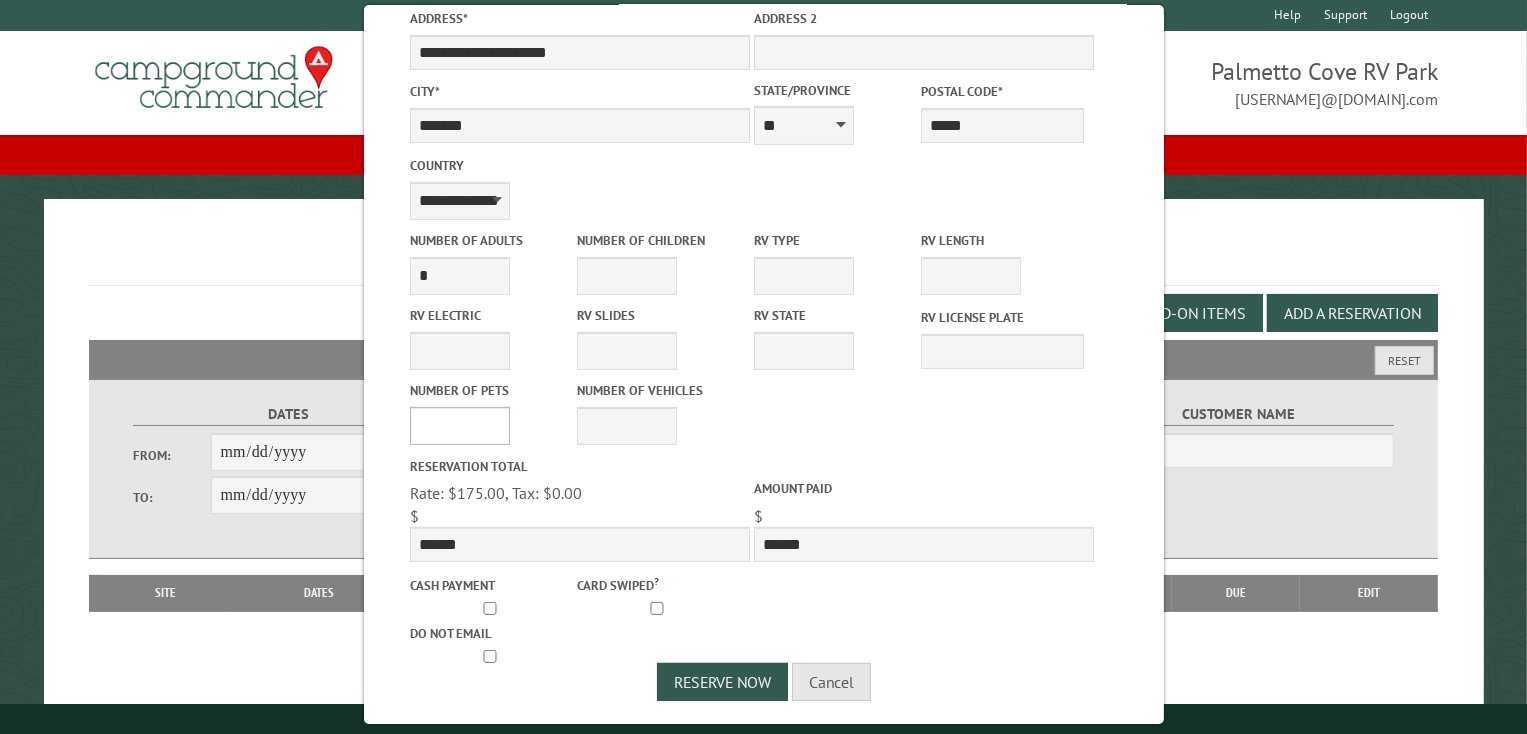click on "* * * * * * * * * * **" at bounding box center [459, 426] 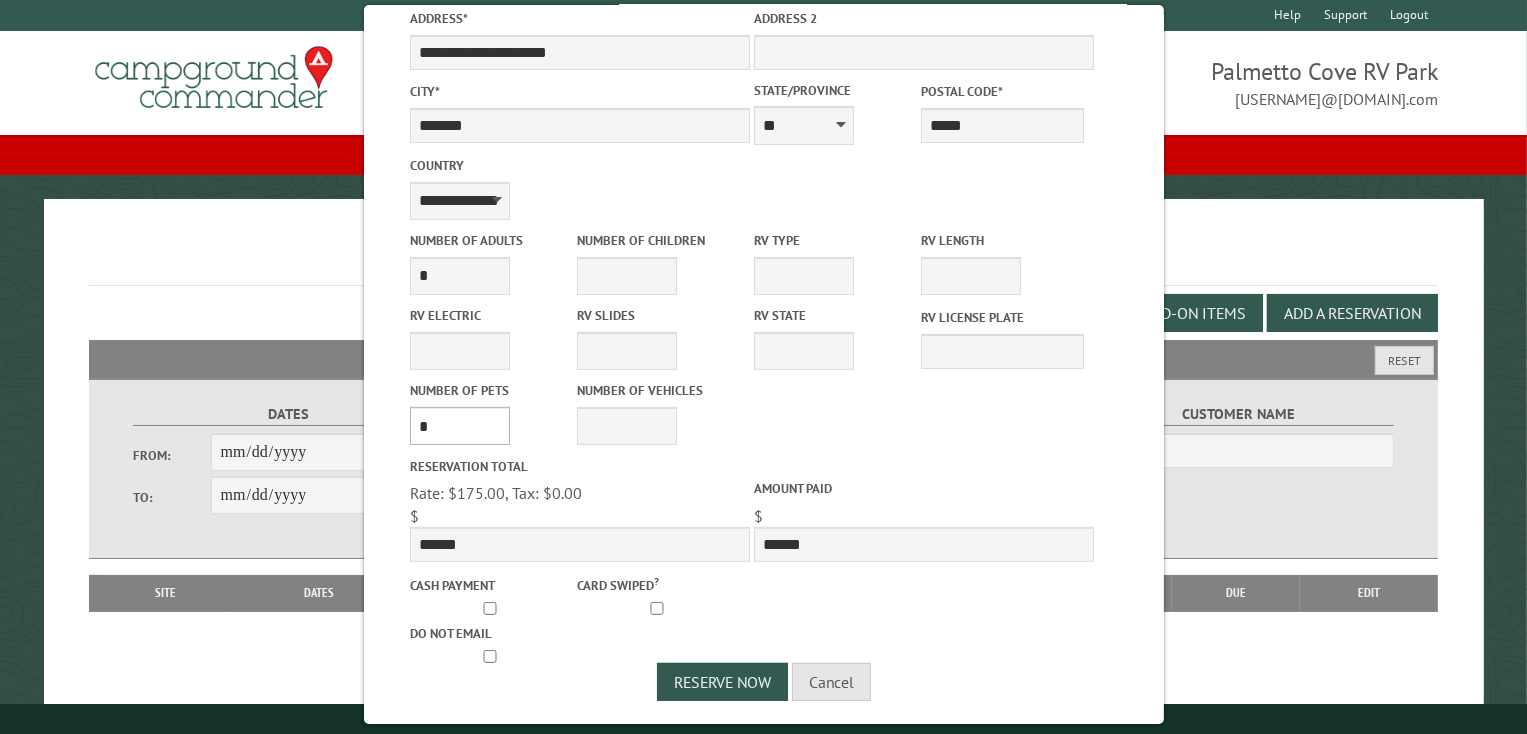 click on "* * * * * * * * * * **" at bounding box center (459, 426) 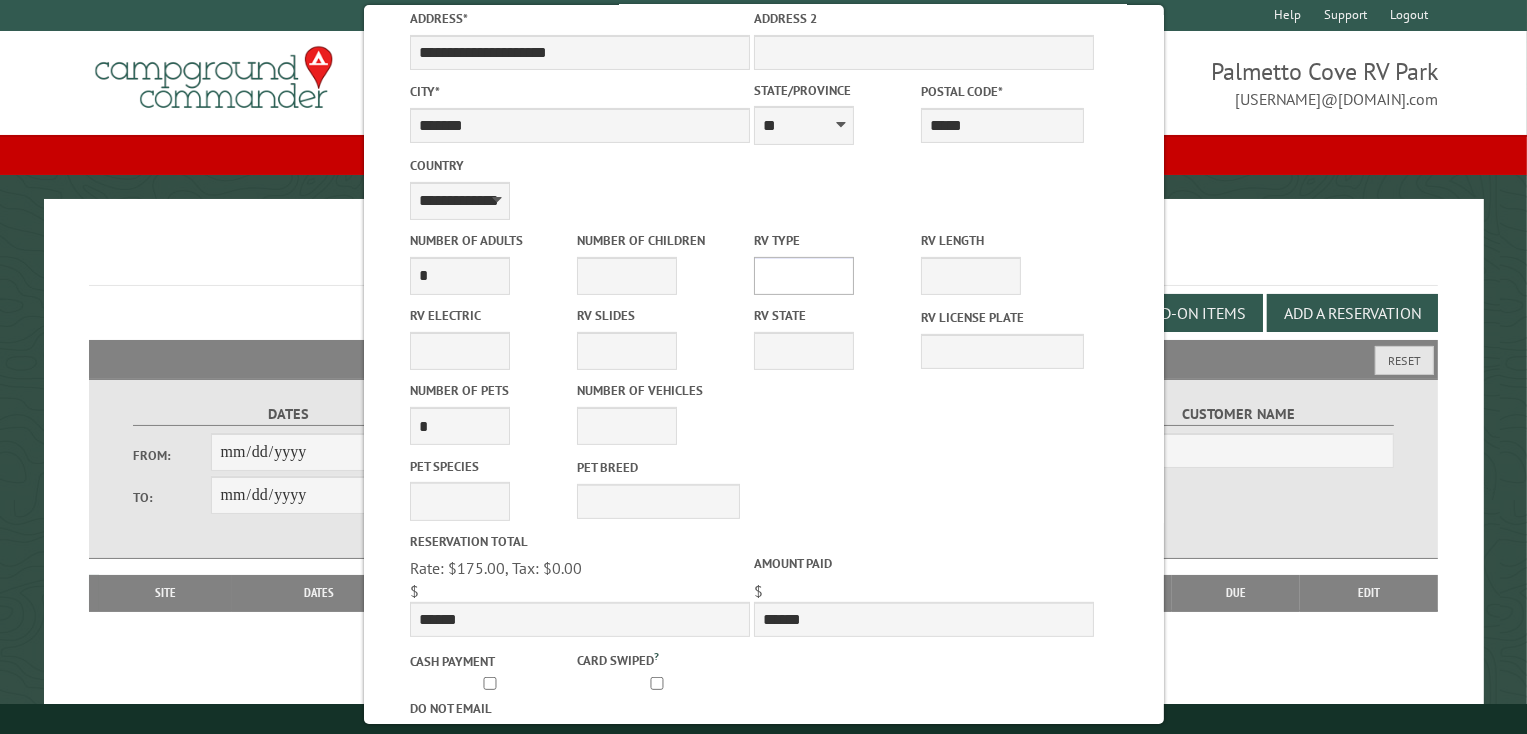 click on "**********" at bounding box center (803, 276) 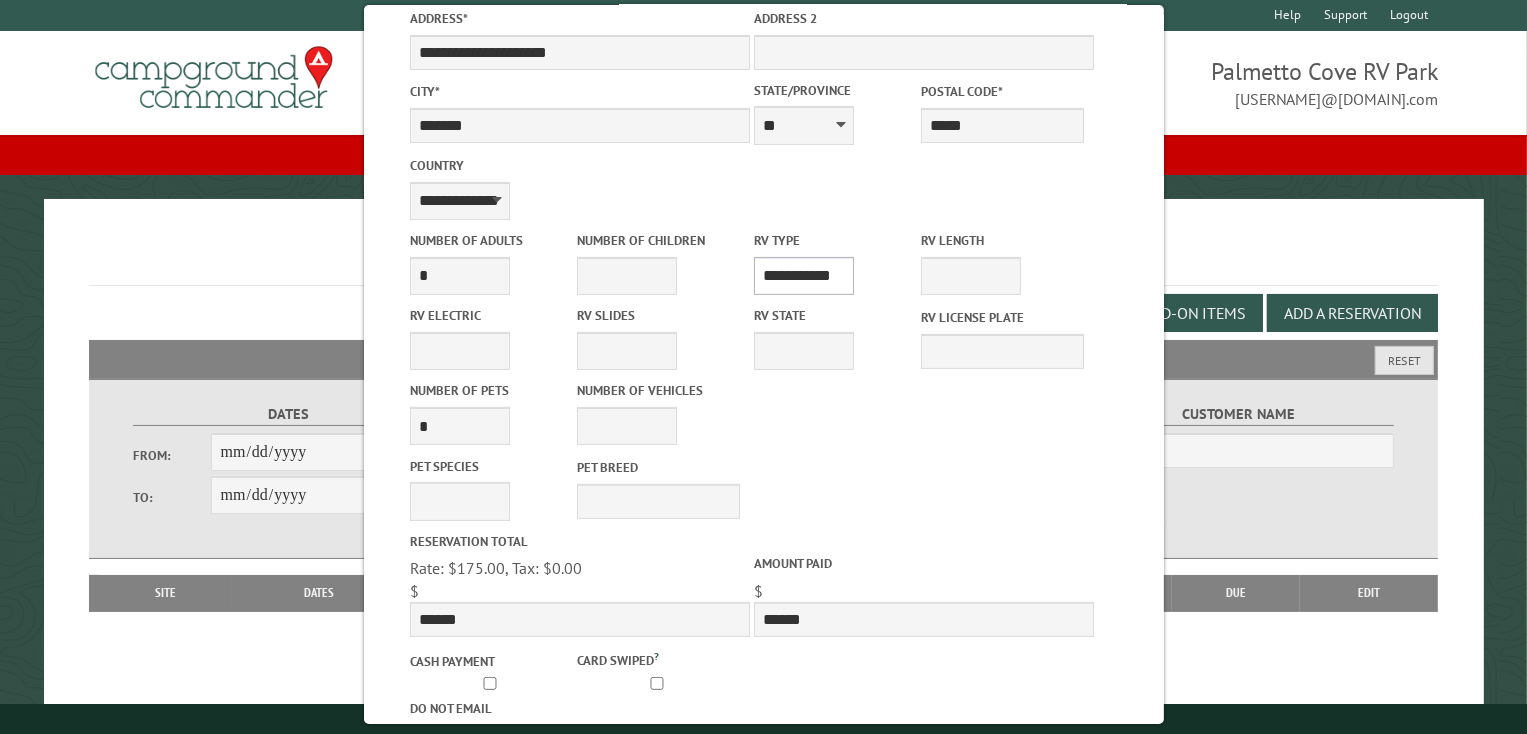 click on "**********" at bounding box center [803, 276] 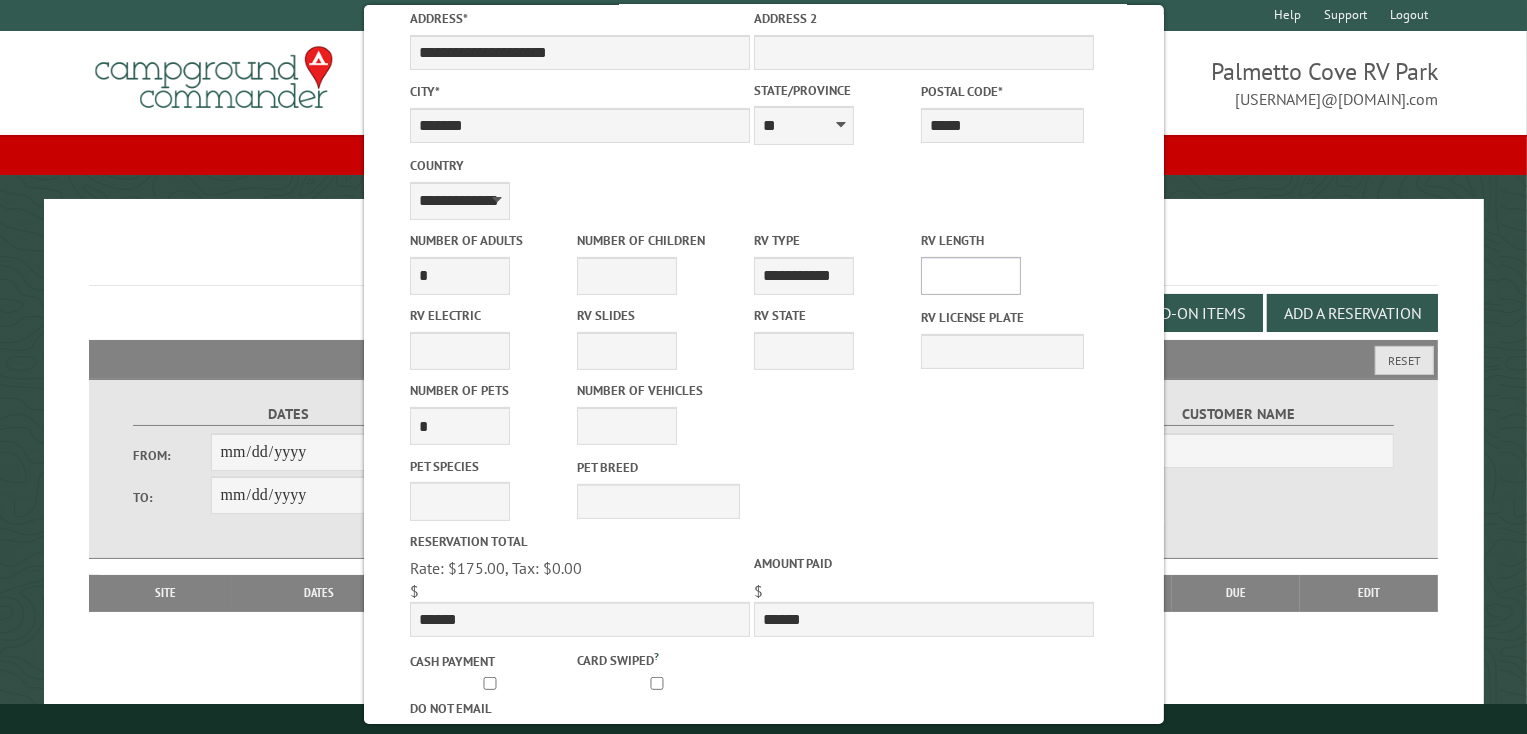 click on "* ** ** ** ** ** ** ** ** ** ** **" at bounding box center [971, 276] 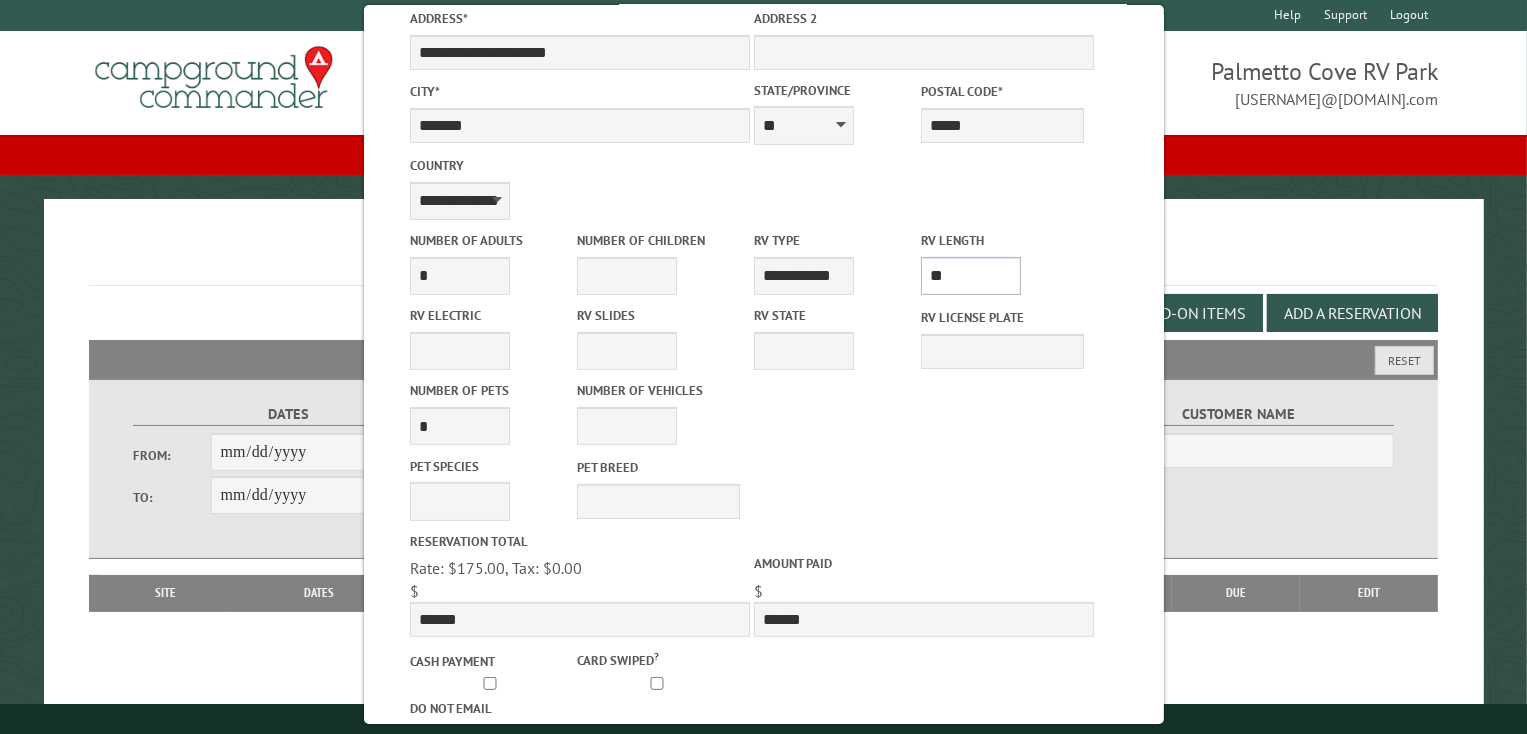 click on "* ** ** ** ** ** ** ** ** ** ** **" at bounding box center [971, 276] 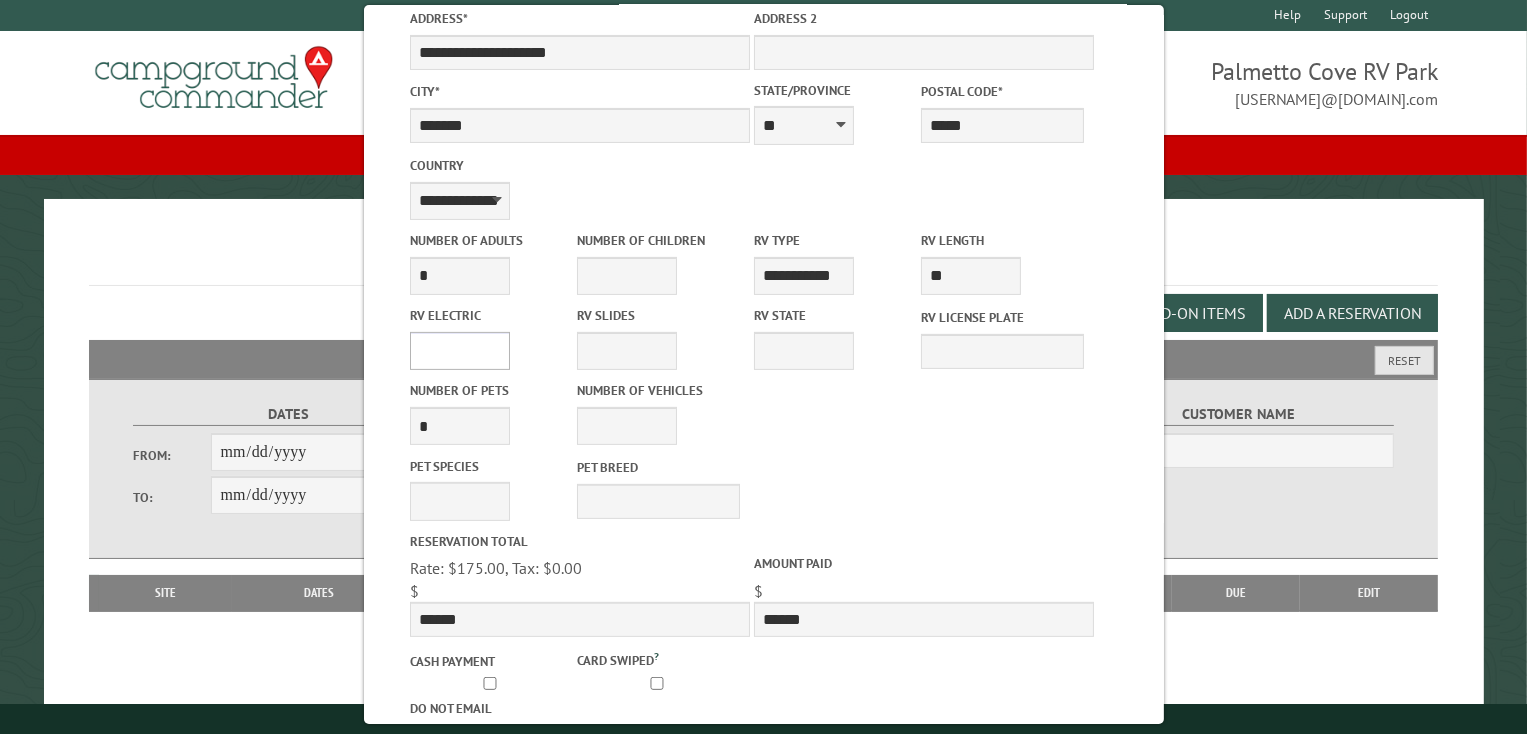 click on "**** *** *** ***" at bounding box center (459, 351) 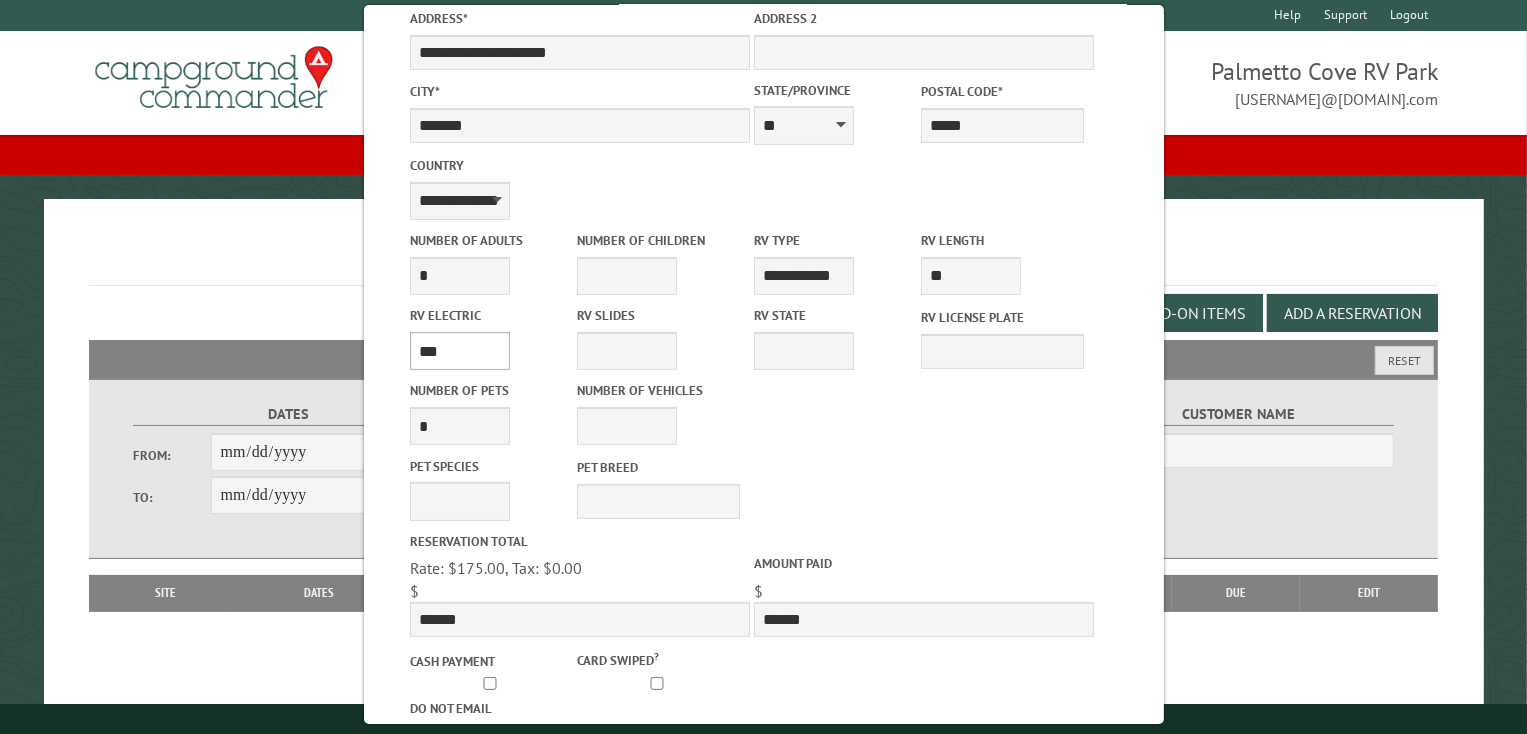 click on "**** *** *** ***" at bounding box center (459, 351) 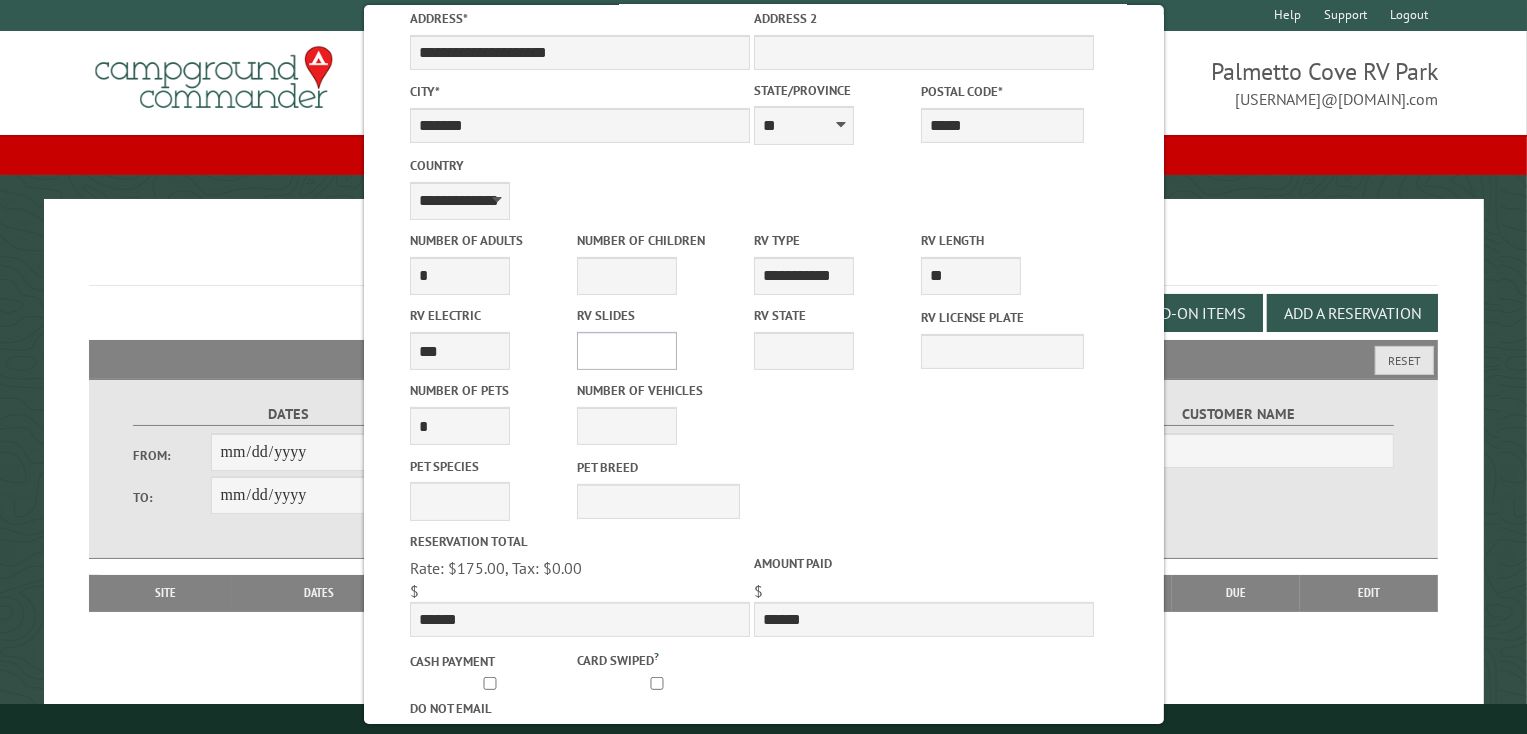 click on "* * * * * * * * * * **" at bounding box center (627, 351) 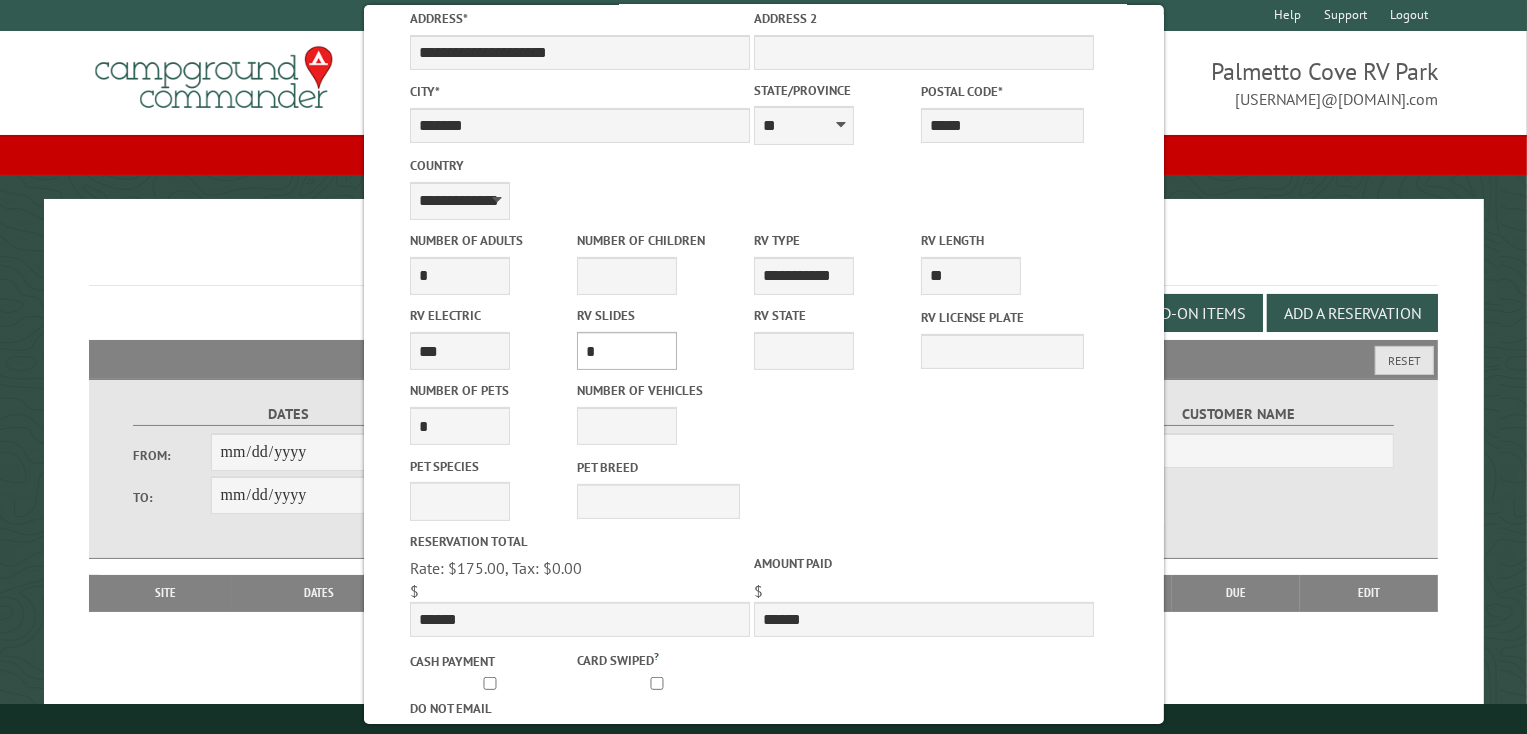 click on "* * * * * * * * * * **" at bounding box center [627, 351] 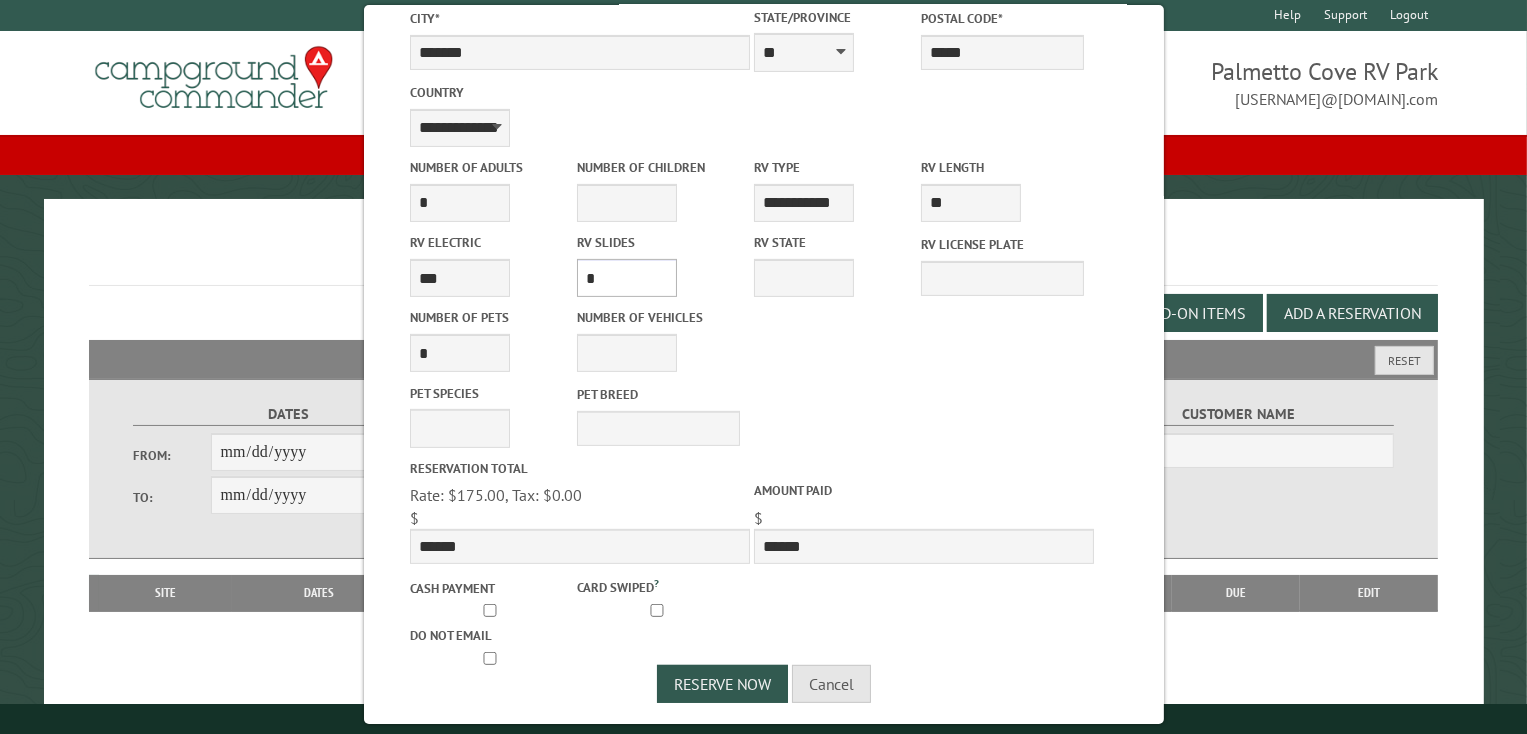 scroll, scrollTop: 574, scrollLeft: 0, axis: vertical 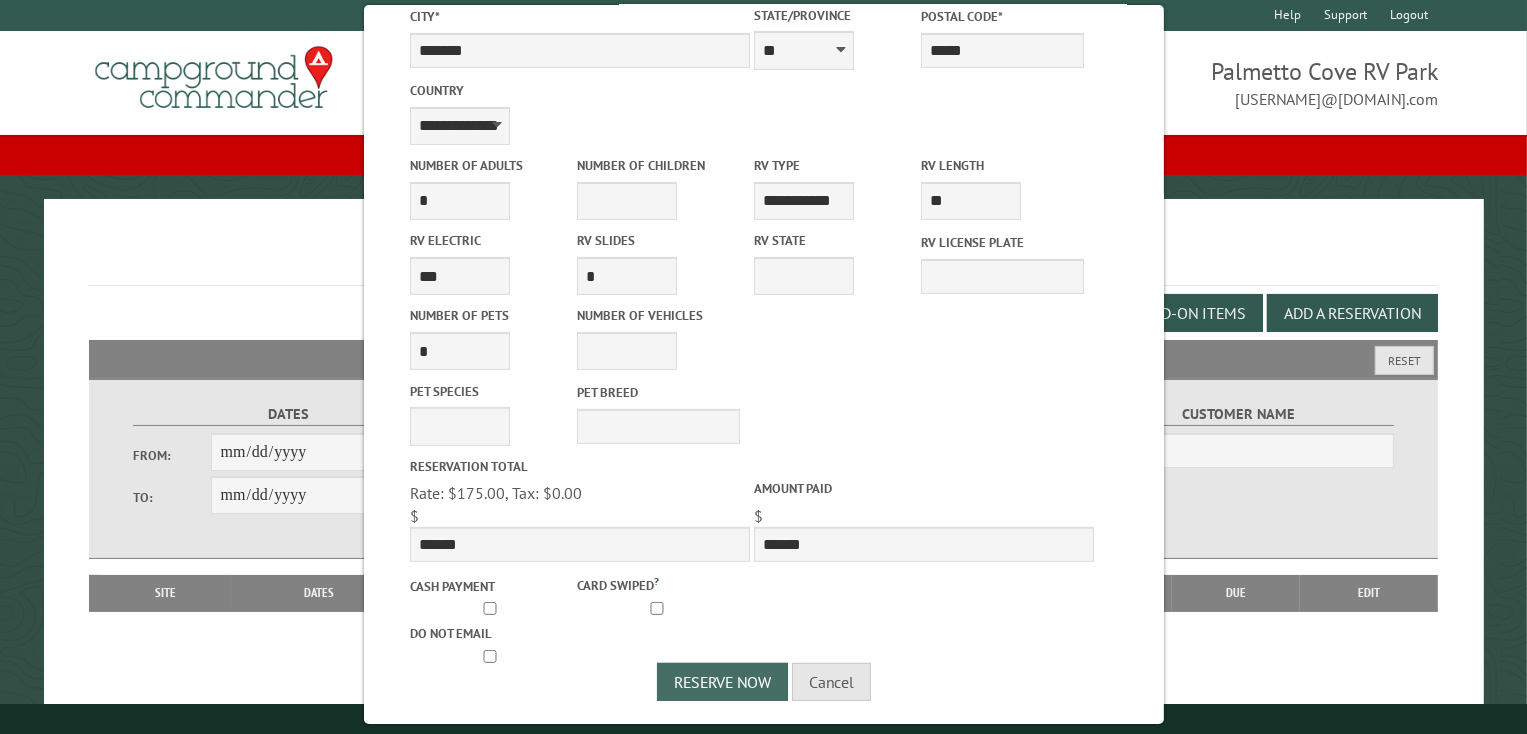 click on "Reserve Now" at bounding box center (722, 682) 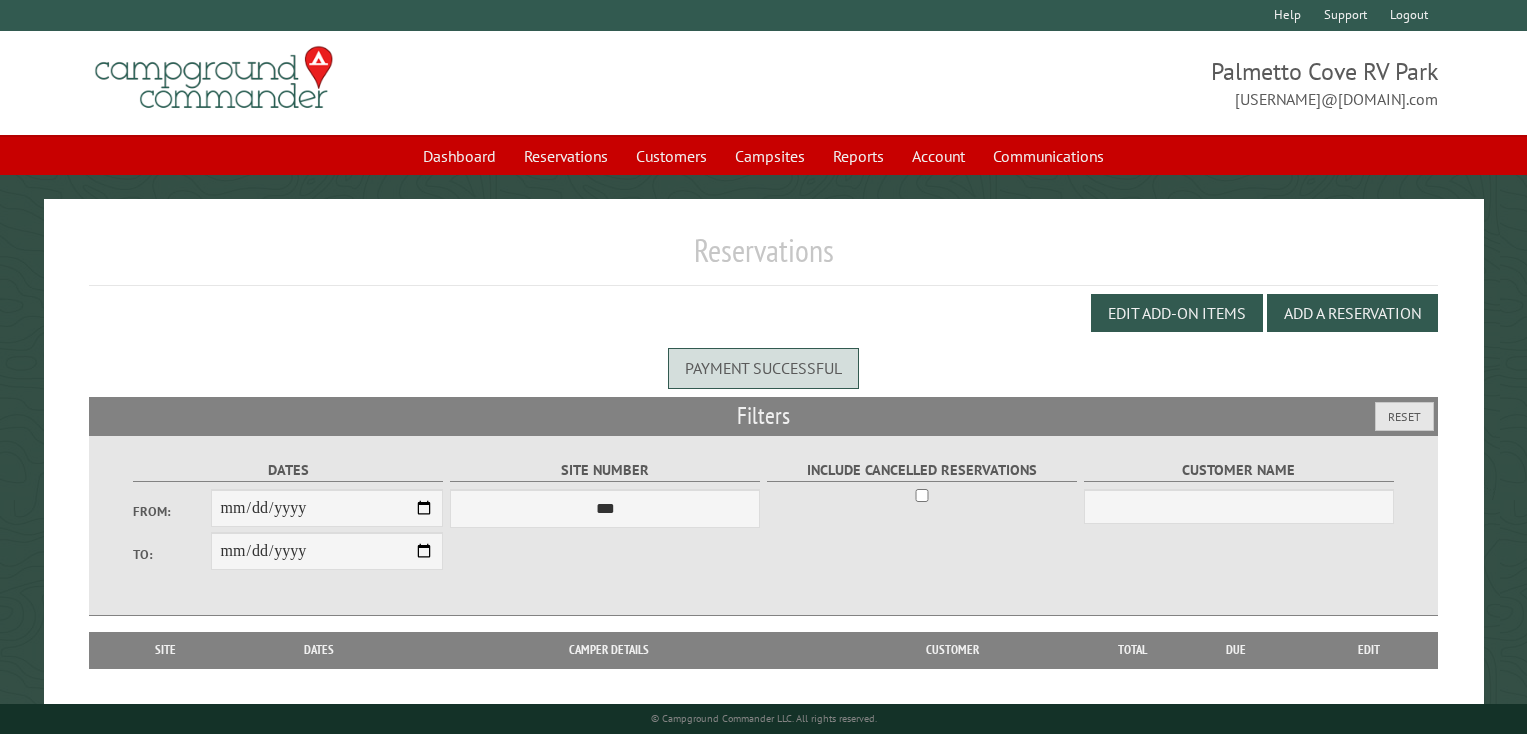 scroll, scrollTop: 0, scrollLeft: 0, axis: both 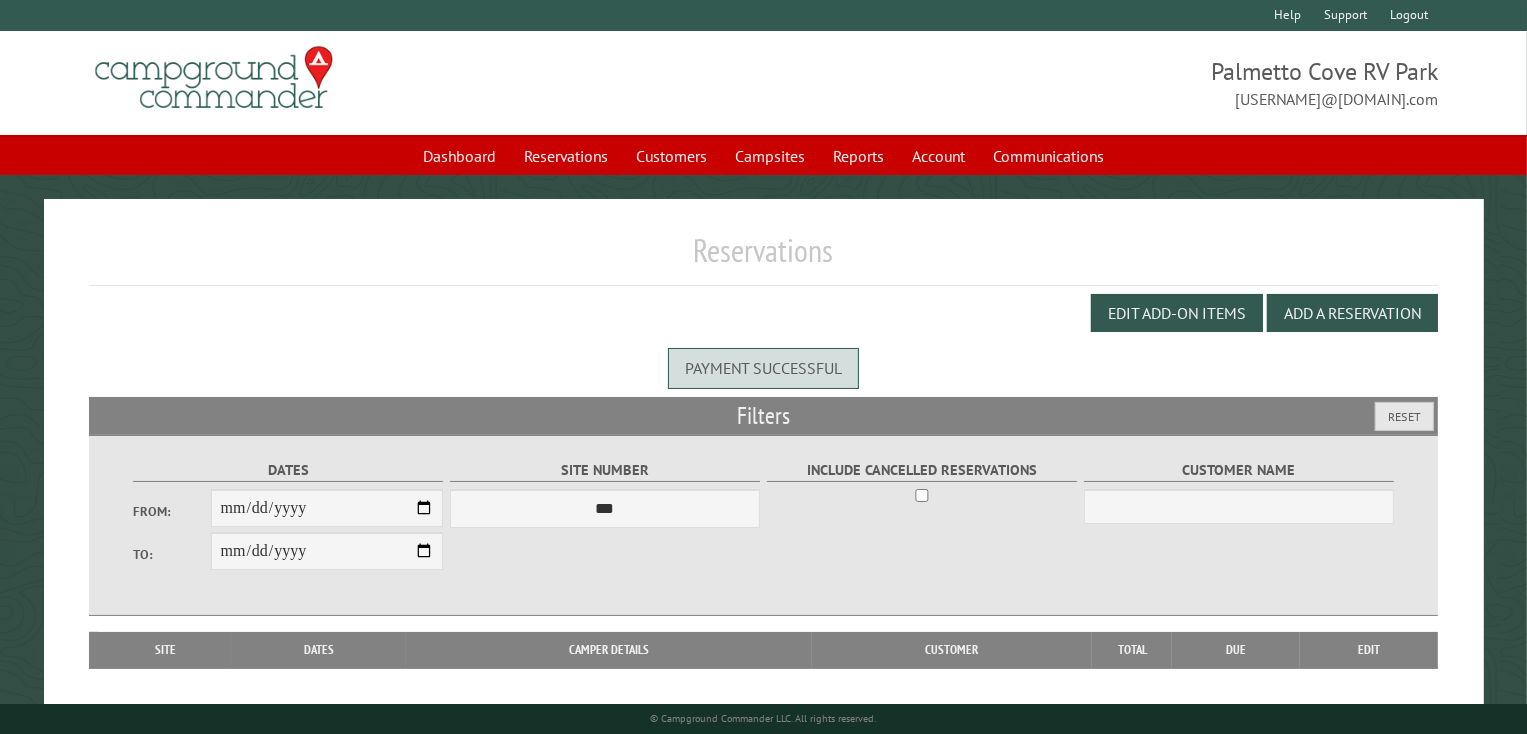 click on "Logout" at bounding box center (1409, 15) 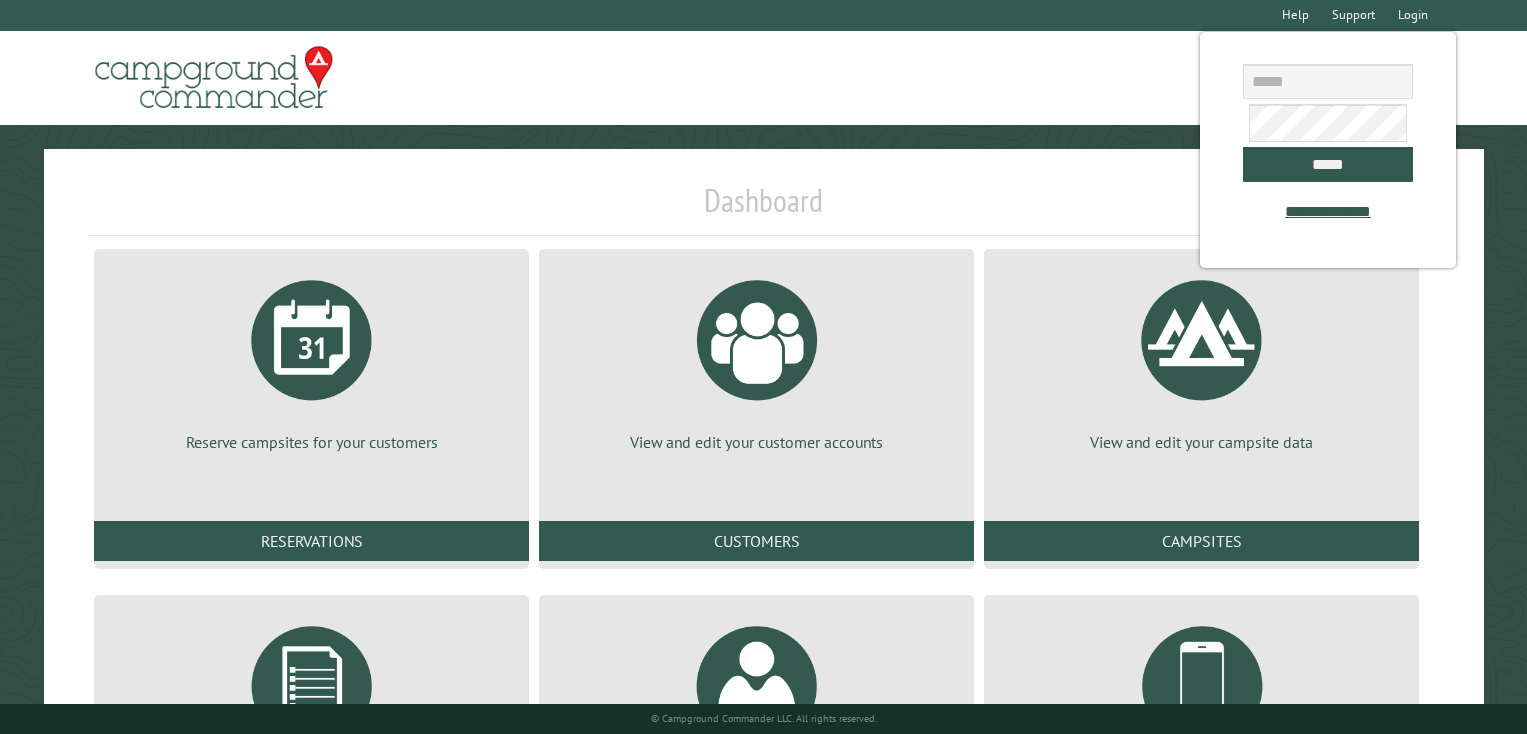 scroll, scrollTop: 0, scrollLeft: 0, axis: both 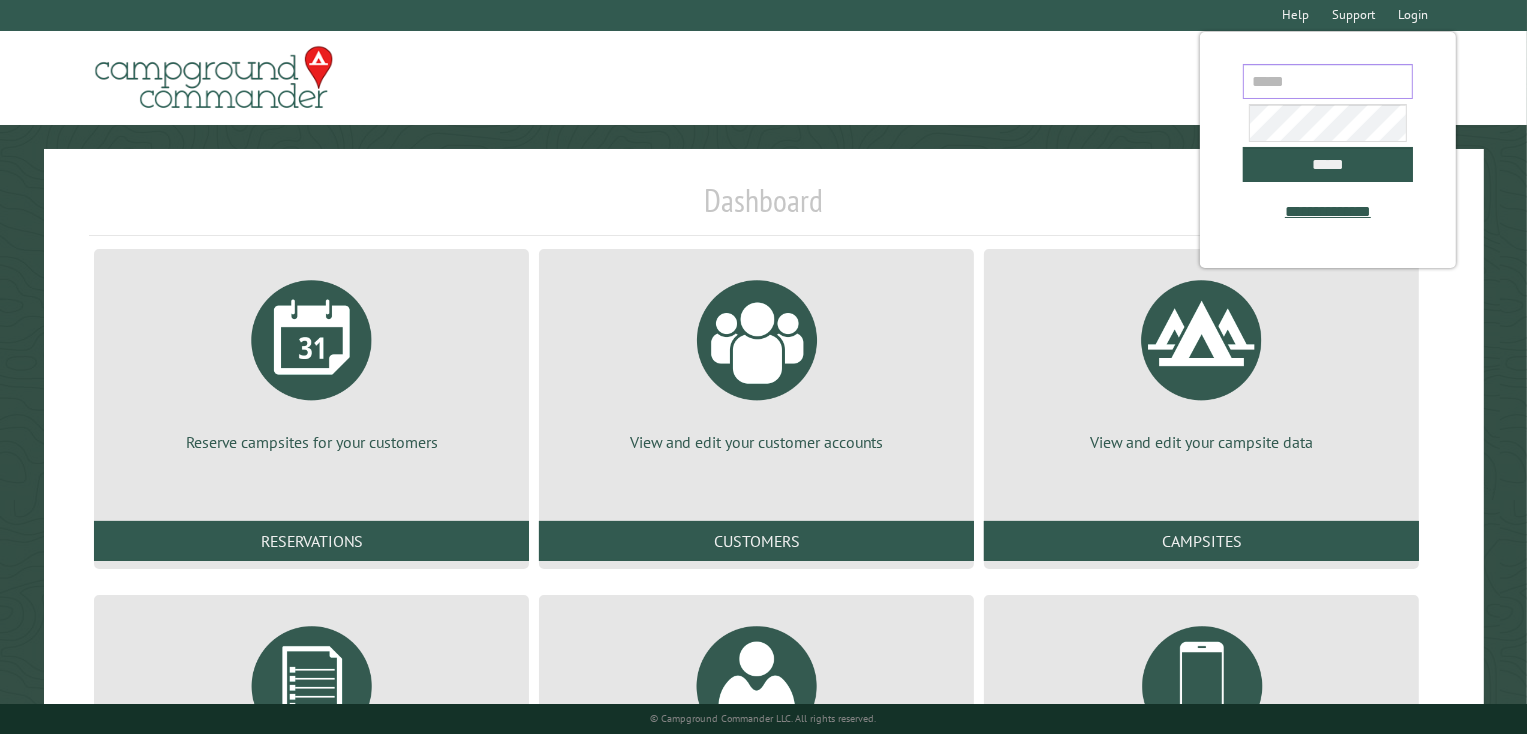 click at bounding box center (1328, 81) 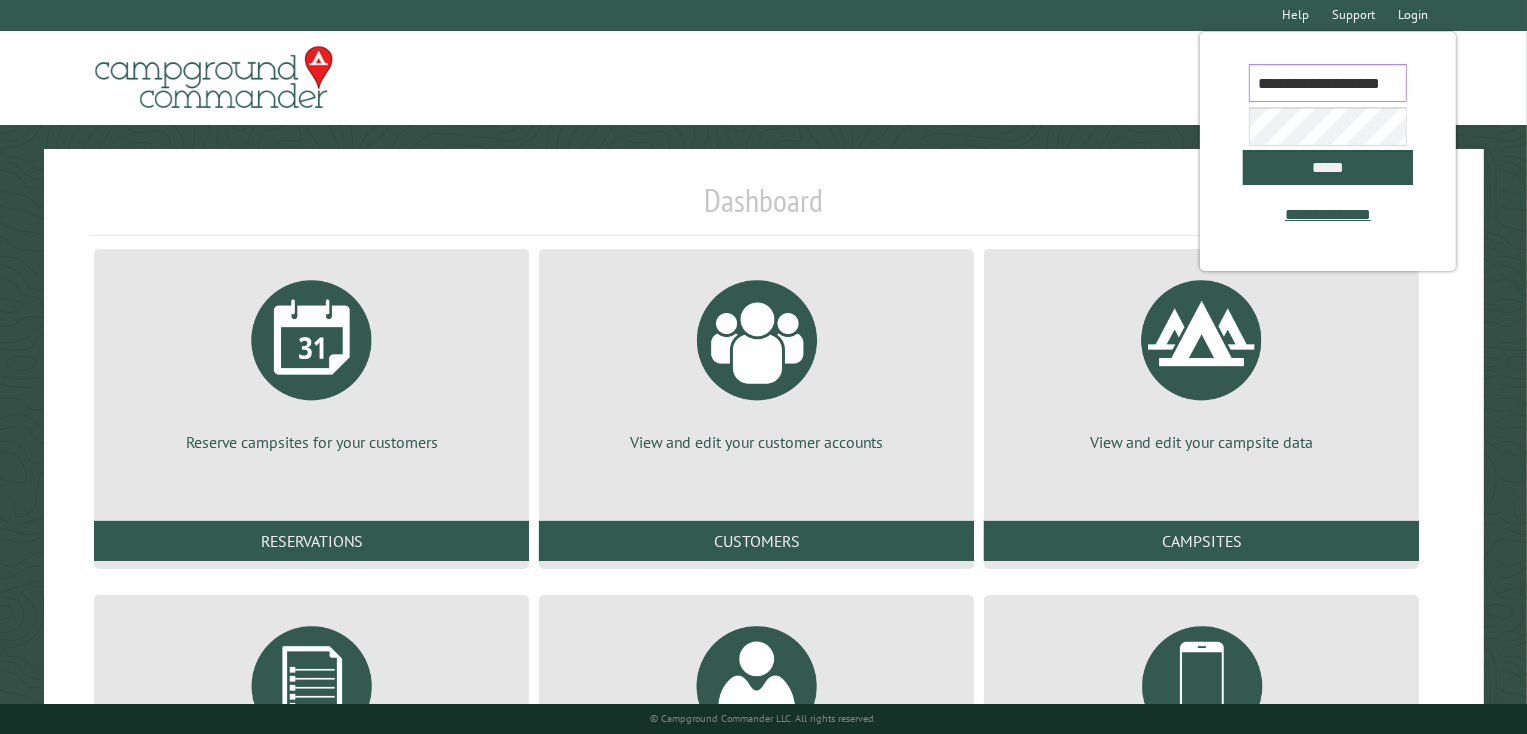 scroll, scrollTop: 0, scrollLeft: 28, axis: horizontal 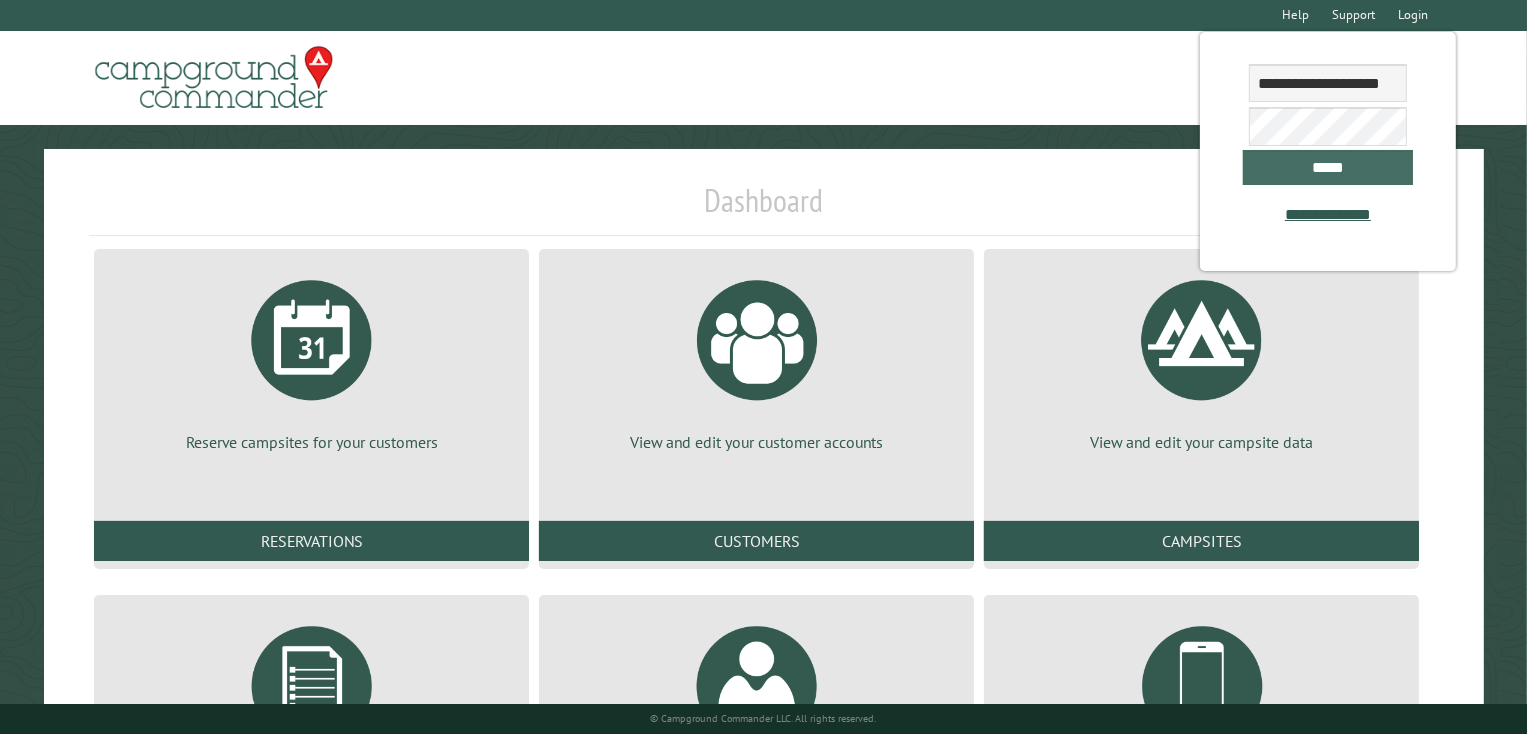 click on "*****" at bounding box center (1328, 167) 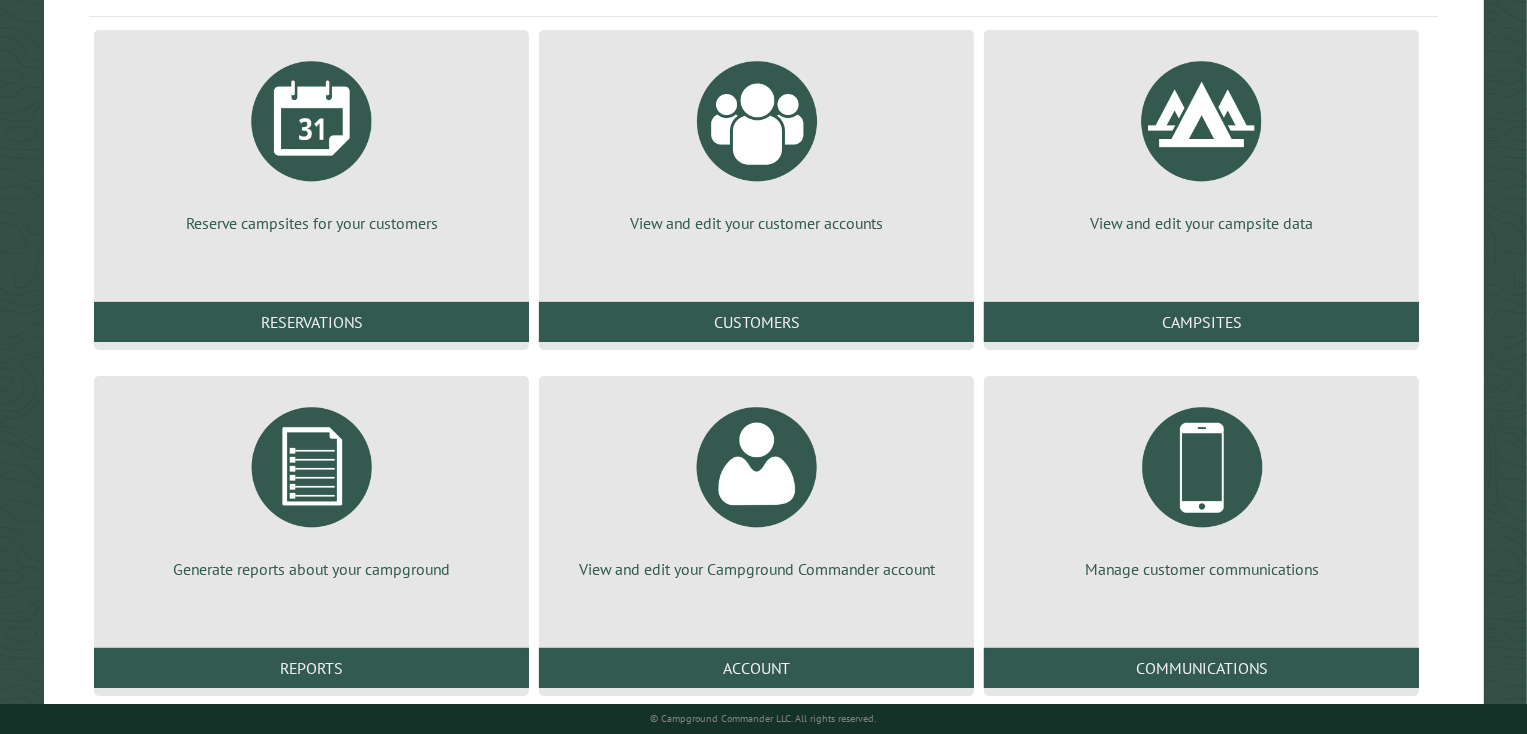 scroll, scrollTop: 240, scrollLeft: 0, axis: vertical 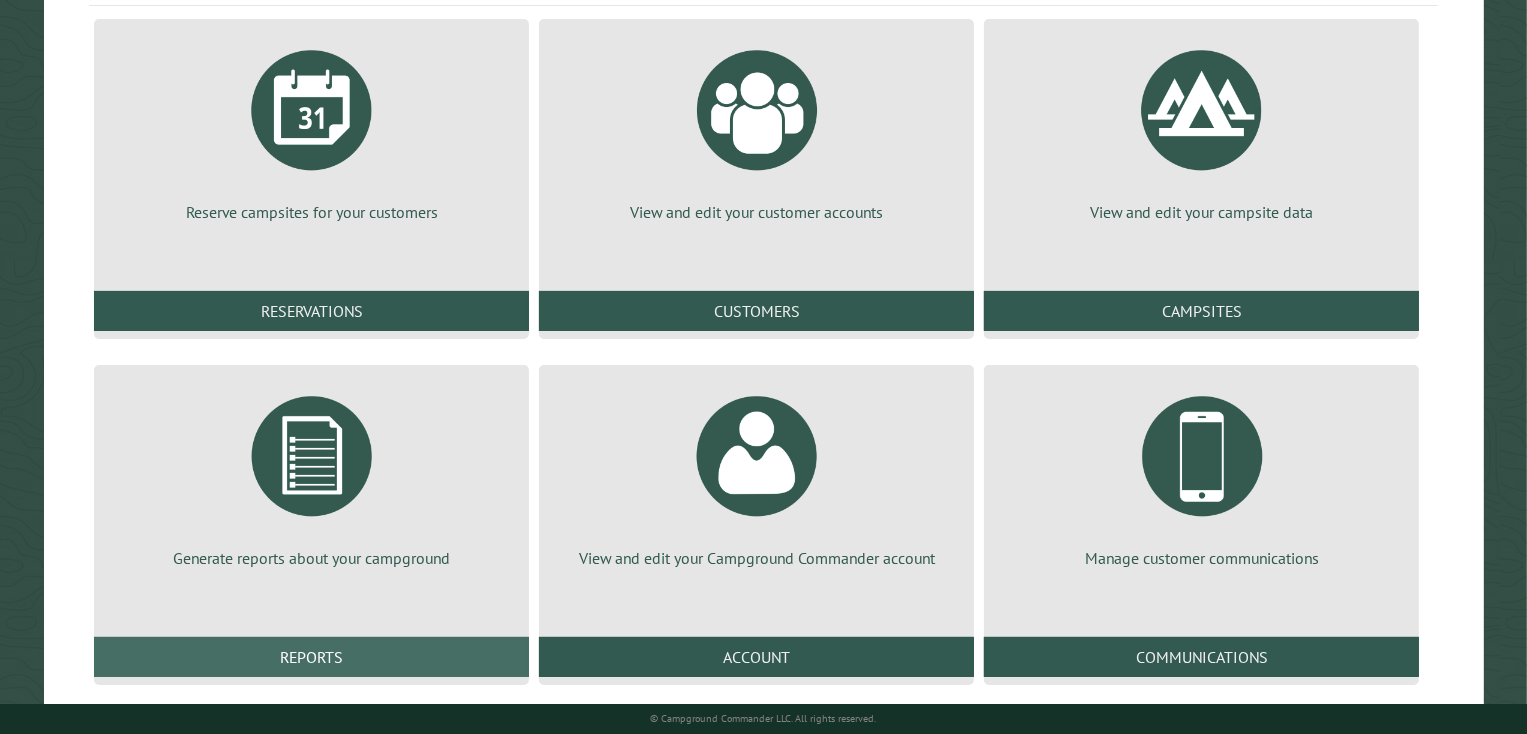 click on "Reports" at bounding box center (311, 657) 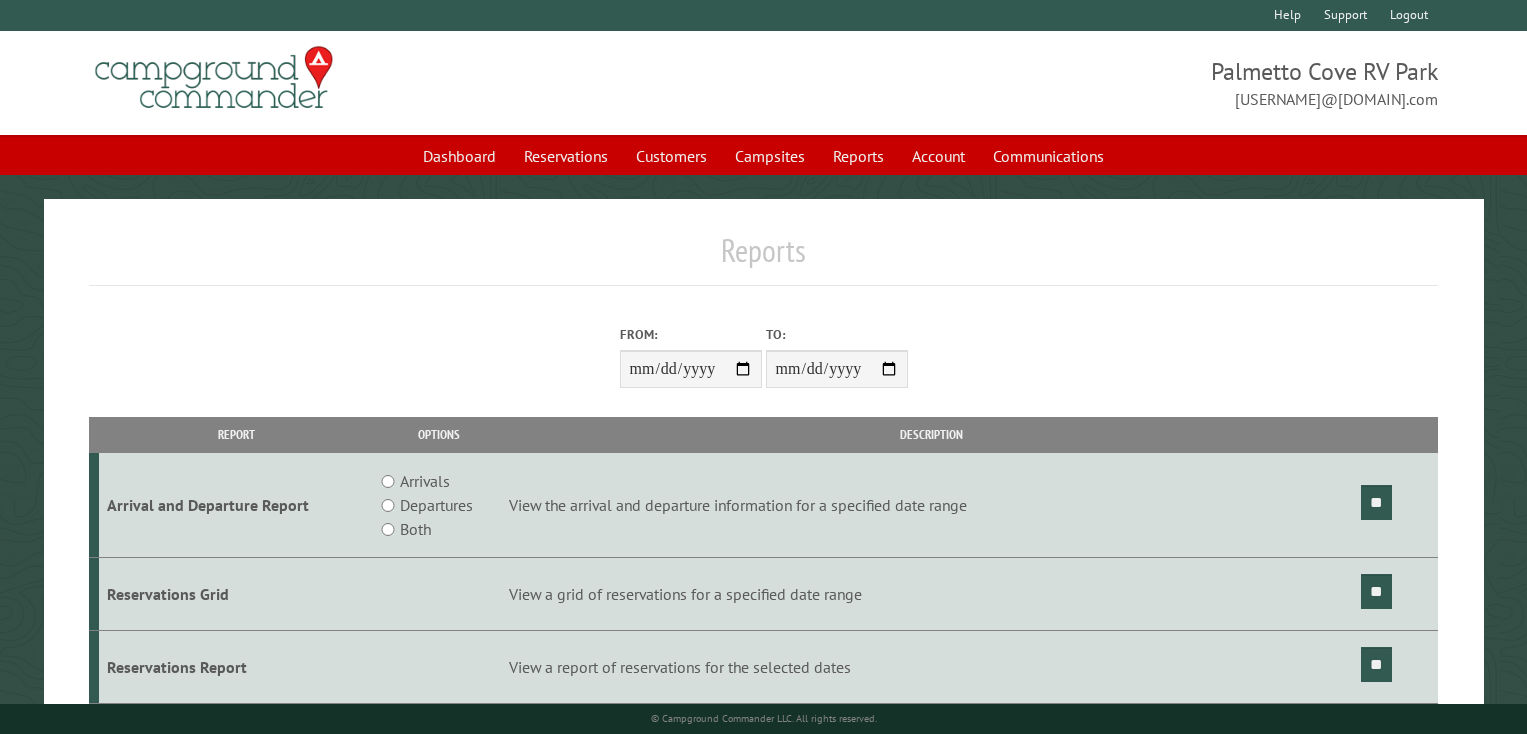 scroll, scrollTop: 0, scrollLeft: 0, axis: both 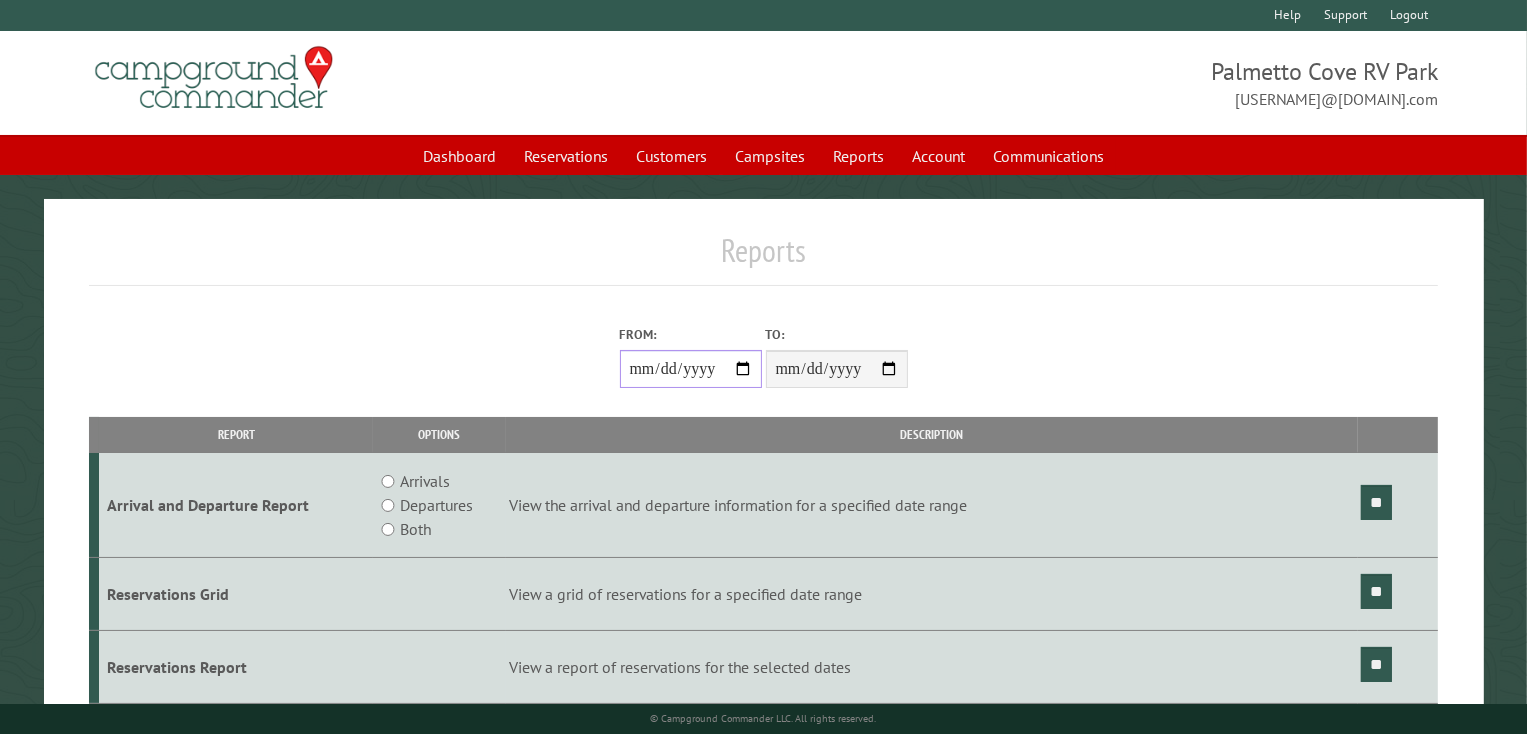 click on "From:" at bounding box center [691, 369] 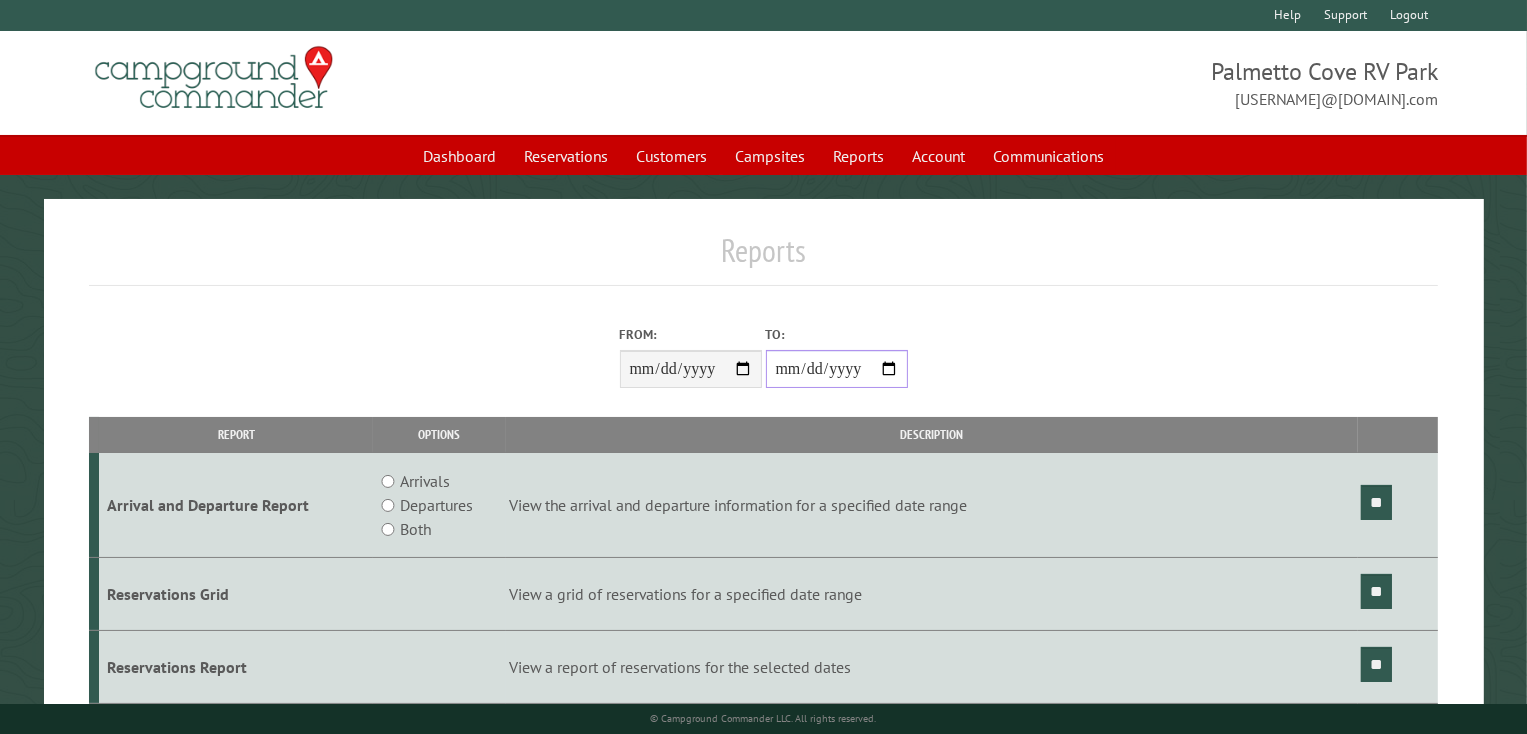 click on "**********" at bounding box center (837, 369) 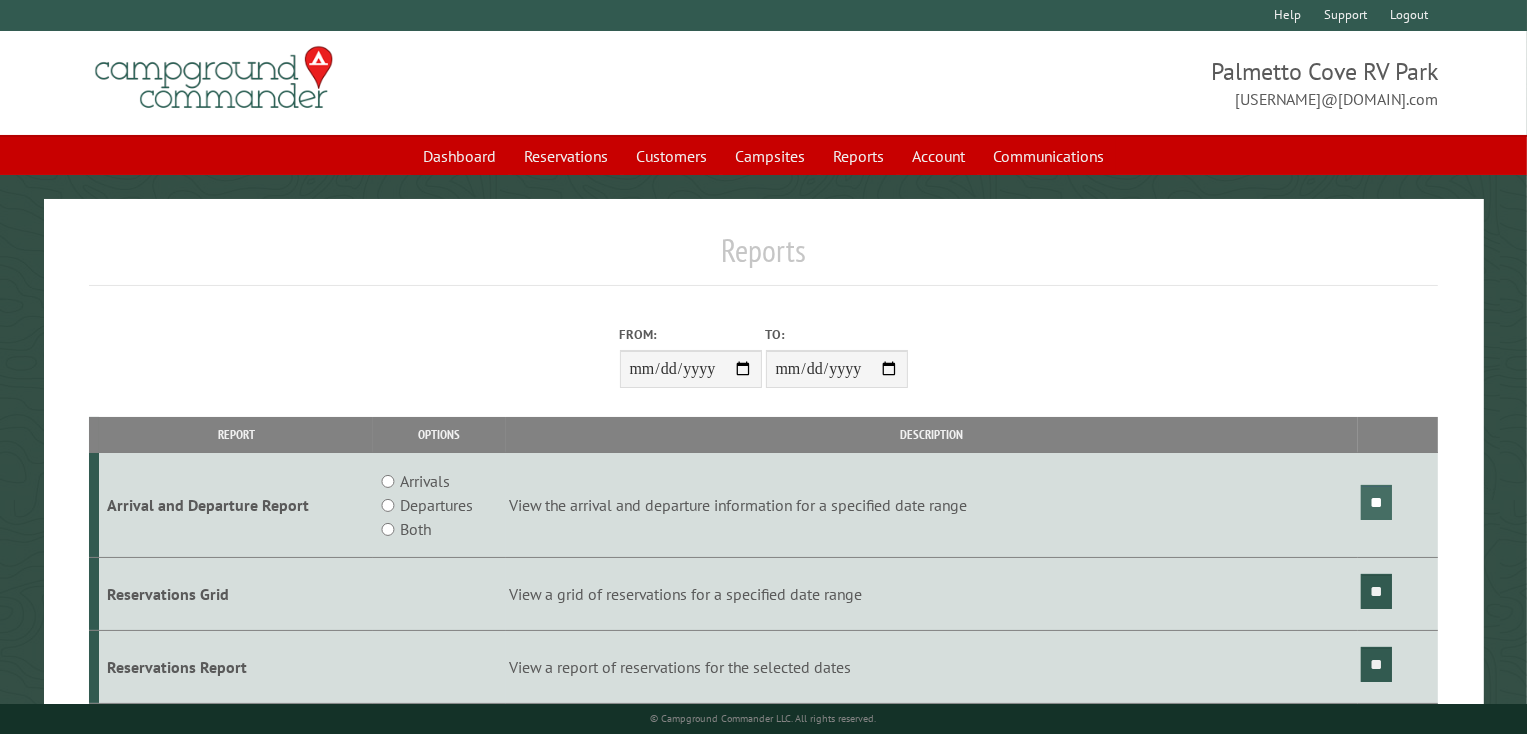 click on "**" at bounding box center (1376, 502) 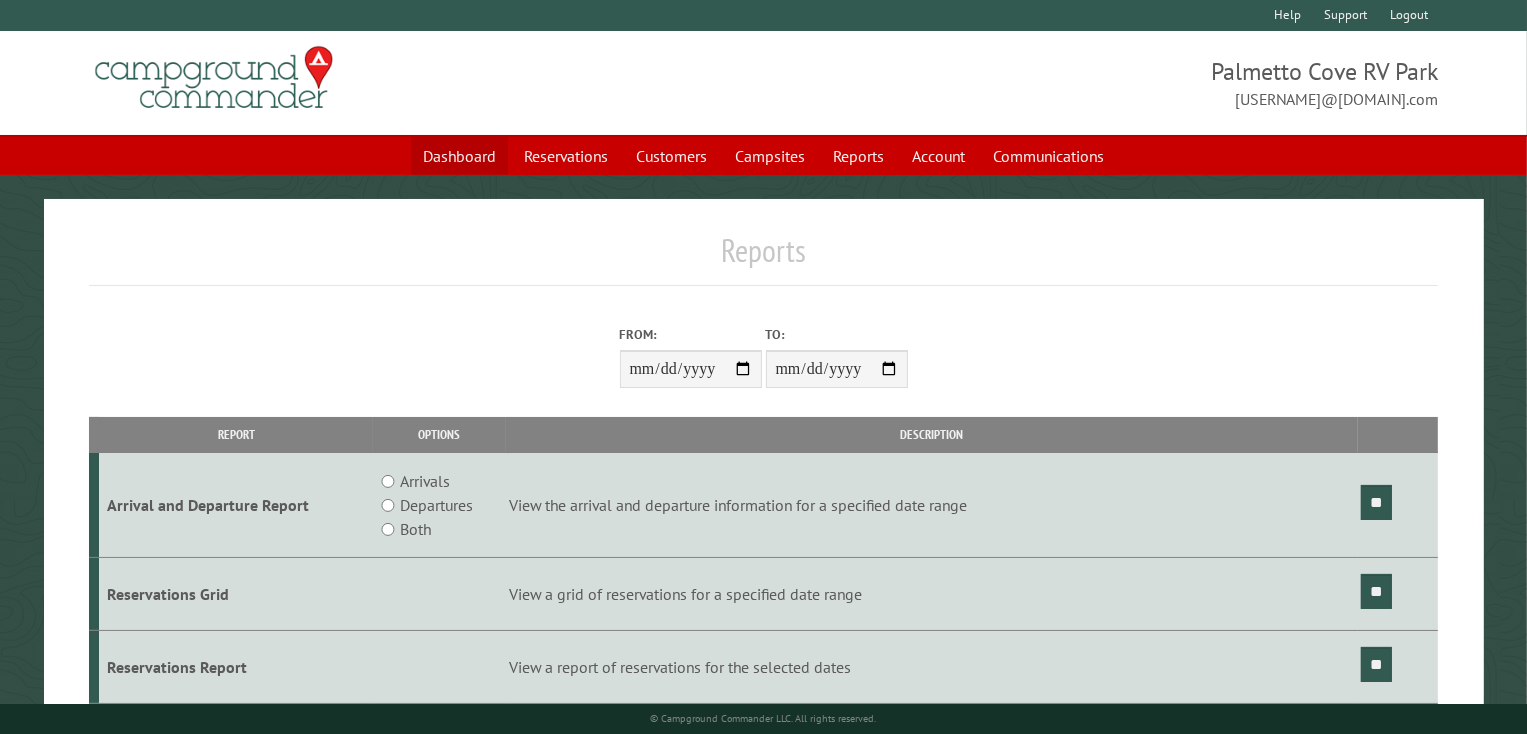 click on "Dashboard" at bounding box center (459, 156) 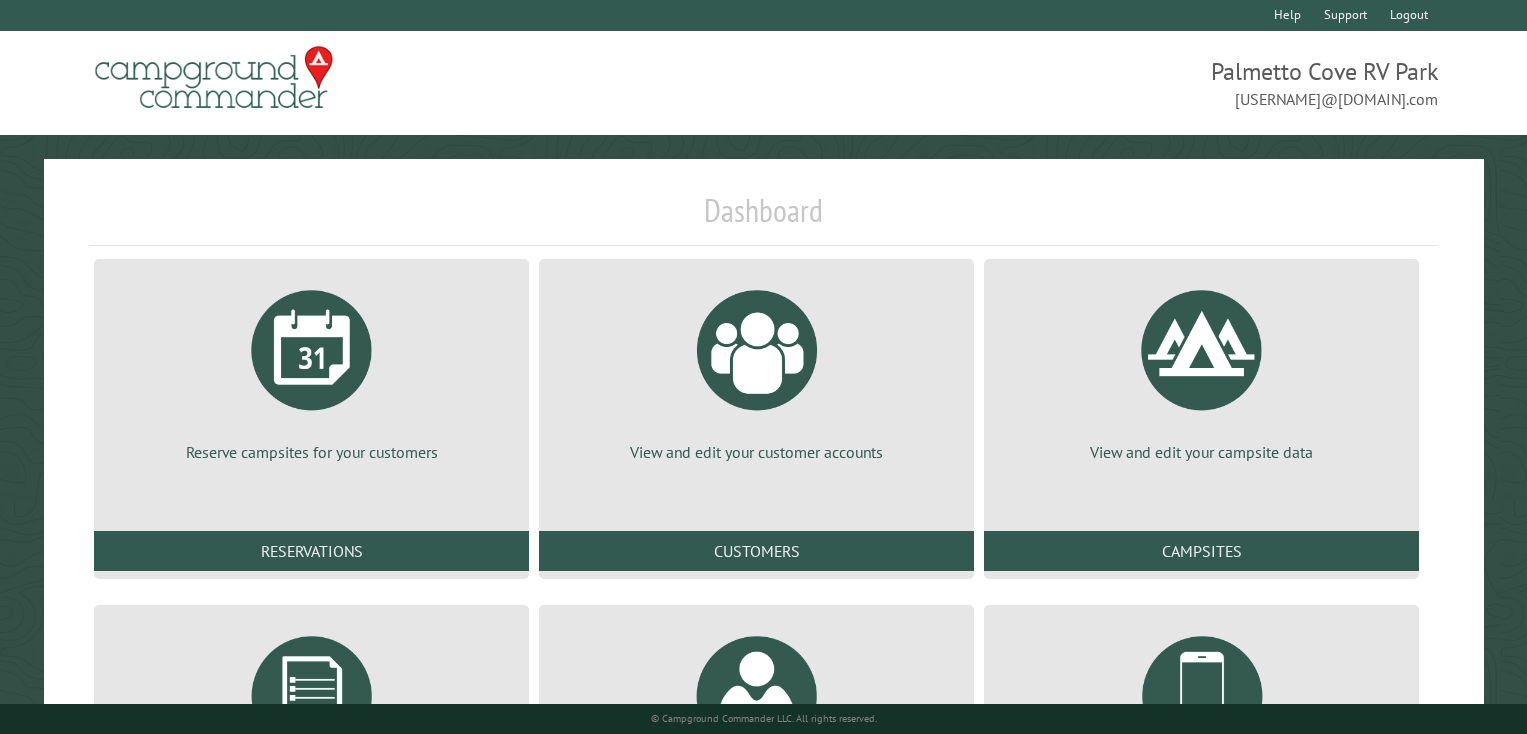 scroll, scrollTop: 0, scrollLeft: 0, axis: both 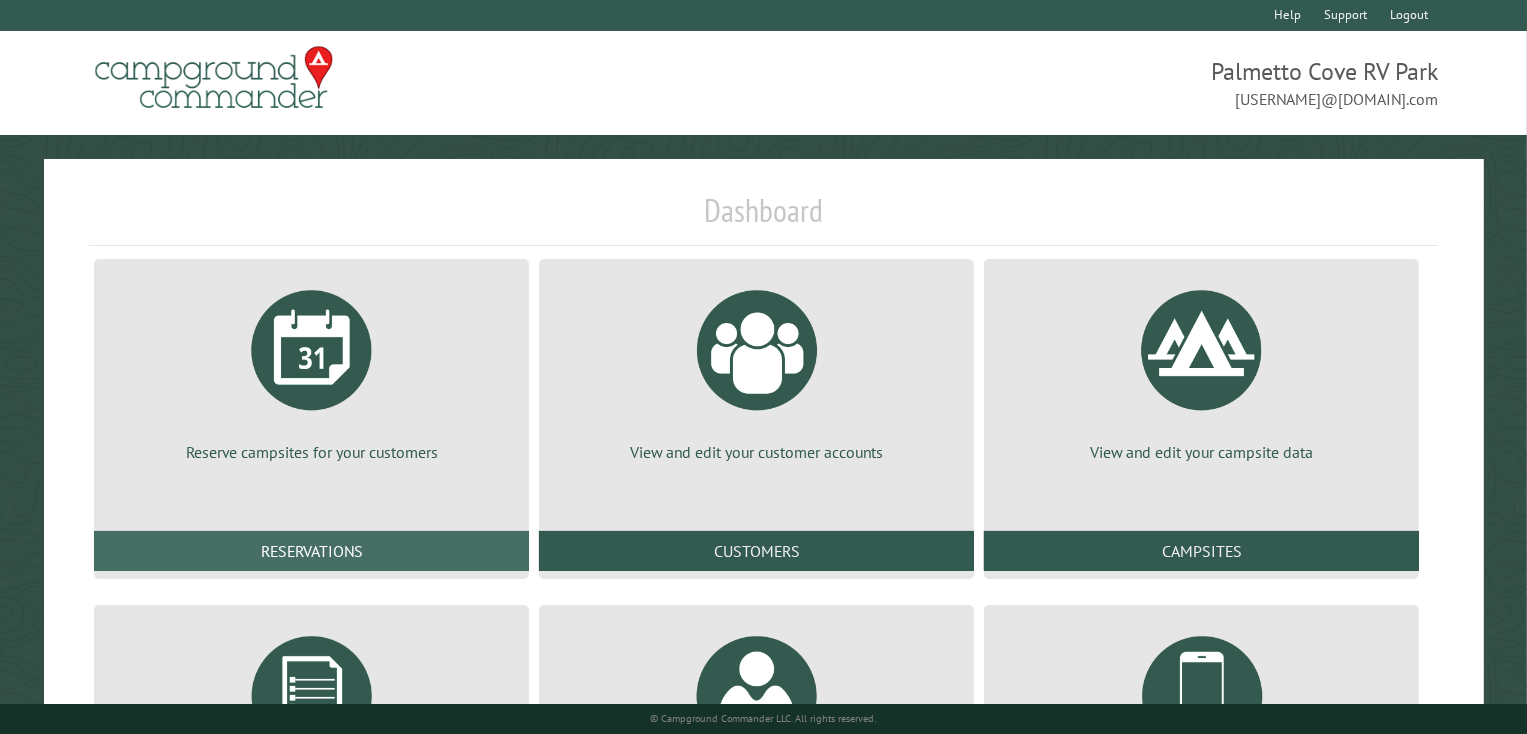 click on "Reservations" at bounding box center (311, 551) 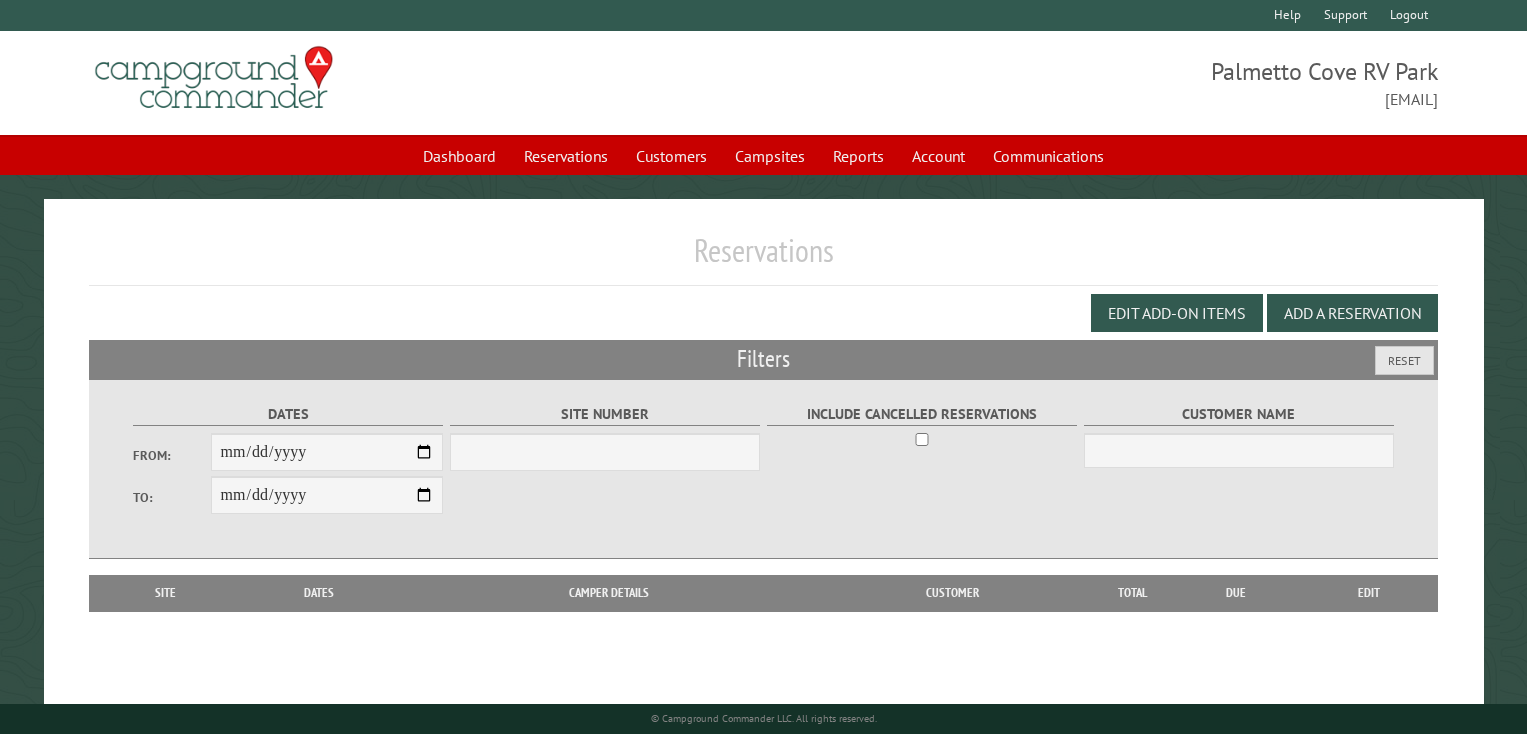 scroll, scrollTop: 0, scrollLeft: 0, axis: both 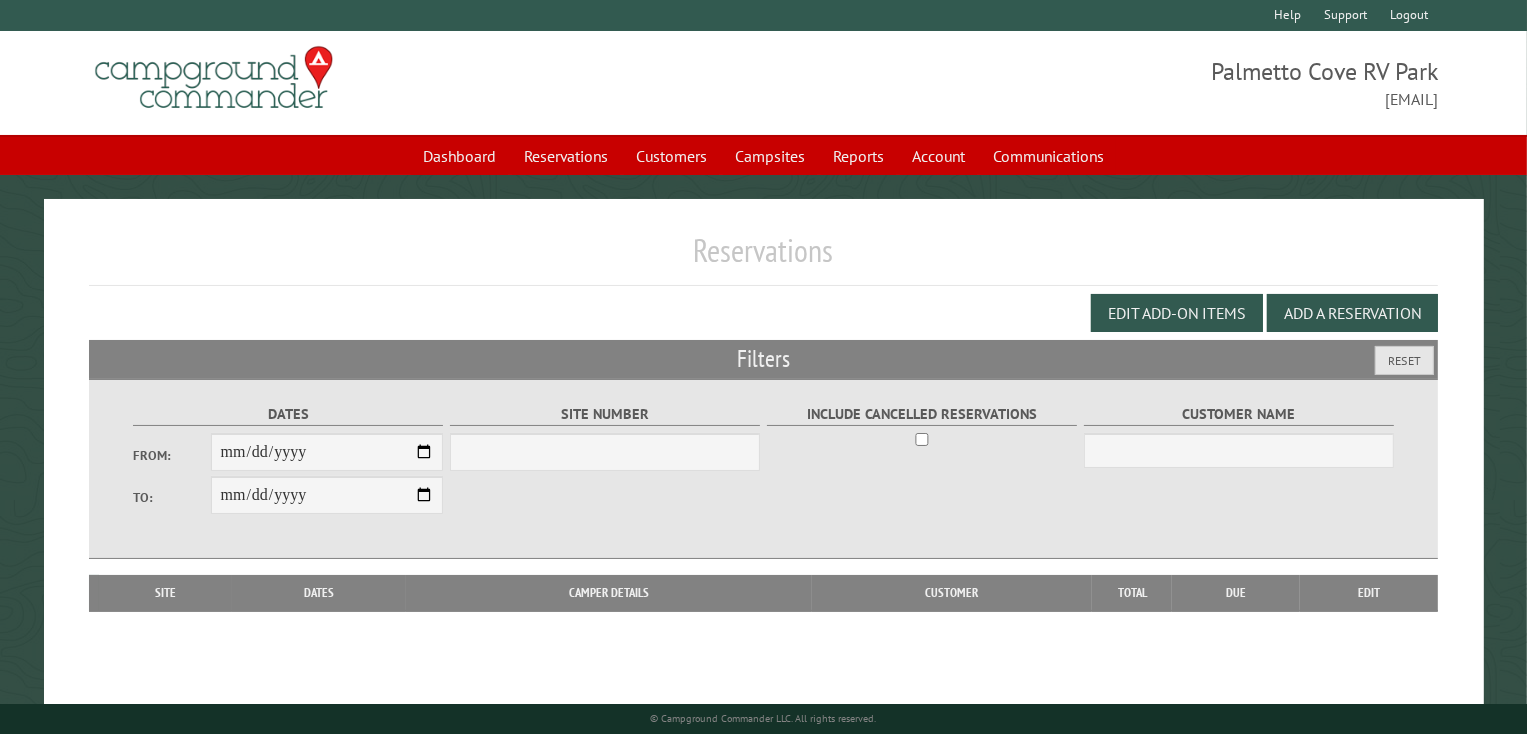 select on "***" 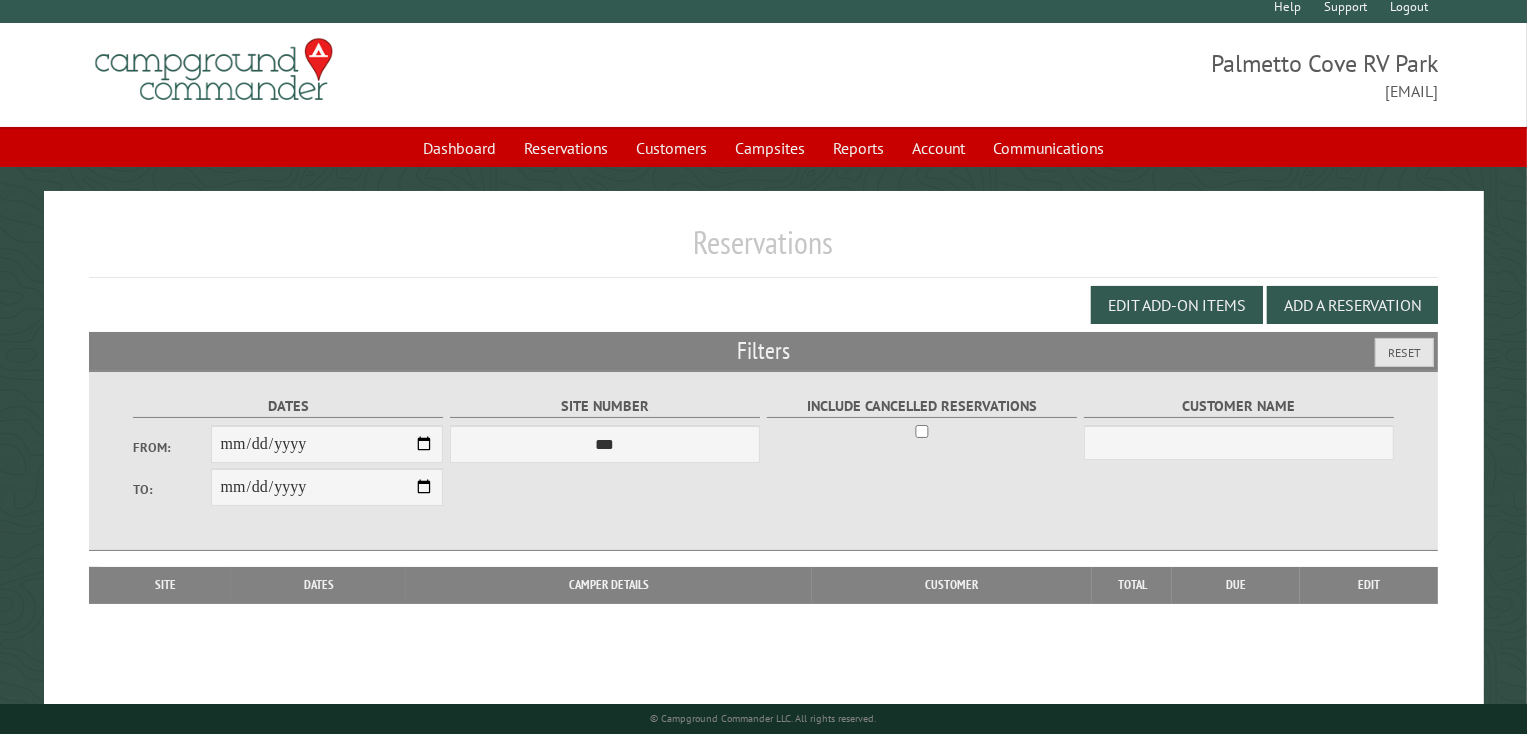 scroll, scrollTop: 0, scrollLeft: 0, axis: both 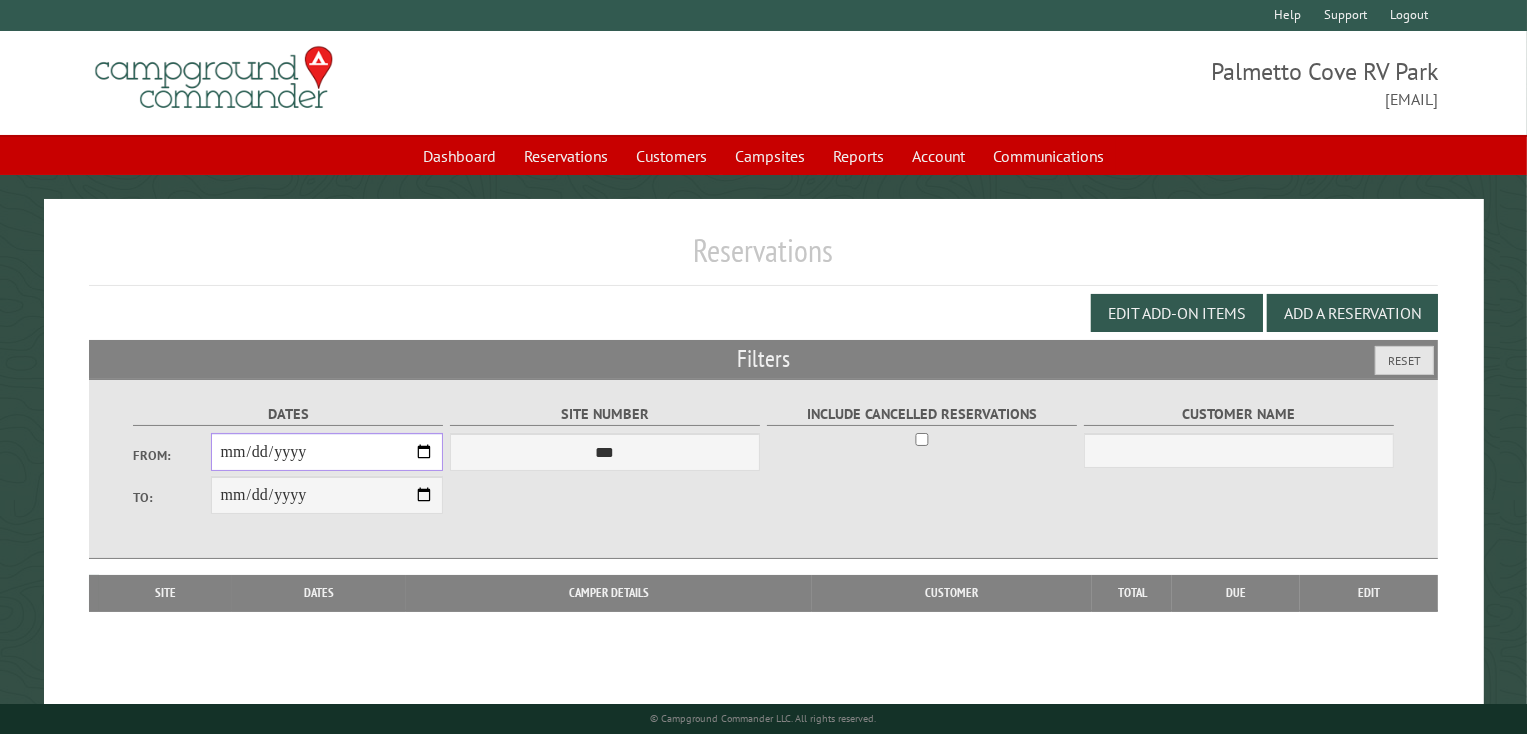 click on "From:" at bounding box center (327, 452) 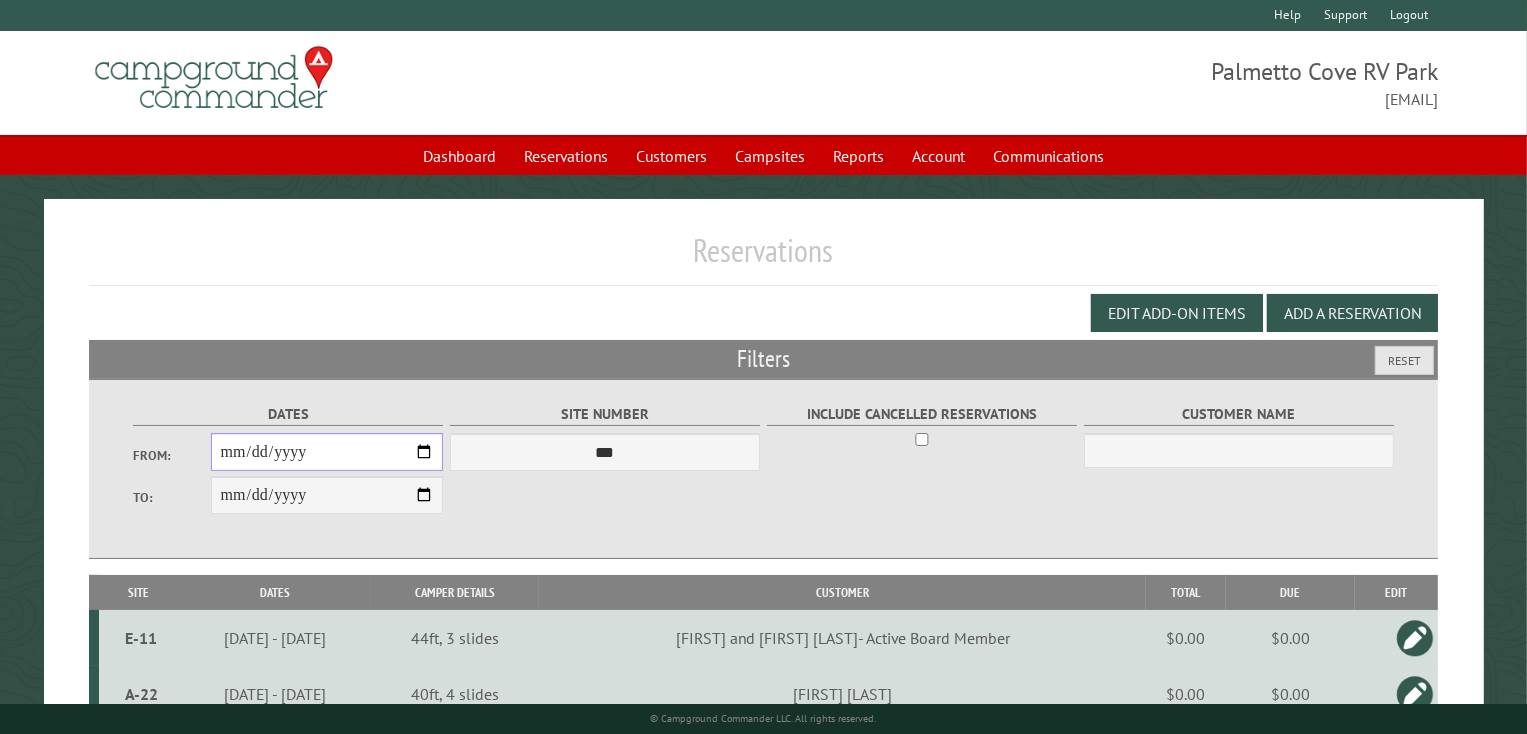 type on "**********" 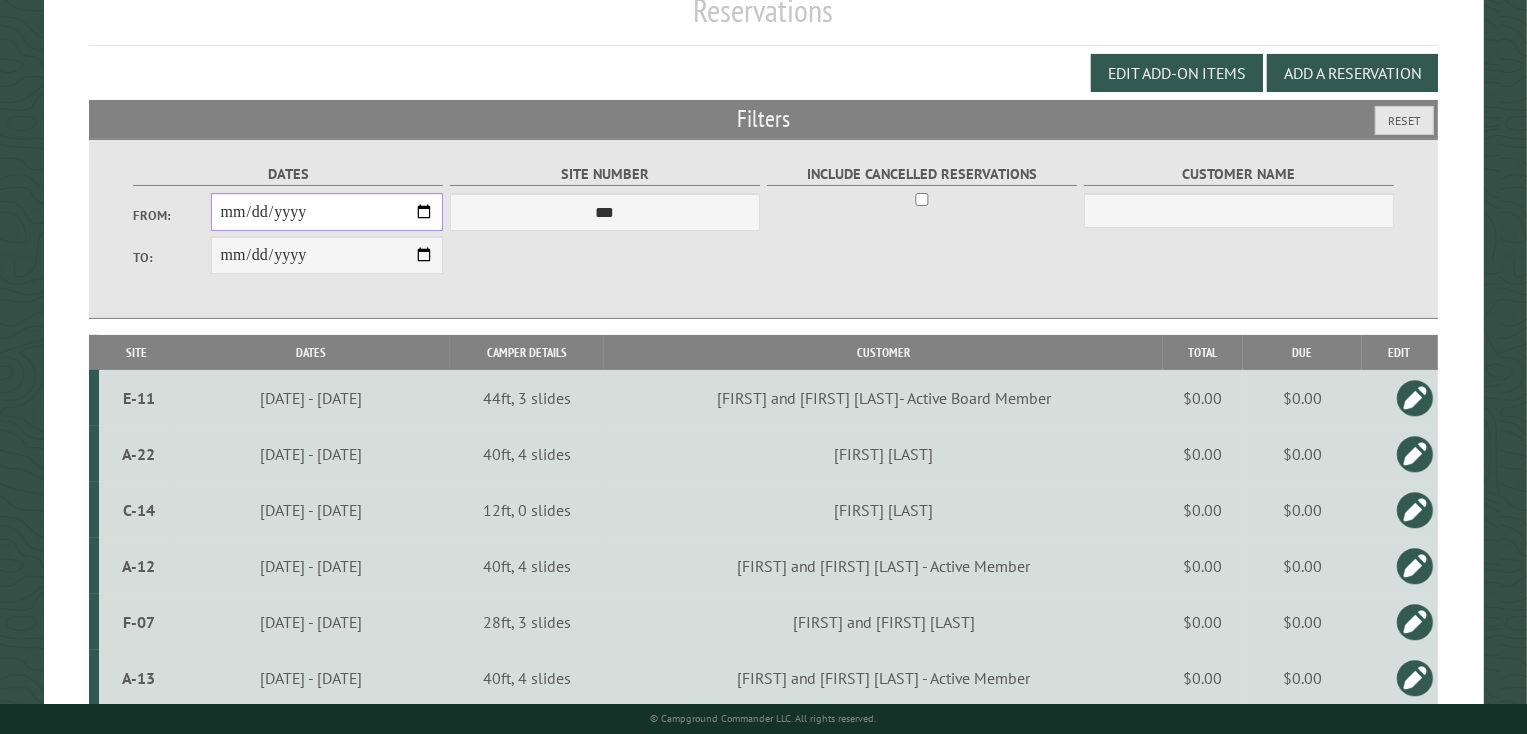 scroll, scrollTop: 320, scrollLeft: 0, axis: vertical 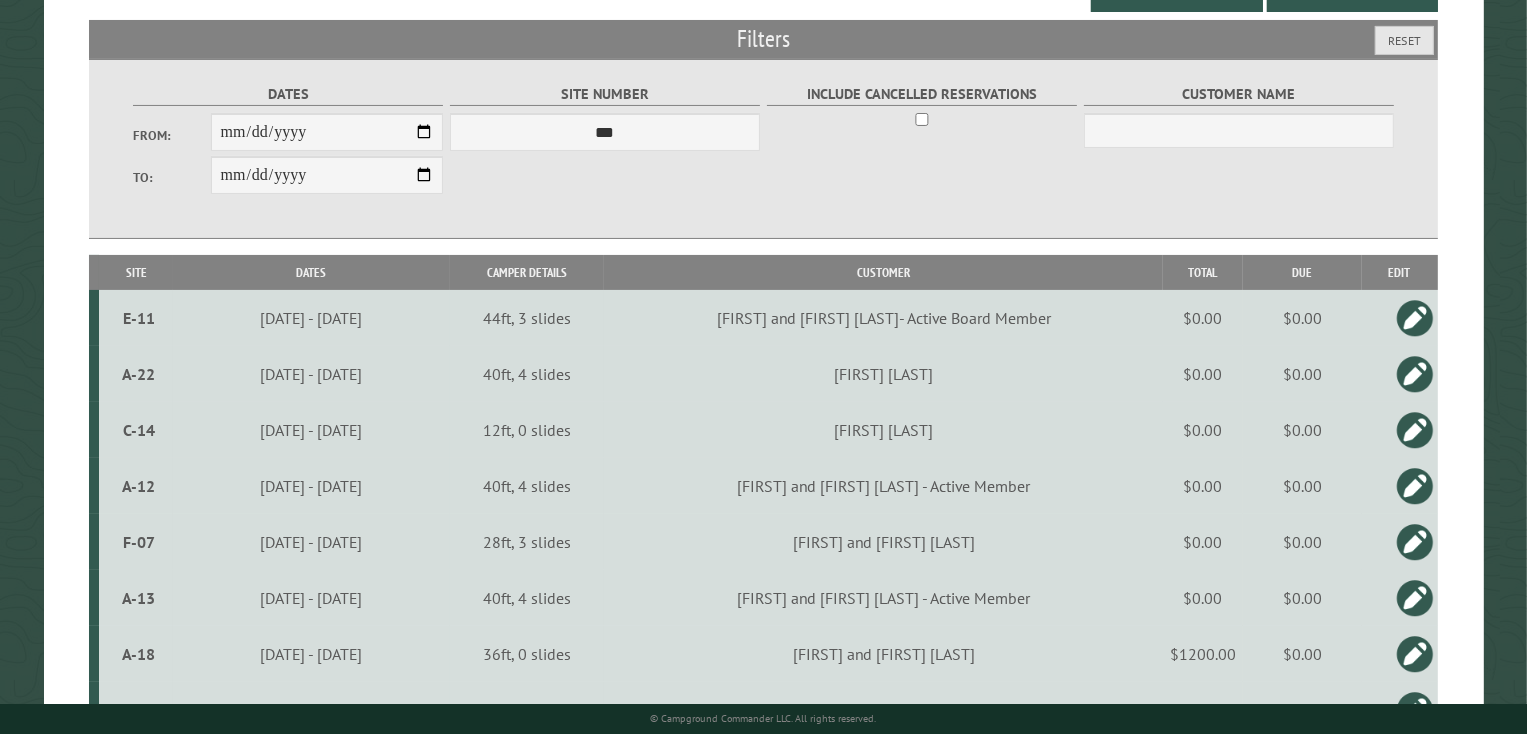 click on "Site" at bounding box center [136, 272] 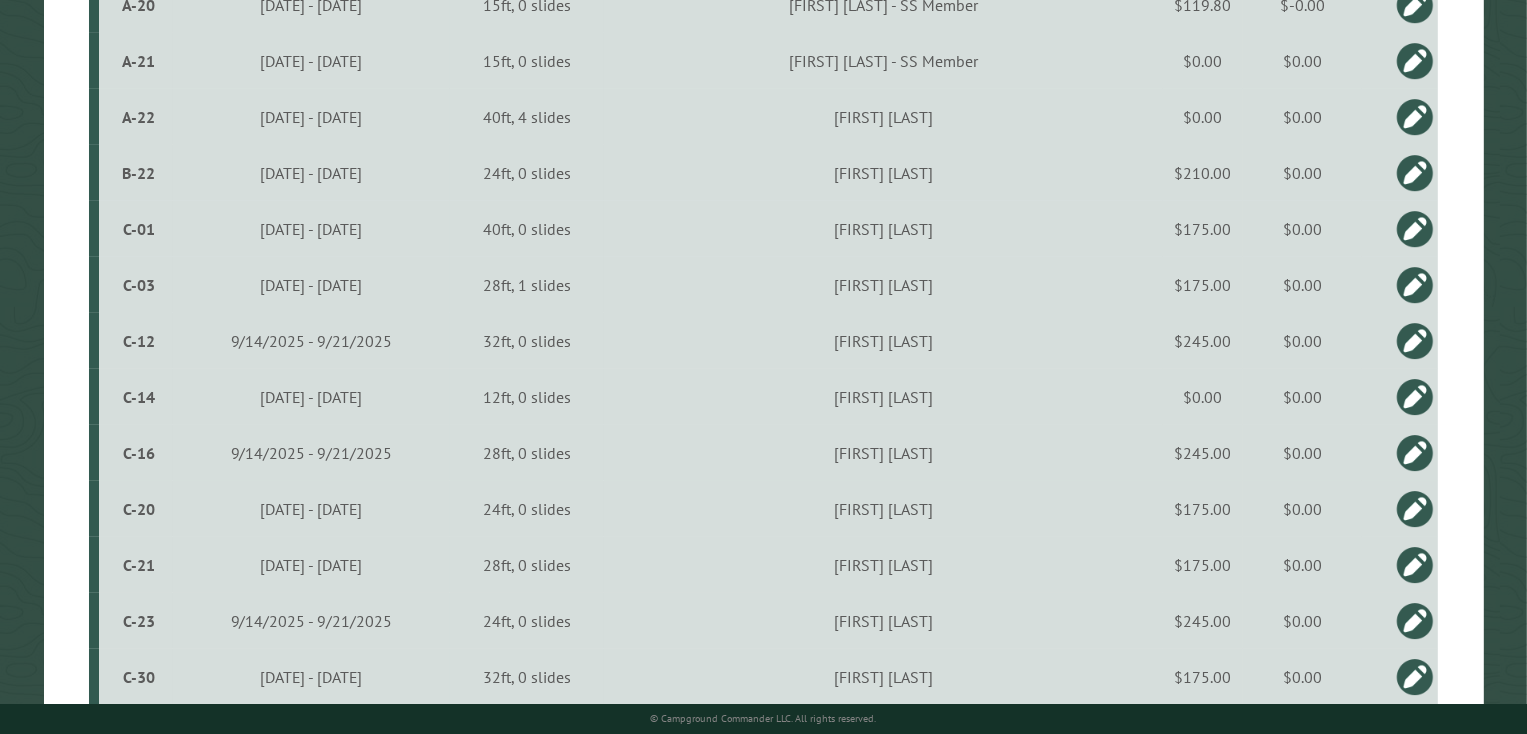 scroll, scrollTop: 1280, scrollLeft: 0, axis: vertical 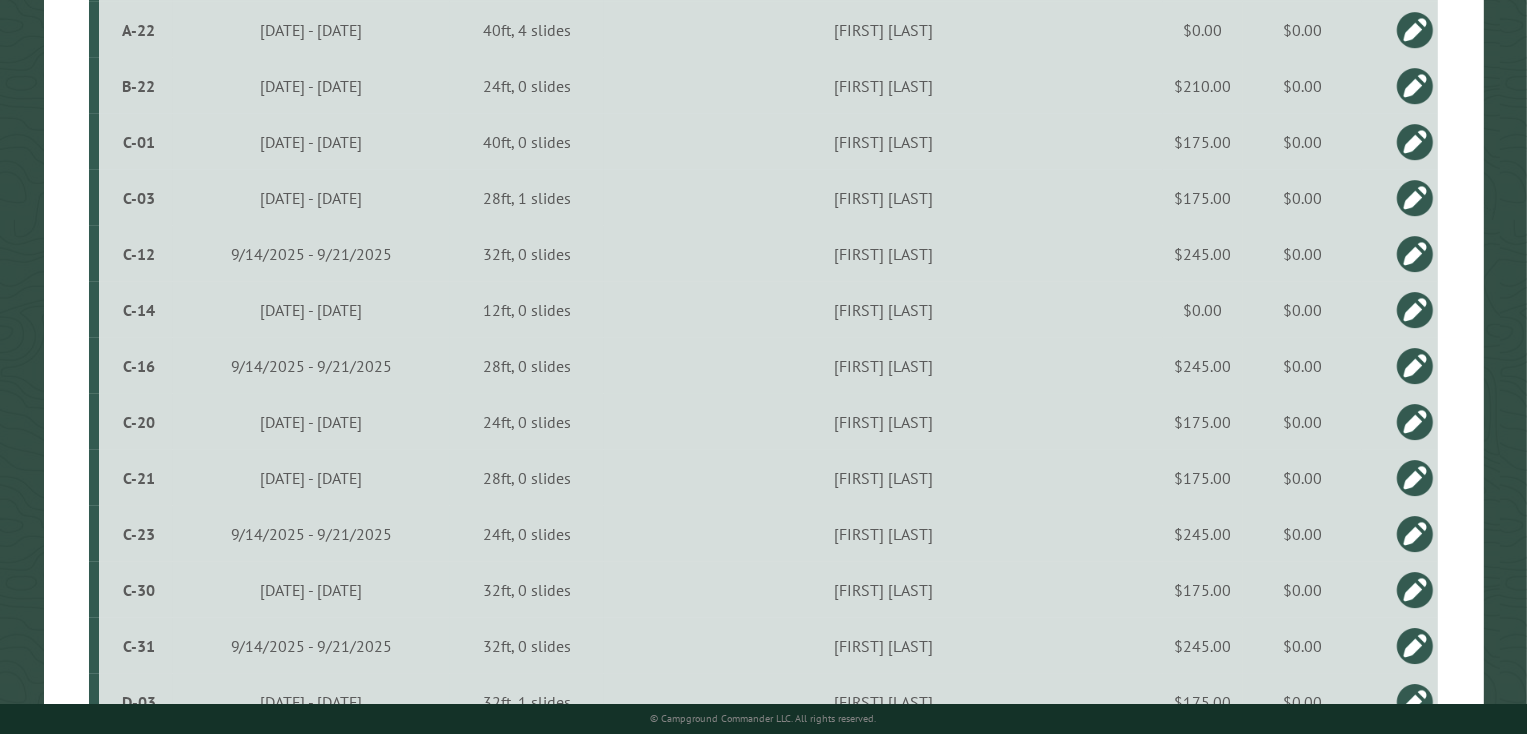 click on "C-21" at bounding box center (138, 478) 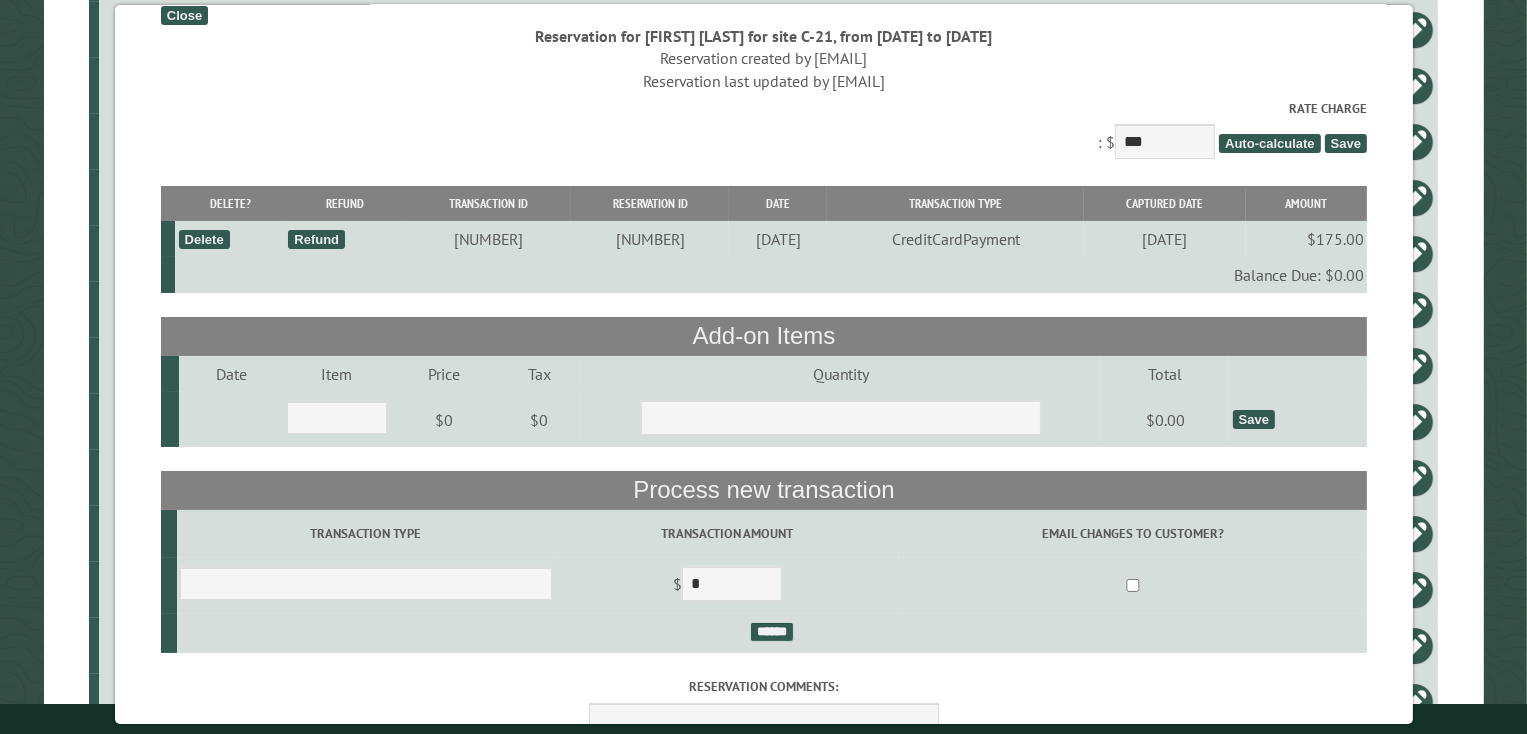 scroll, scrollTop: 3, scrollLeft: 0, axis: vertical 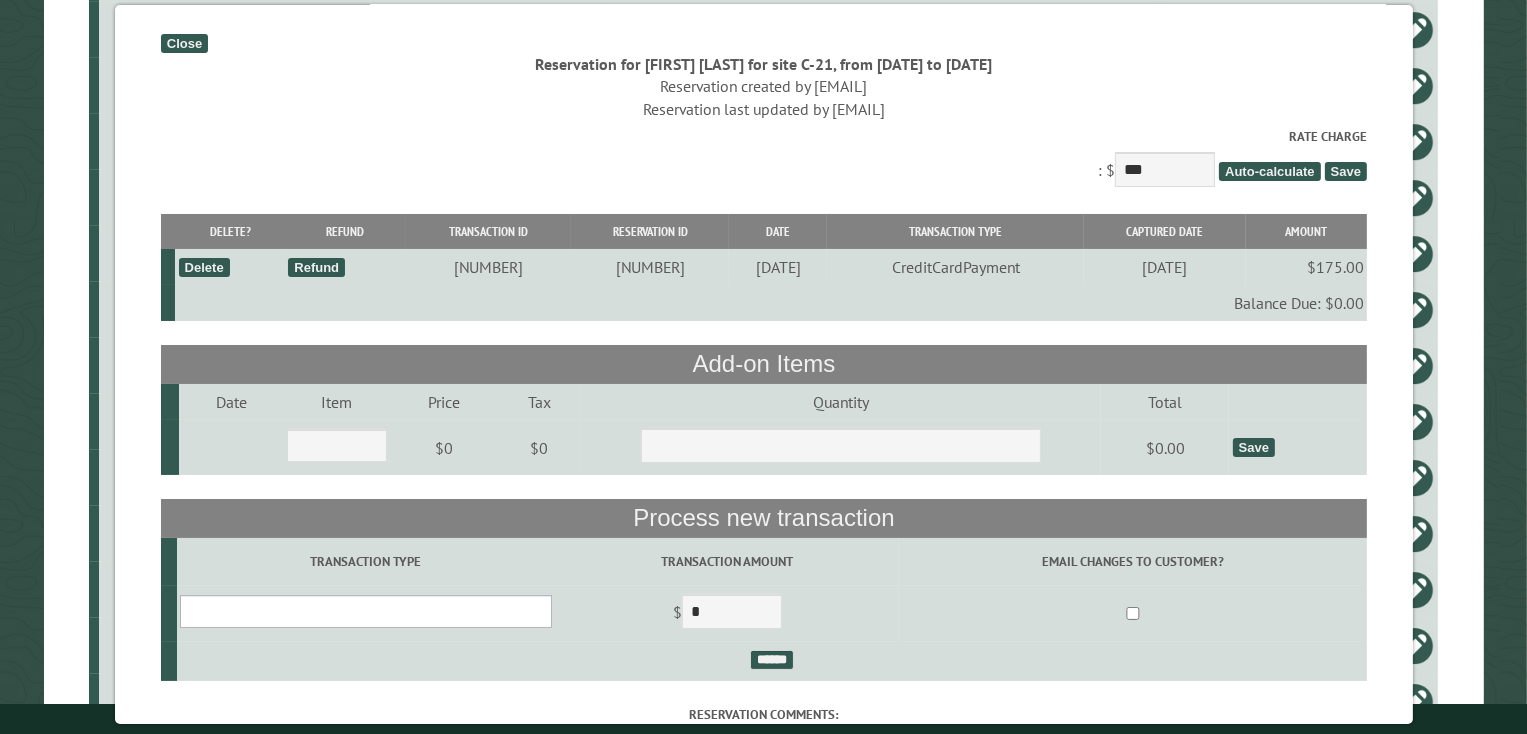 click on "**********" at bounding box center (365, 611) 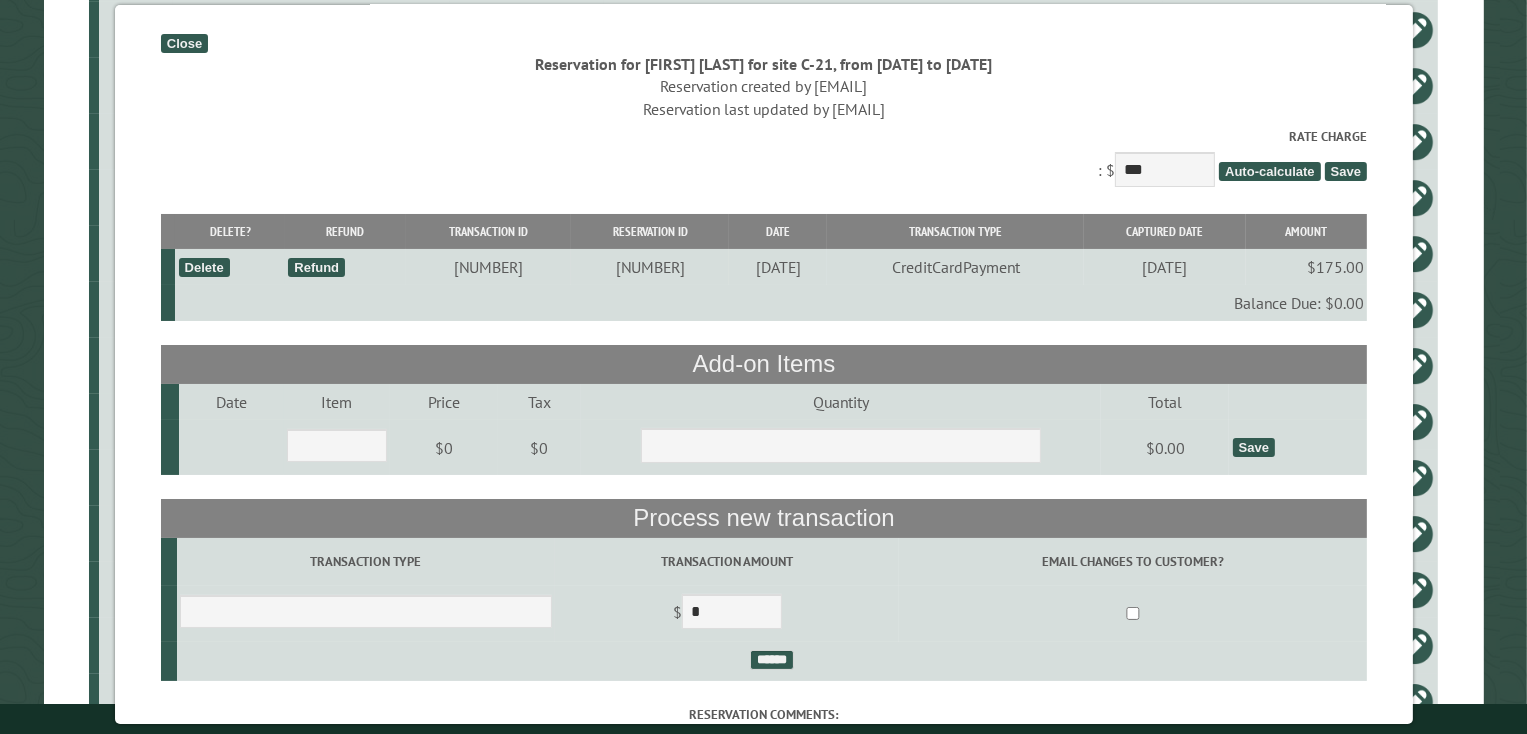 click on "Rate Charge : $ ***
Auto-calculate
Save" at bounding box center (763, 159) 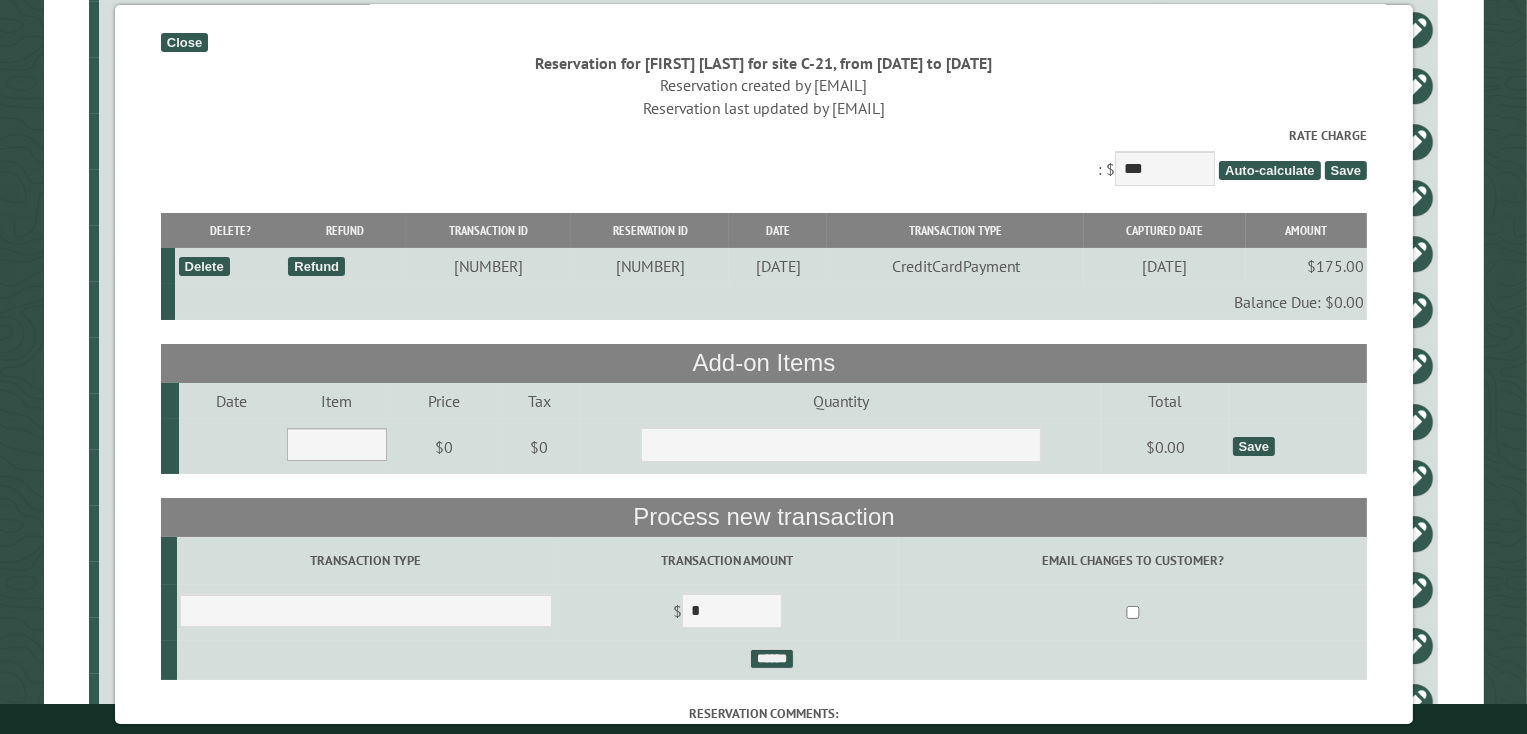 scroll, scrollTop: 0, scrollLeft: 0, axis: both 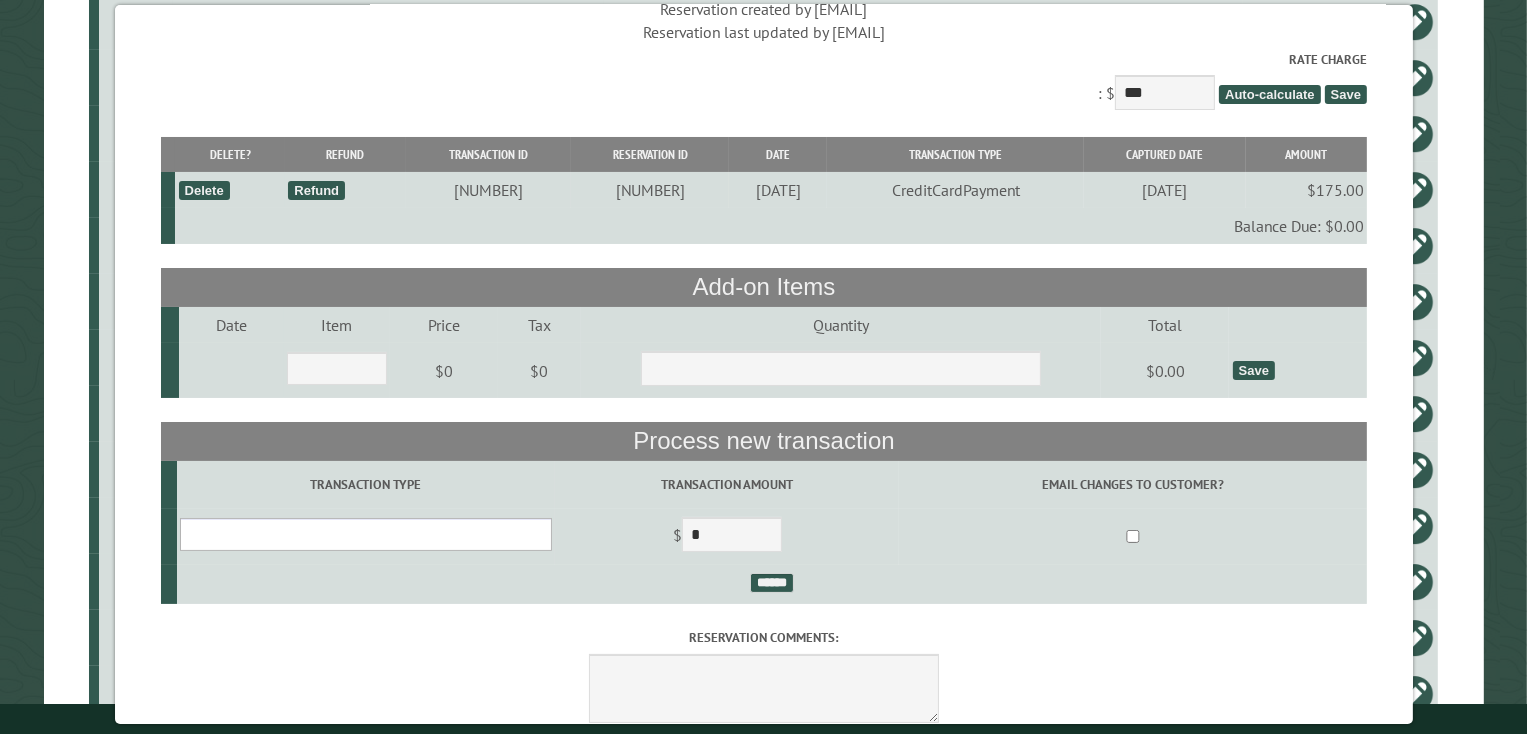 click on "**********" at bounding box center [365, 534] 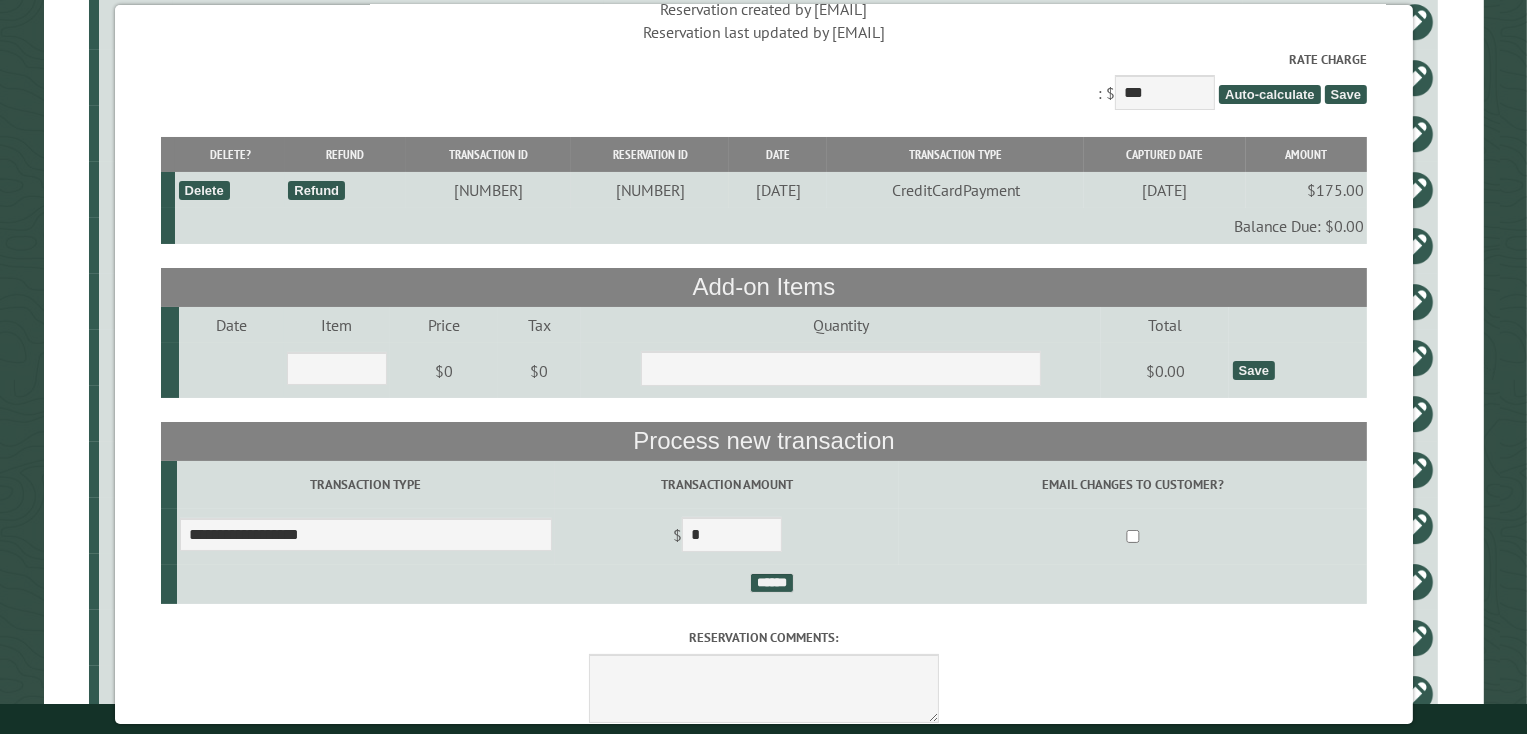click on "Refund" at bounding box center [316, 190] 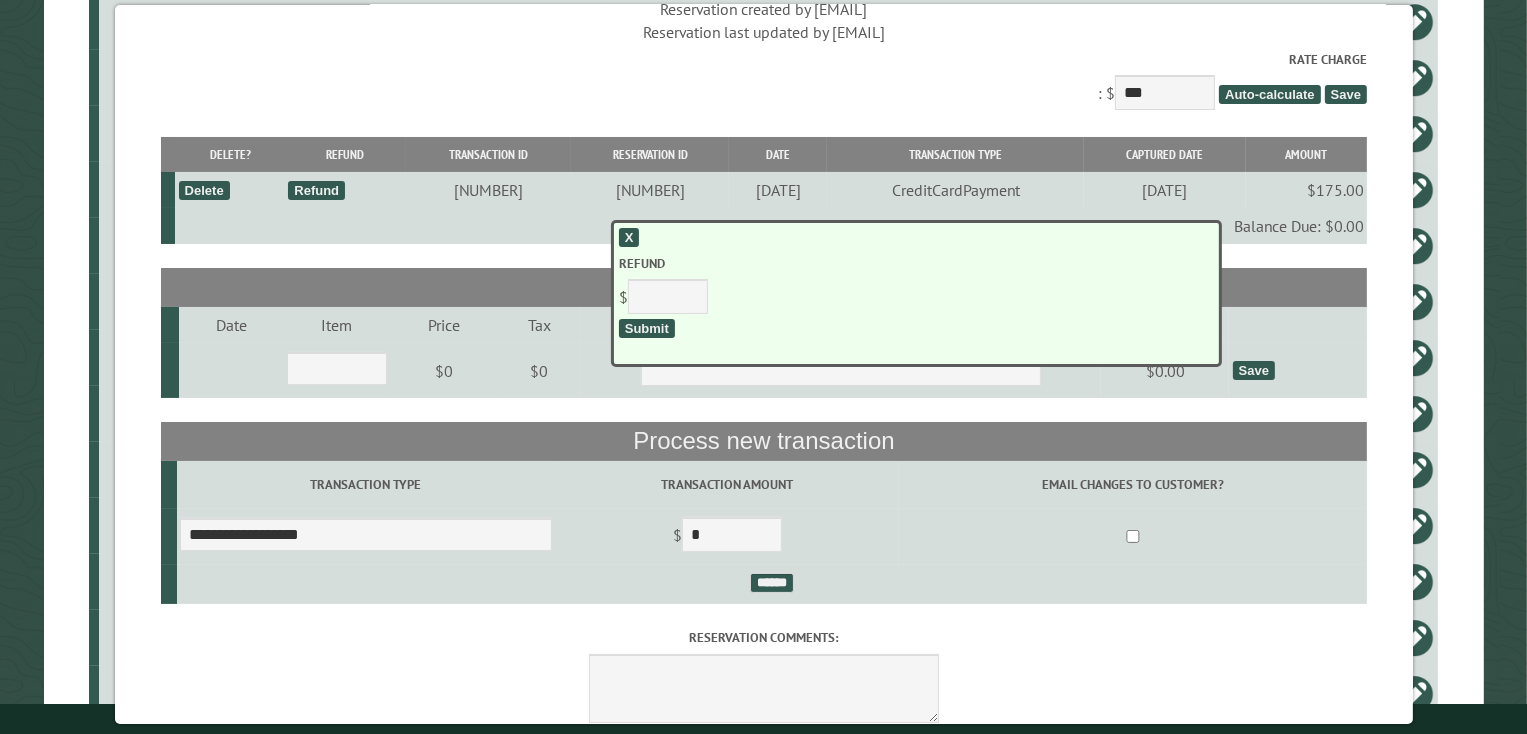 click on "X" at bounding box center [629, 237] 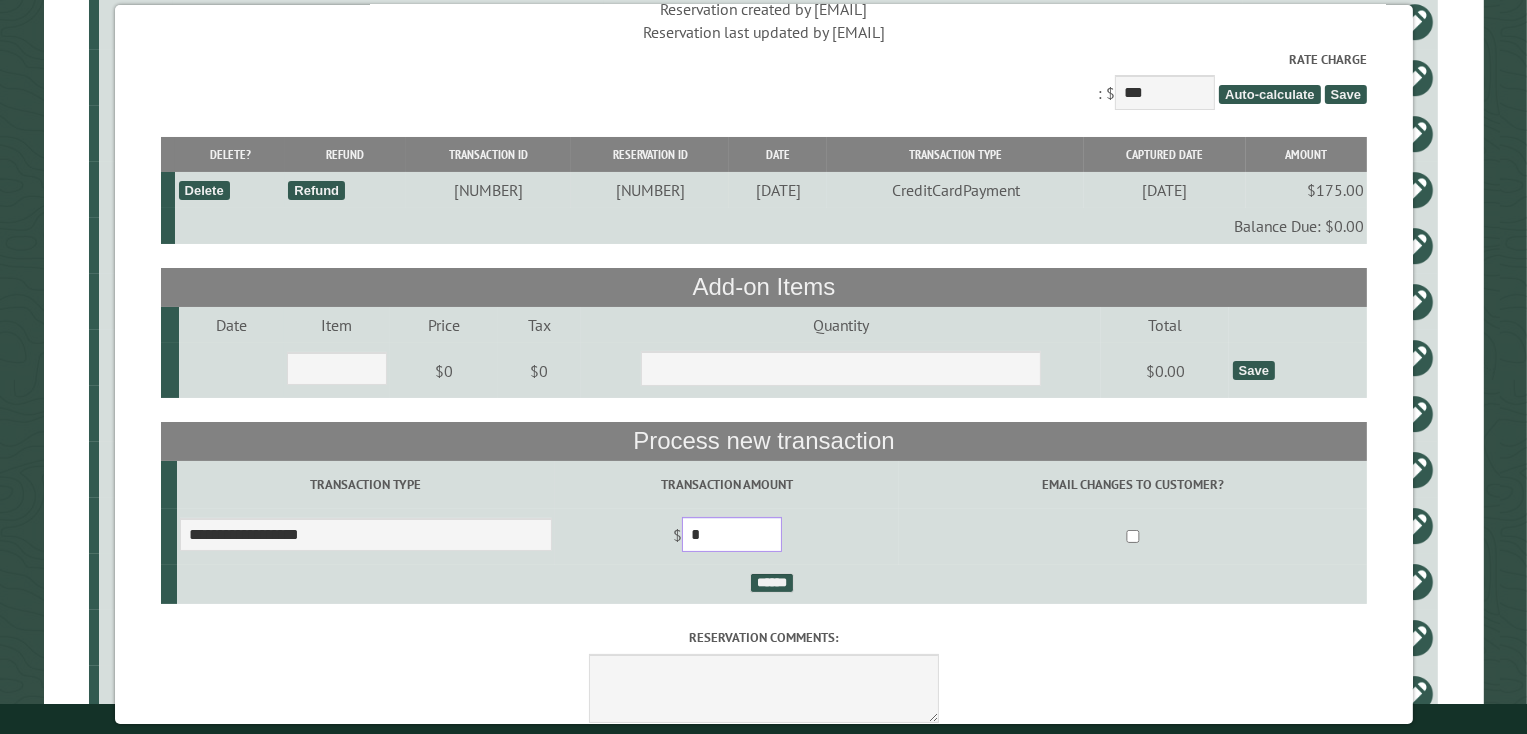 click on "*" at bounding box center (731, 534) 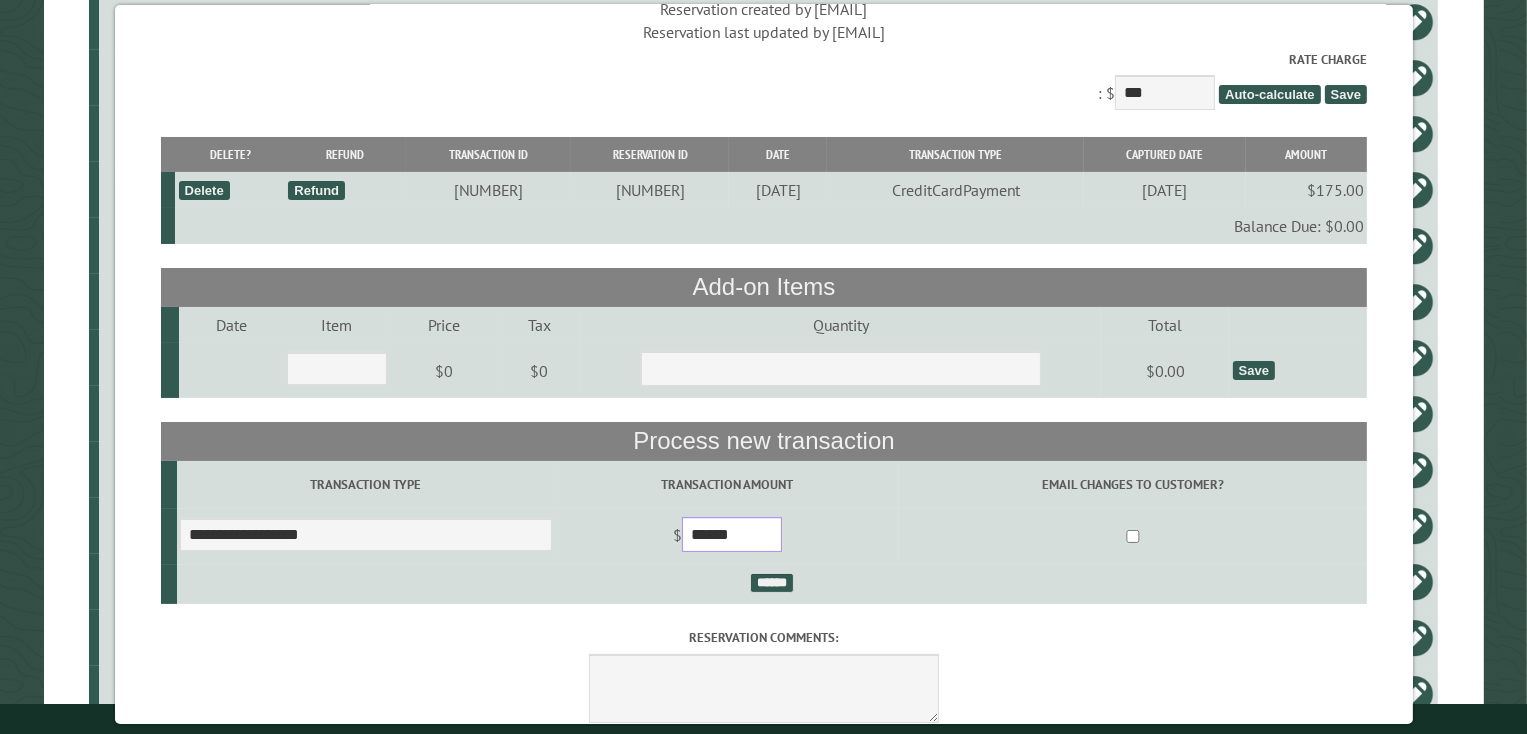 type on "******" 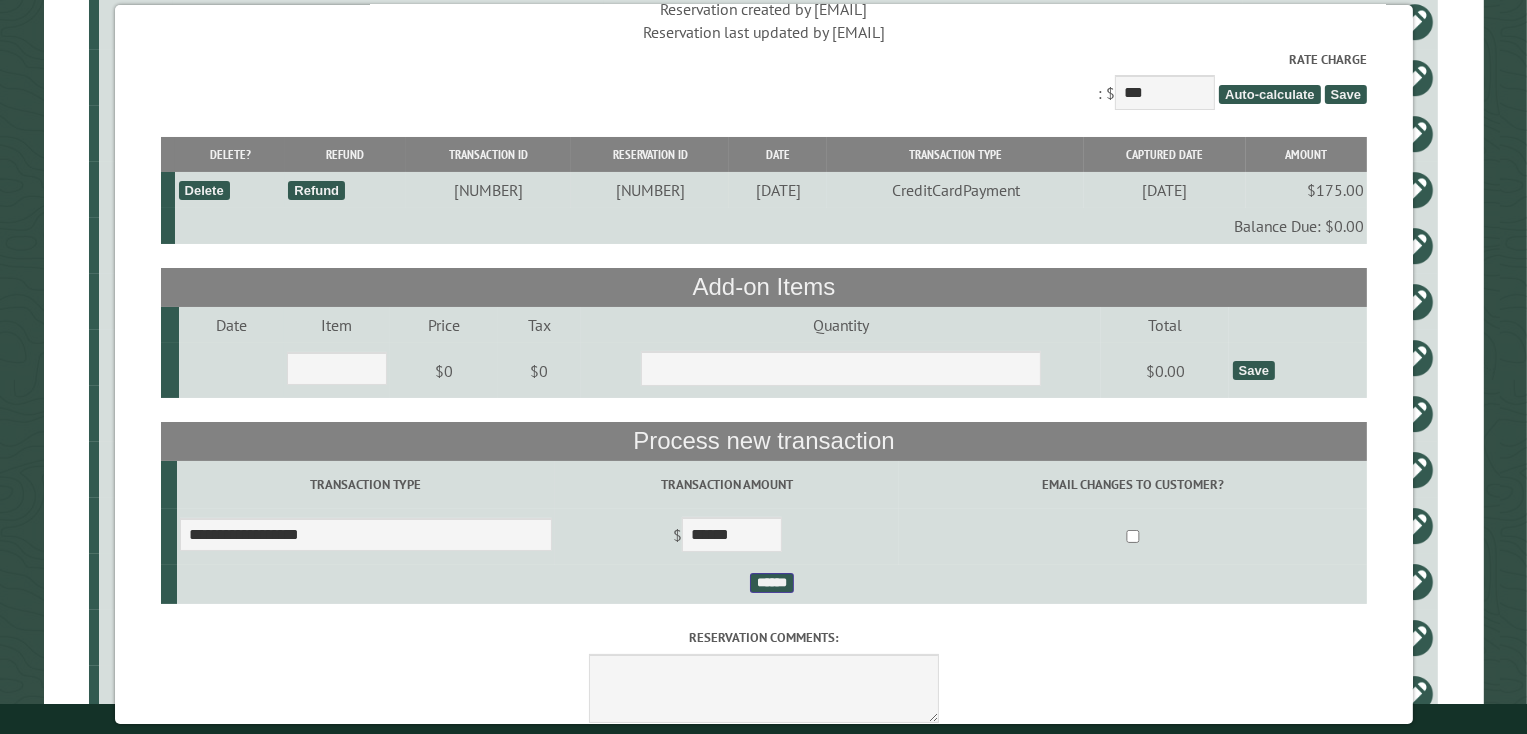click on "******" at bounding box center (771, 583) 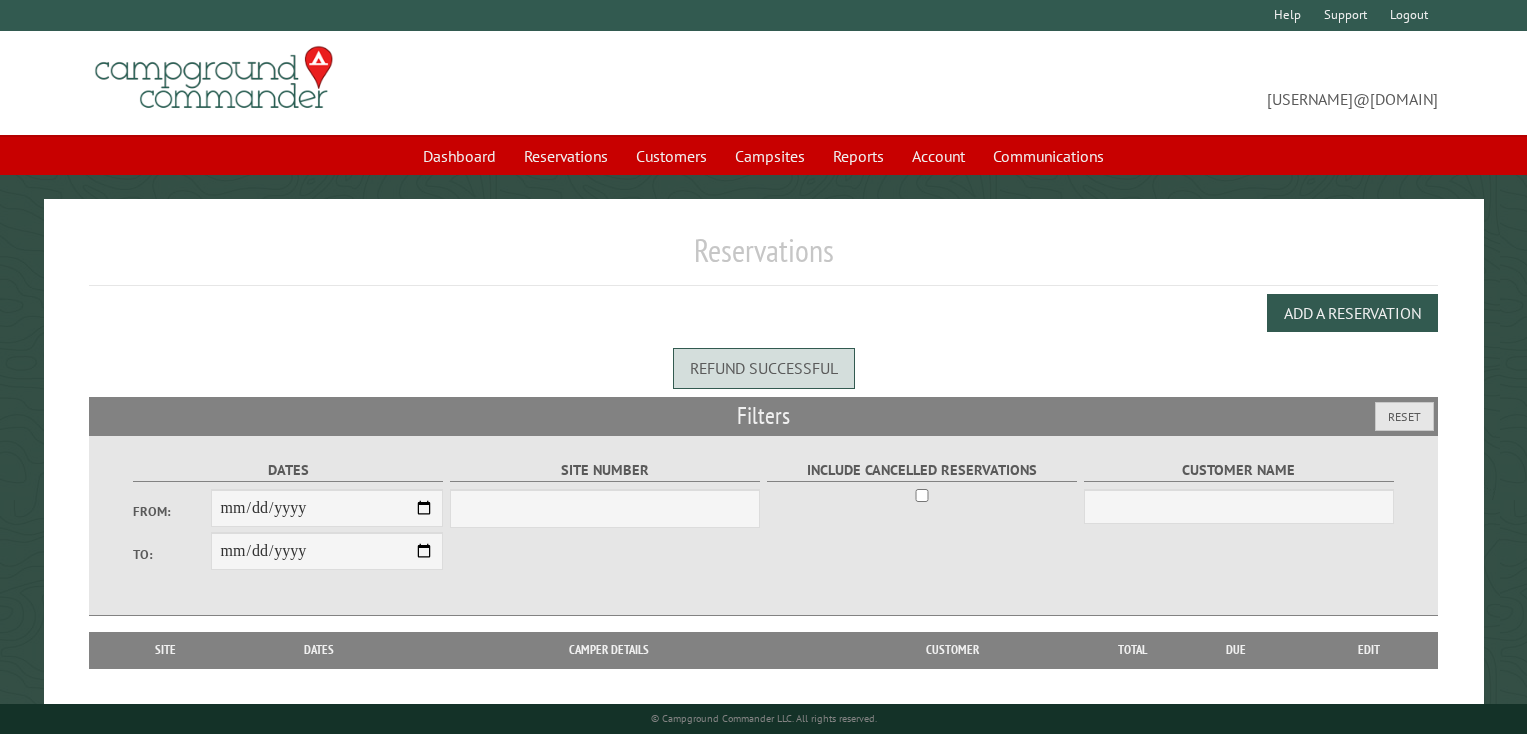 scroll, scrollTop: 0, scrollLeft: 0, axis: both 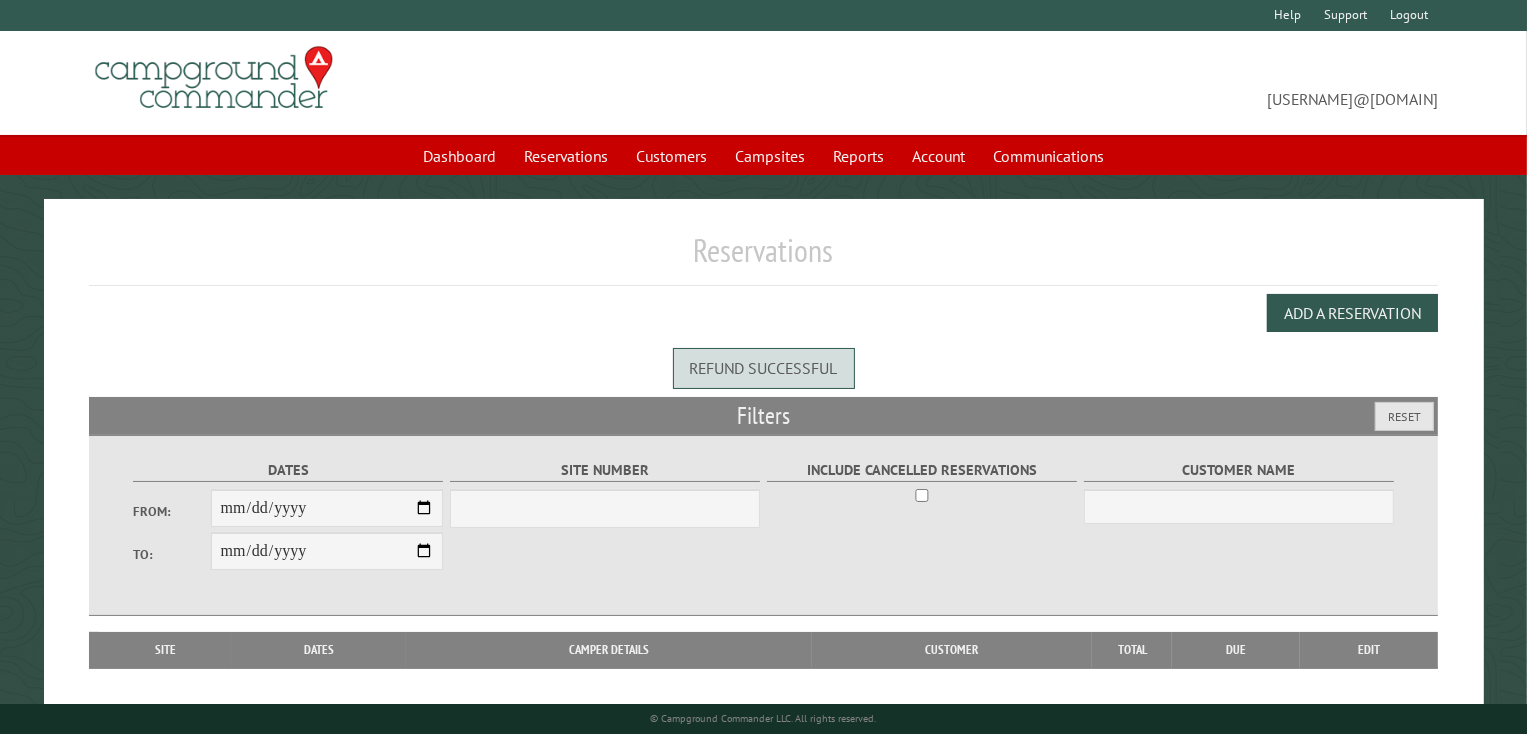 select on "***" 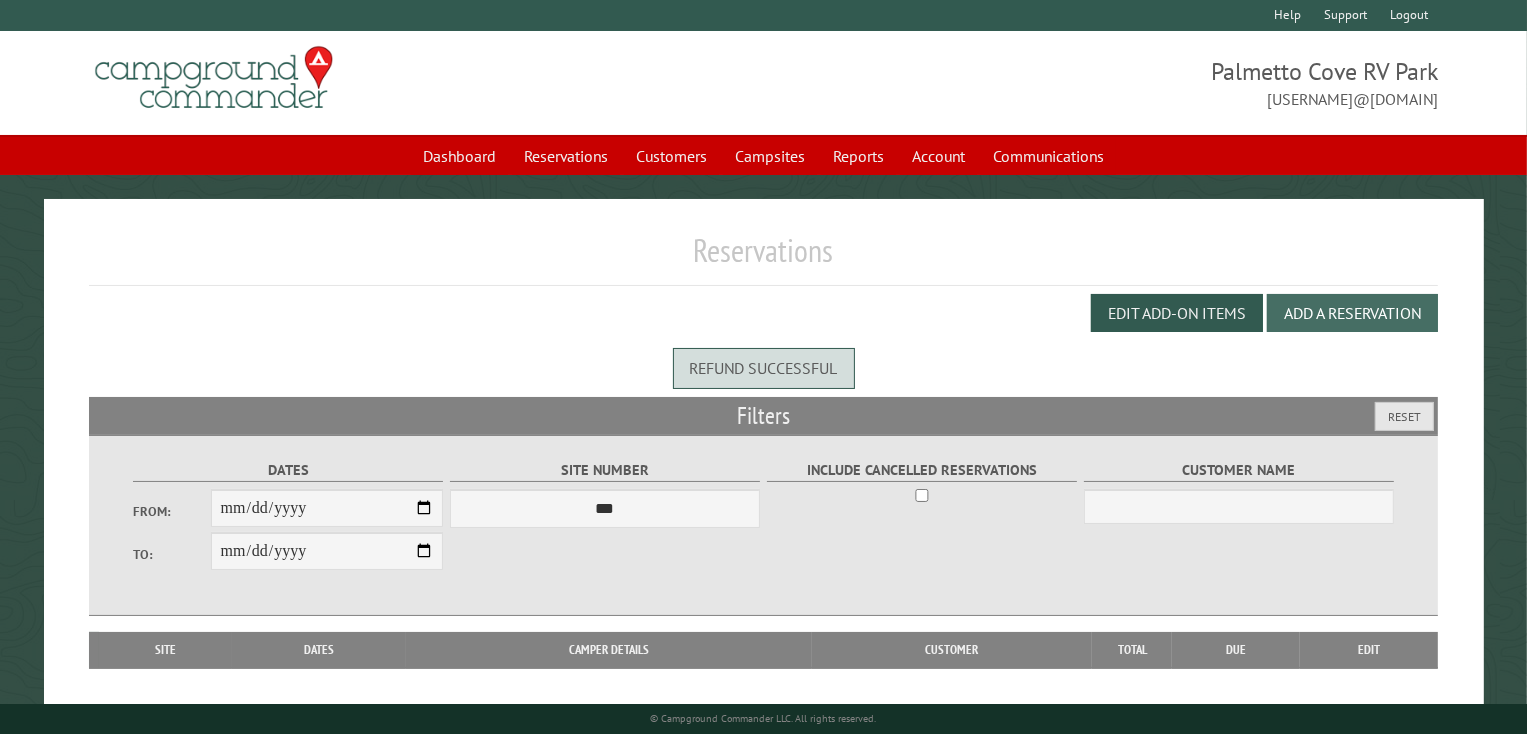 click on "Add a Reservation" at bounding box center (1352, 313) 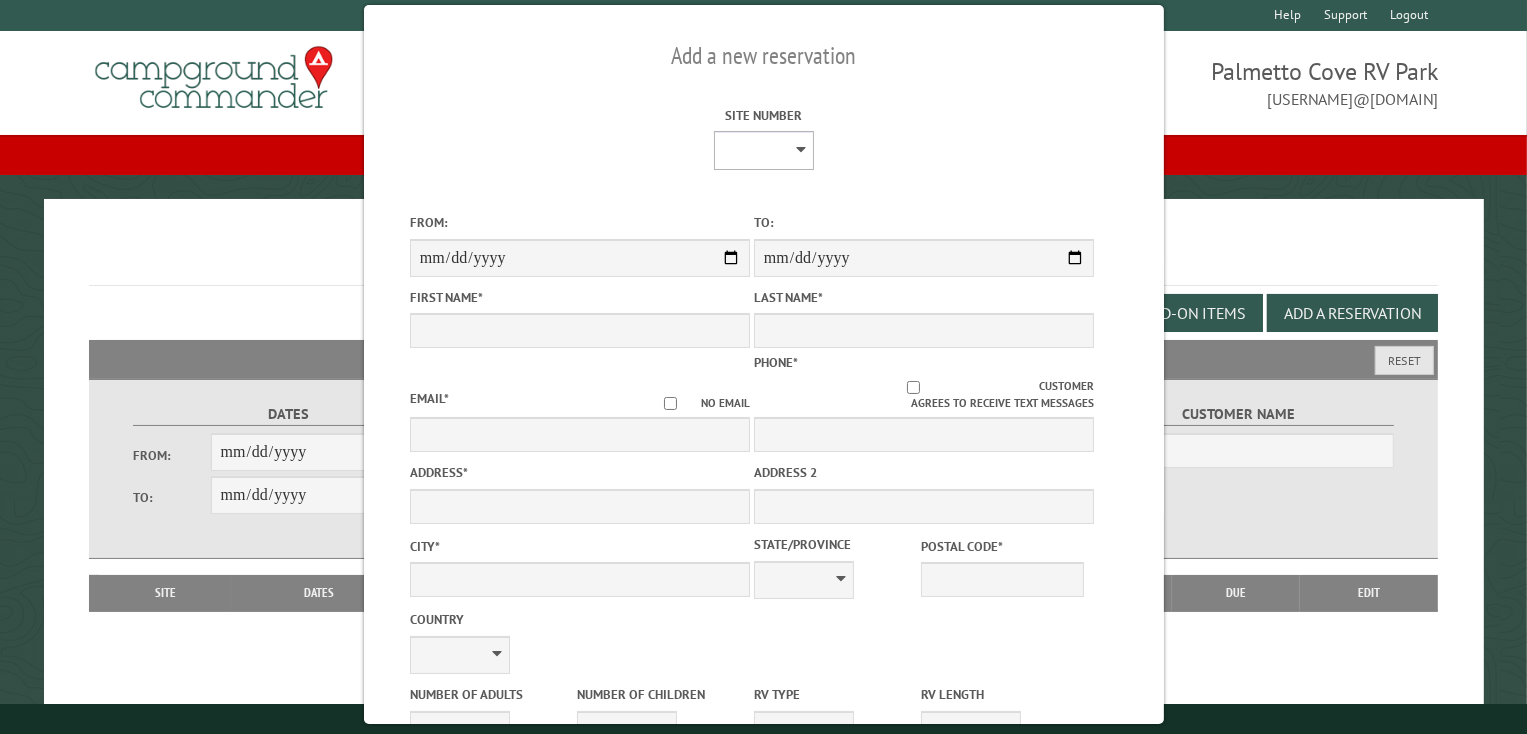 click on "**** **** **** **** **** **** **** **** **** **** **** **** **** **** **** **** **** **** **** **** **** **** **** **** **** **** **** **** **** **** **** **** **** **** **** **** **** **** **** **** **** **** **** **** **** **** **** **** **** **** **** **** **** **** **** **** **** **** **** **** **** **** **** **** **** **** **** **** **** **** **** **** **** **** **** **** **** **** **** **** **** **** **** **** **** **** **** **** **** **** **** **** **** **** **** **** **** **** **** **** **** **** **** **** **** **** **** **** **** **** **** **** **** **** **** **** **** **** **** **** **** **** **** **** **** **** **** **** **** **** **** **** **** **** **** **** **** **** **** **** **** **** **** **** **** ****" at bounding box center [764, 150] 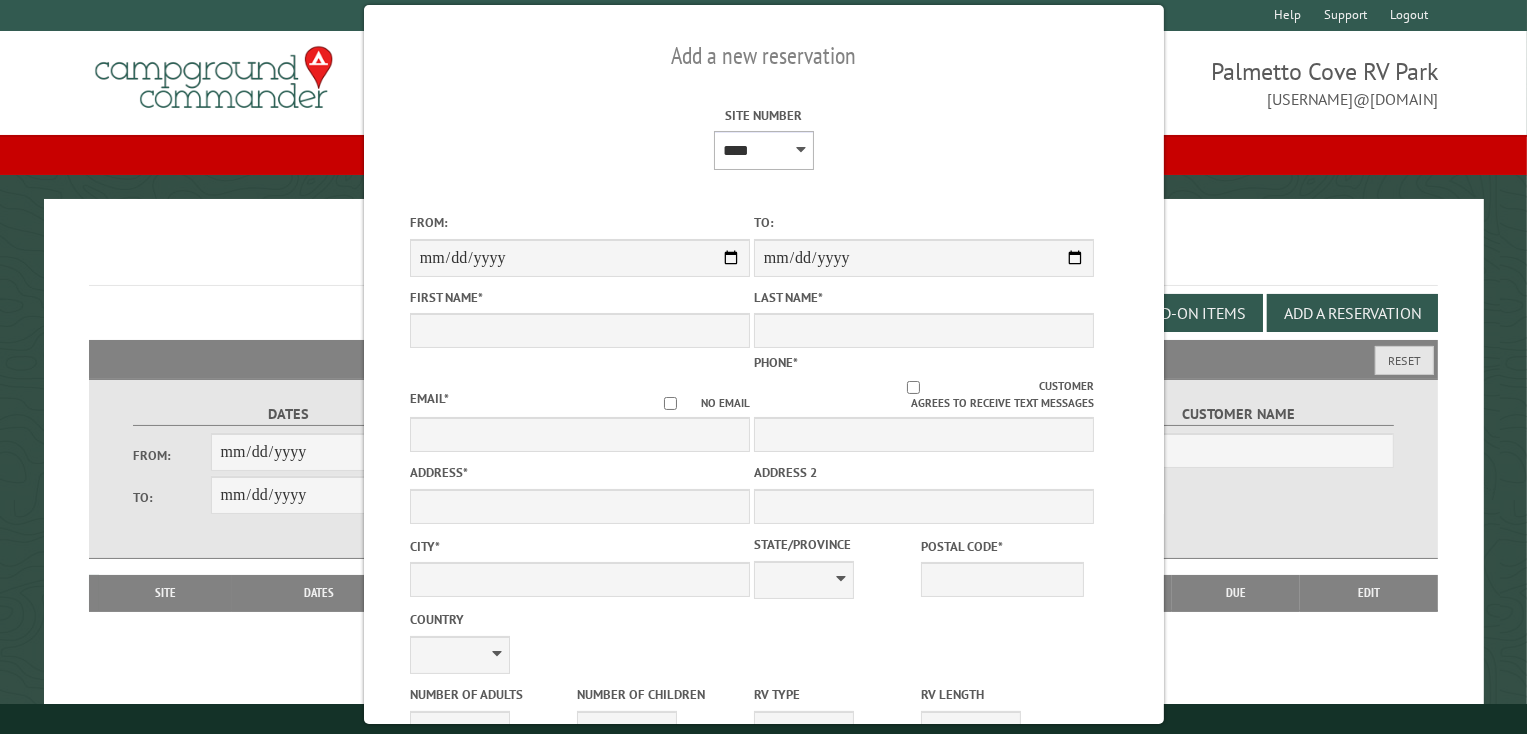 click on "**** **** **** **** **** **** **** **** **** **** **** **** **** **** **** **** **** **** **** **** **** **** **** **** **** **** **** **** **** **** **** **** **** **** **** **** **** **** **** **** **** **** **** **** **** **** **** **** **** **** **** **** **** **** **** **** **** **** **** **** **** **** **** **** **** **** **** **** **** **** **** **** **** **** **** **** **** **** **** **** **** **** **** **** **** **** **** **** **** **** **** **** **** **** **** **** **** **** **** **** **** **** **** **** **** **** **** **** **** **** **** **** **** **** **** **** **** **** **** **** **** **** **** **** **** **** **** **** **** **** **** **** **** **** **** **** **** **** **** **** **** **** **** **** **** ****" at bounding box center [764, 150] 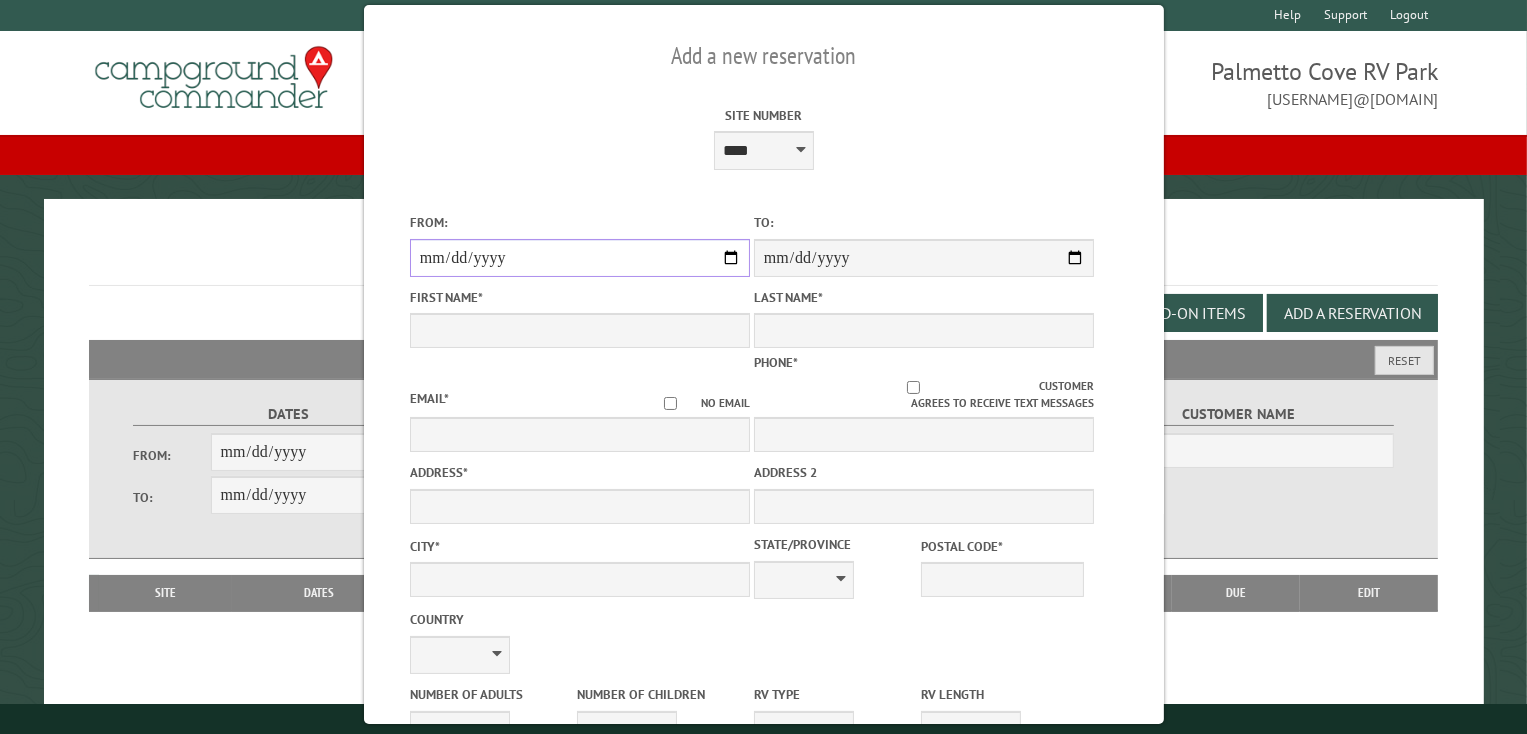 click on "From:" at bounding box center (579, 258) 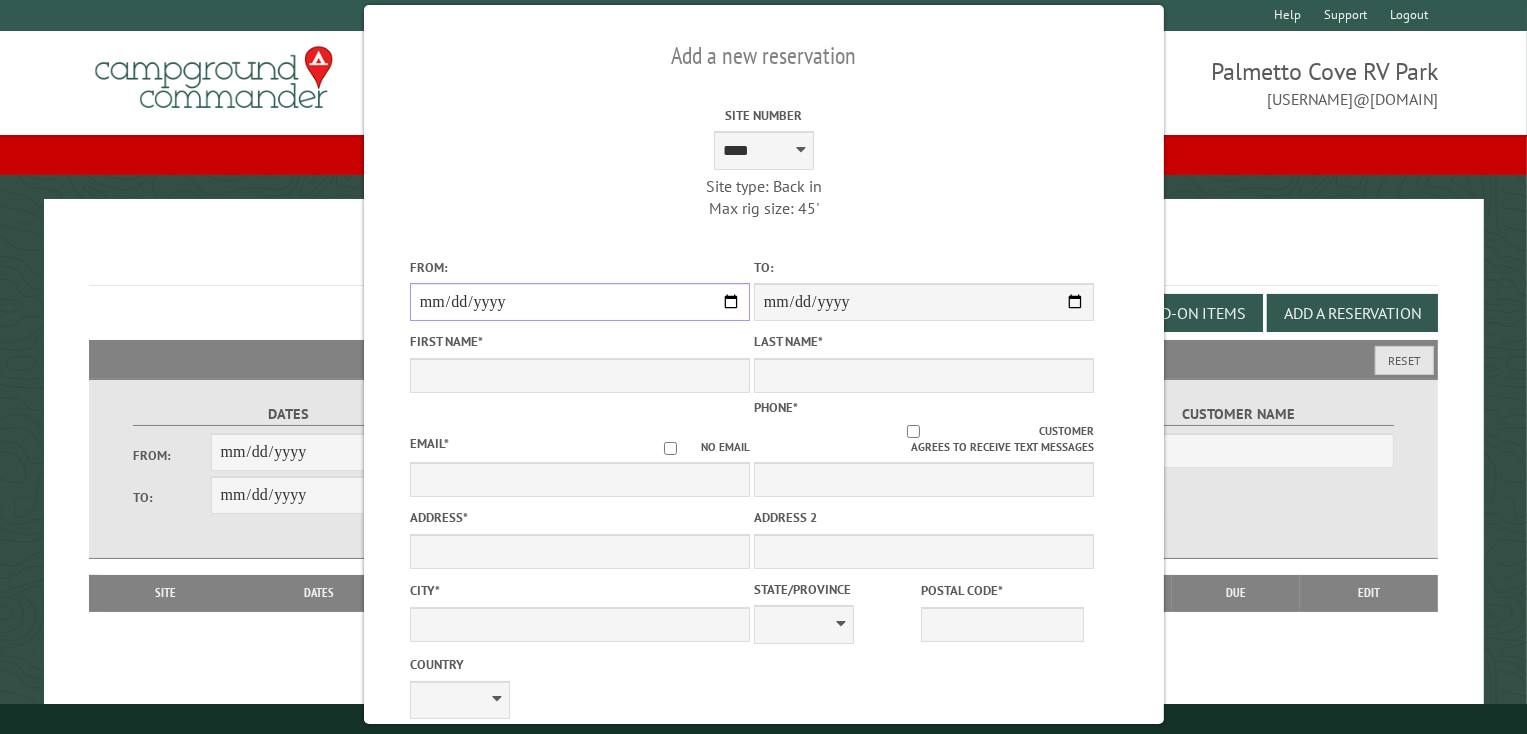 type on "**********" 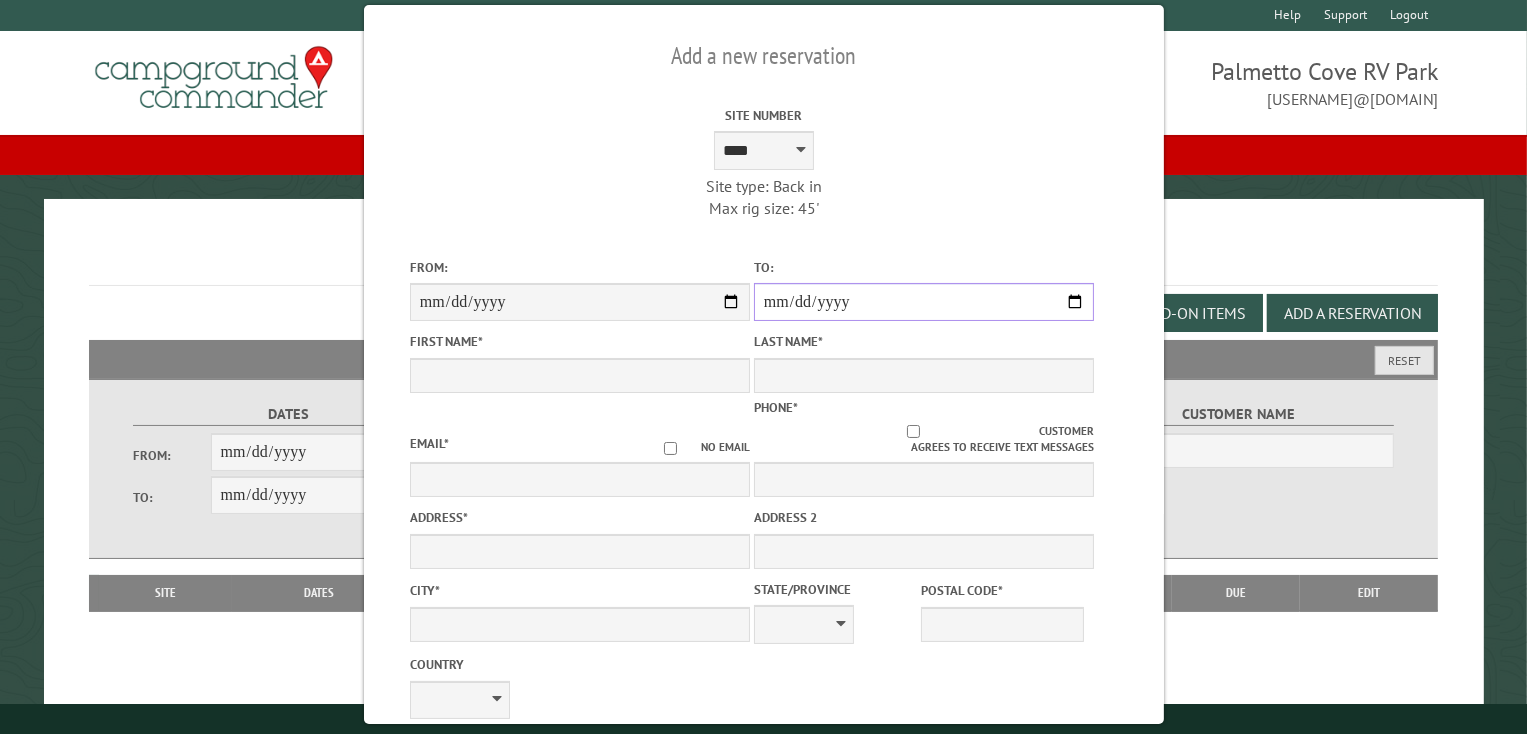 click on "**********" at bounding box center [923, 302] 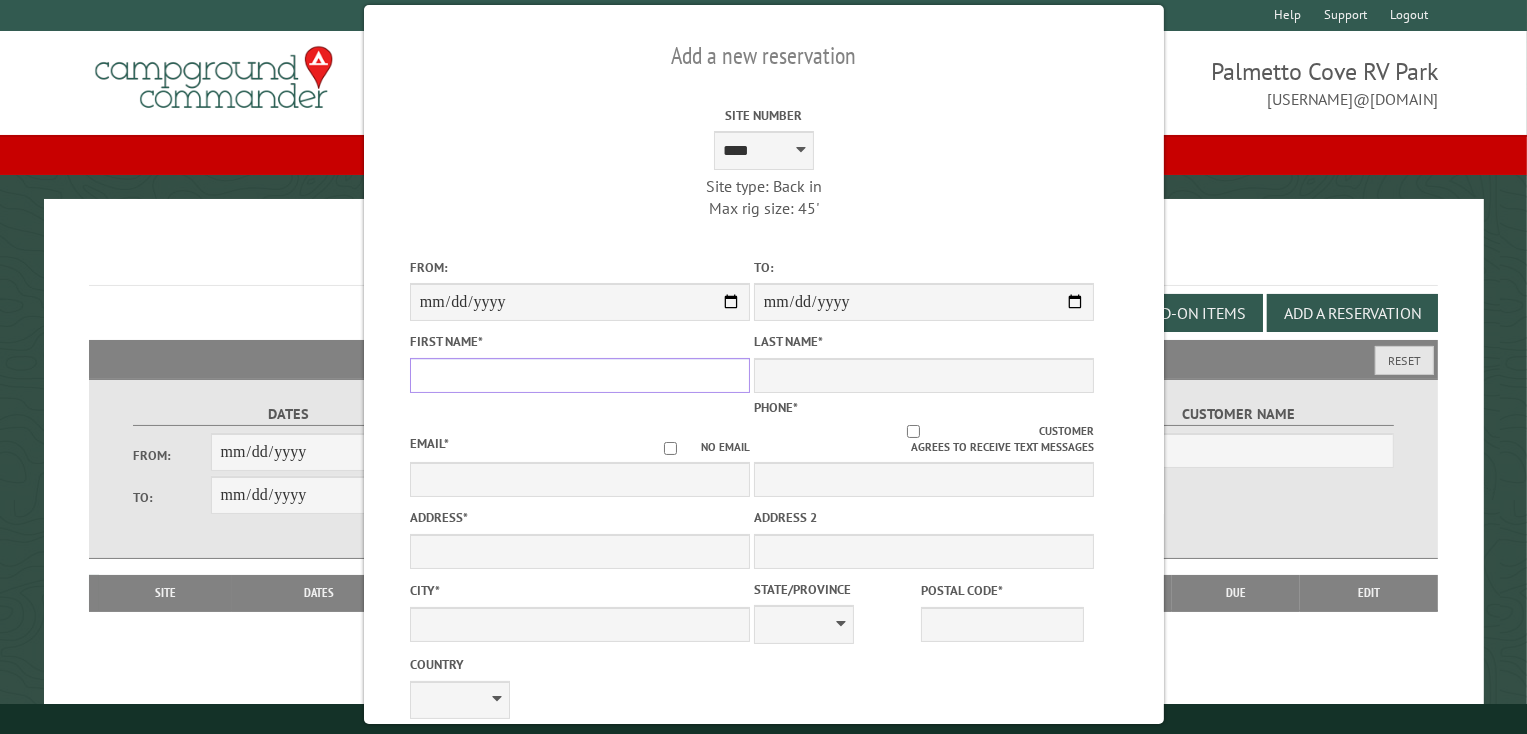 click on "First Name *" at bounding box center [579, 375] 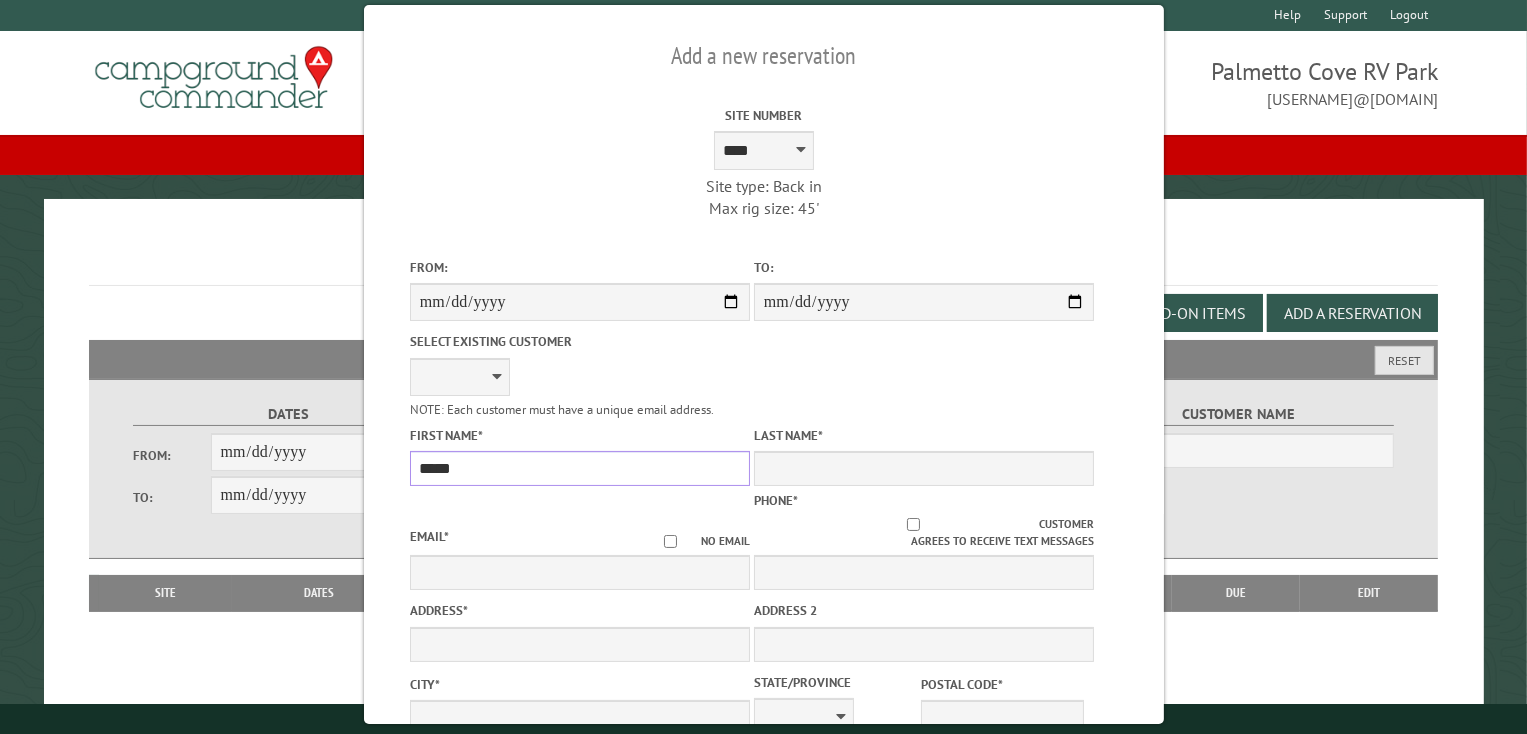 type on "*****" 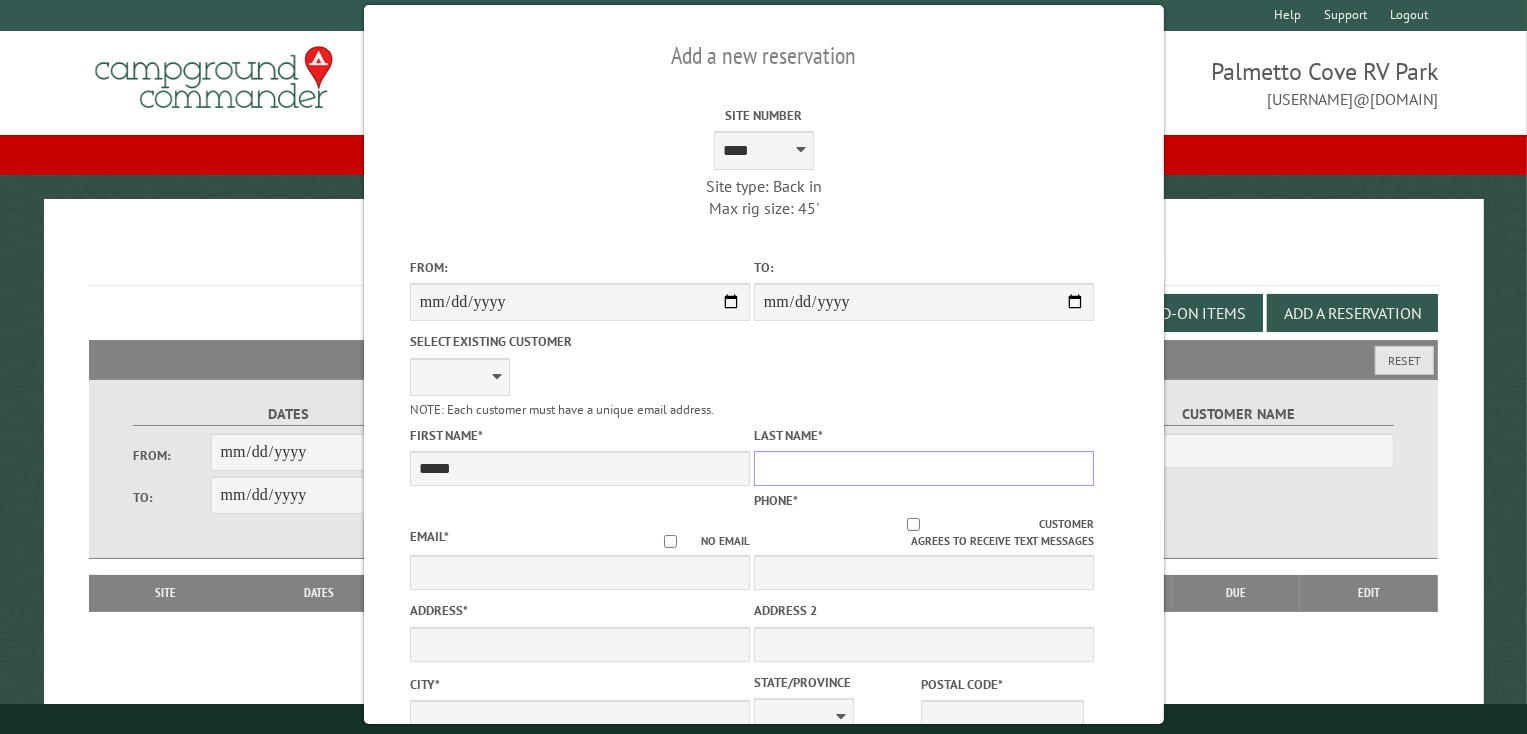click on "Last Name *" at bounding box center (923, 468) 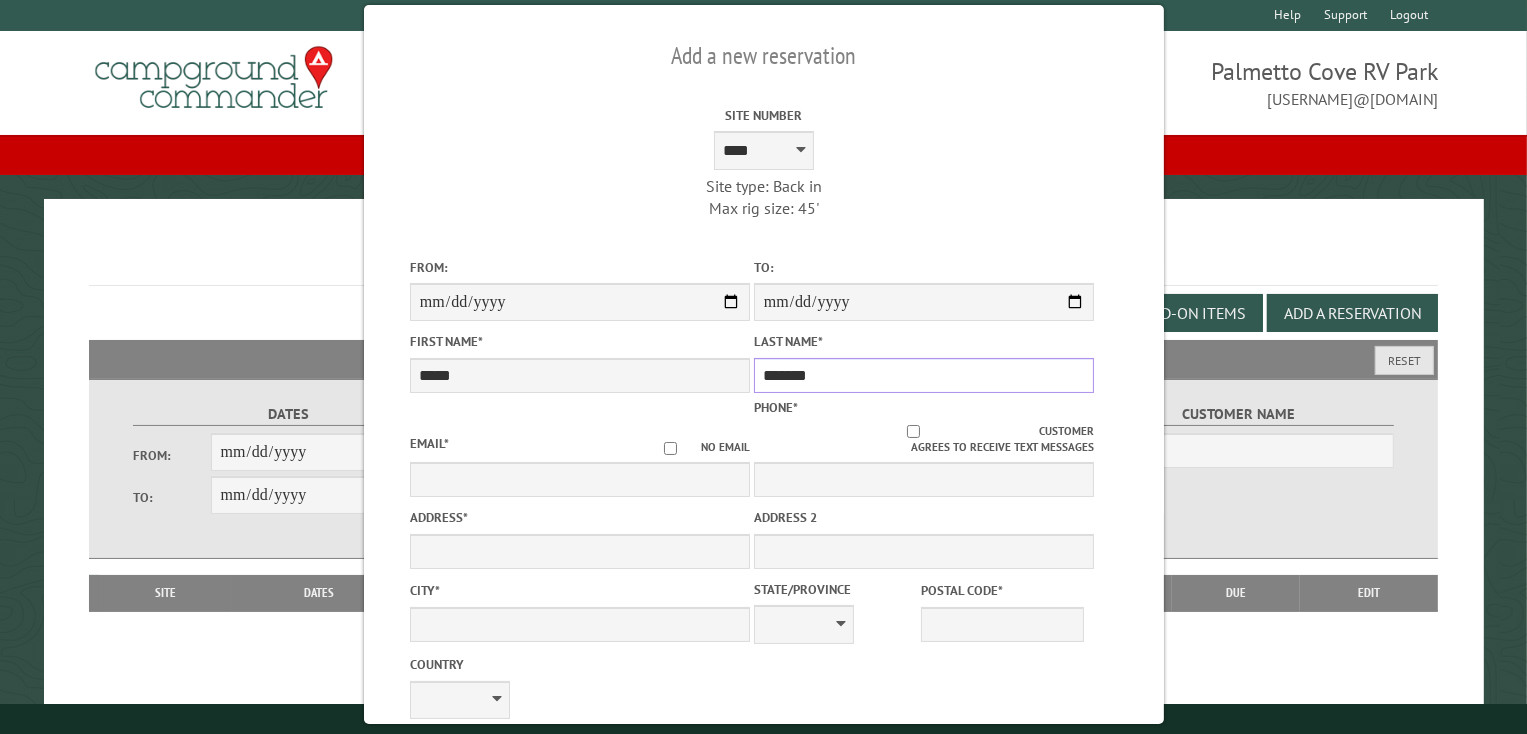 type on "*******" 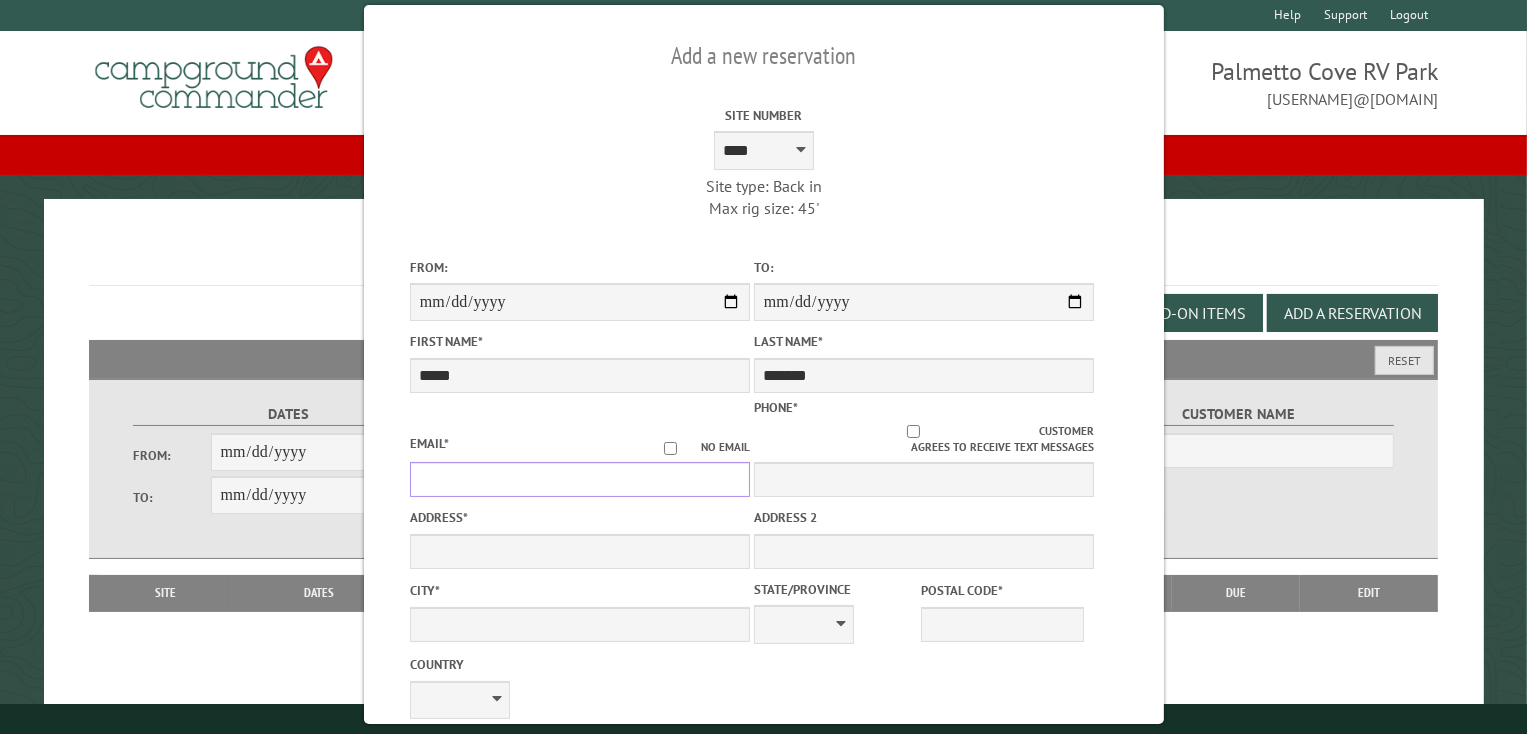 click on "Email *" at bounding box center (579, 479) 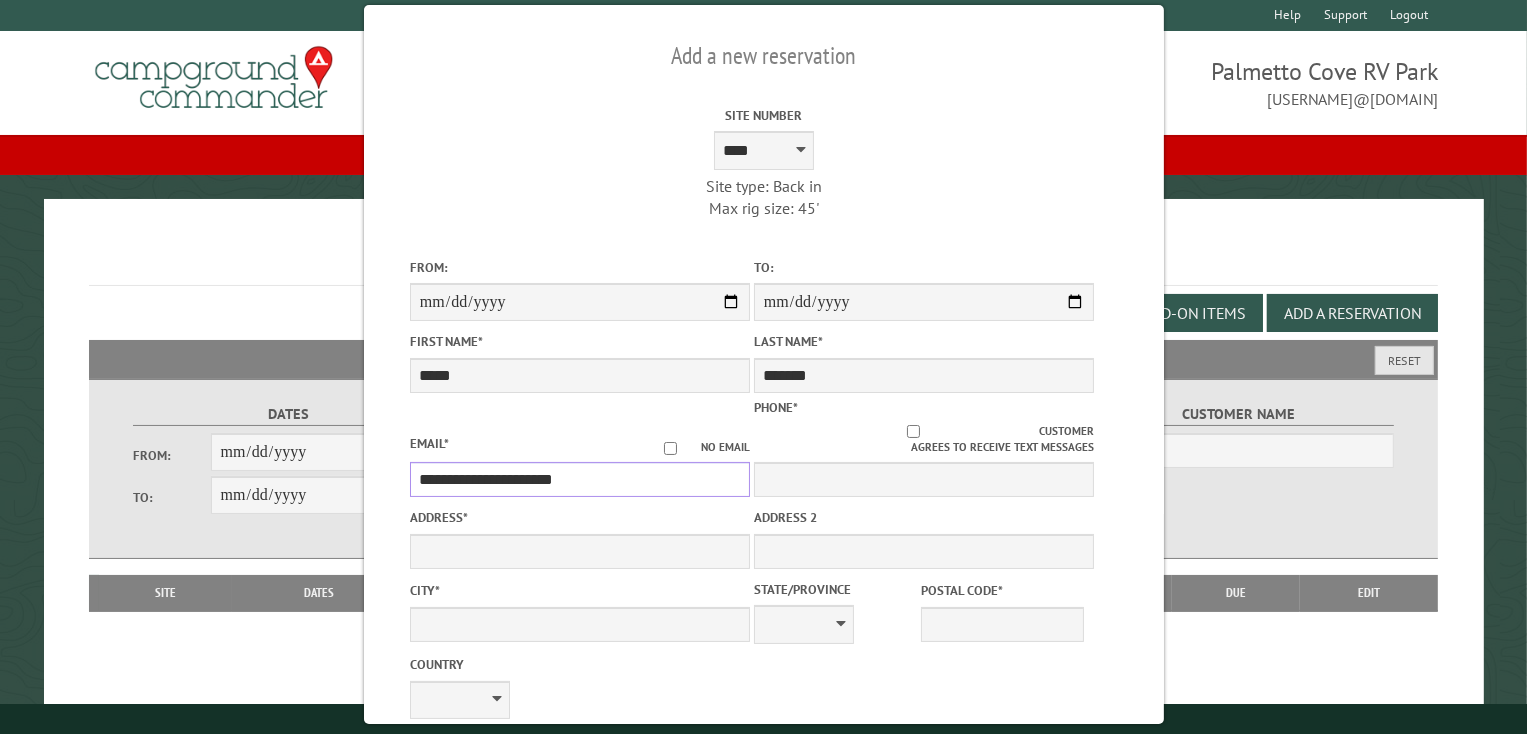 type on "**********" 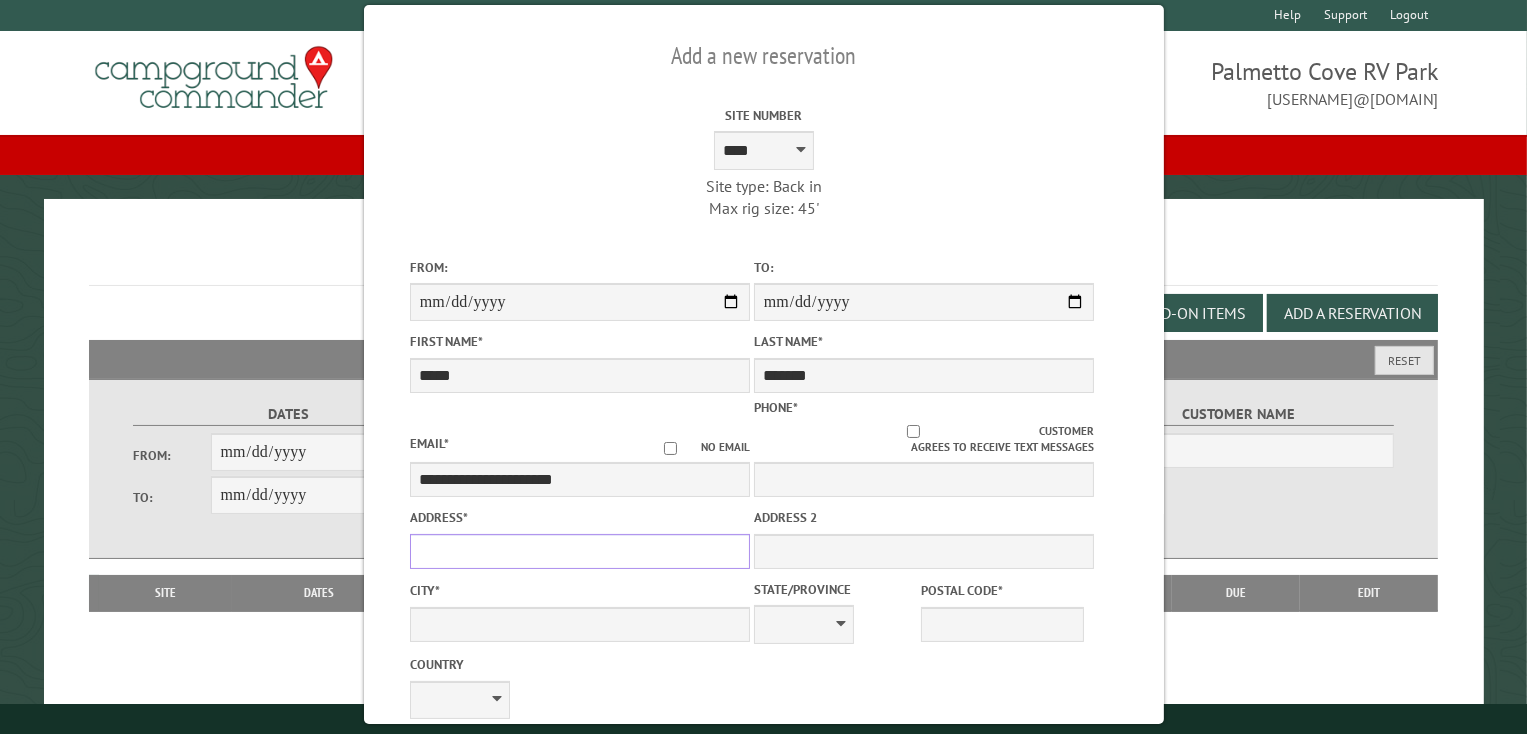 drag, startPoint x: 410, startPoint y: 537, endPoint x: 440, endPoint y: 537, distance: 30 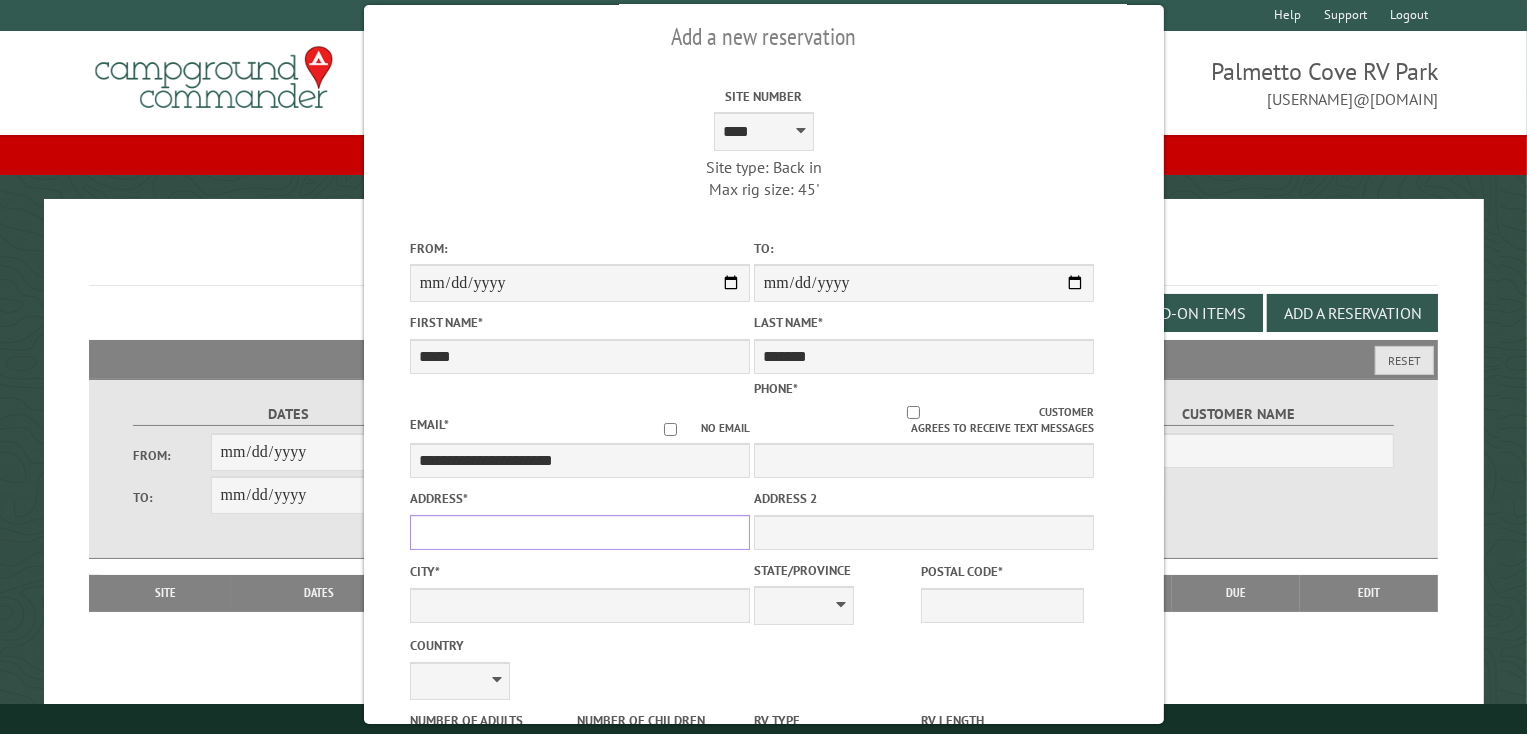 scroll, scrollTop: 0, scrollLeft: 0, axis: both 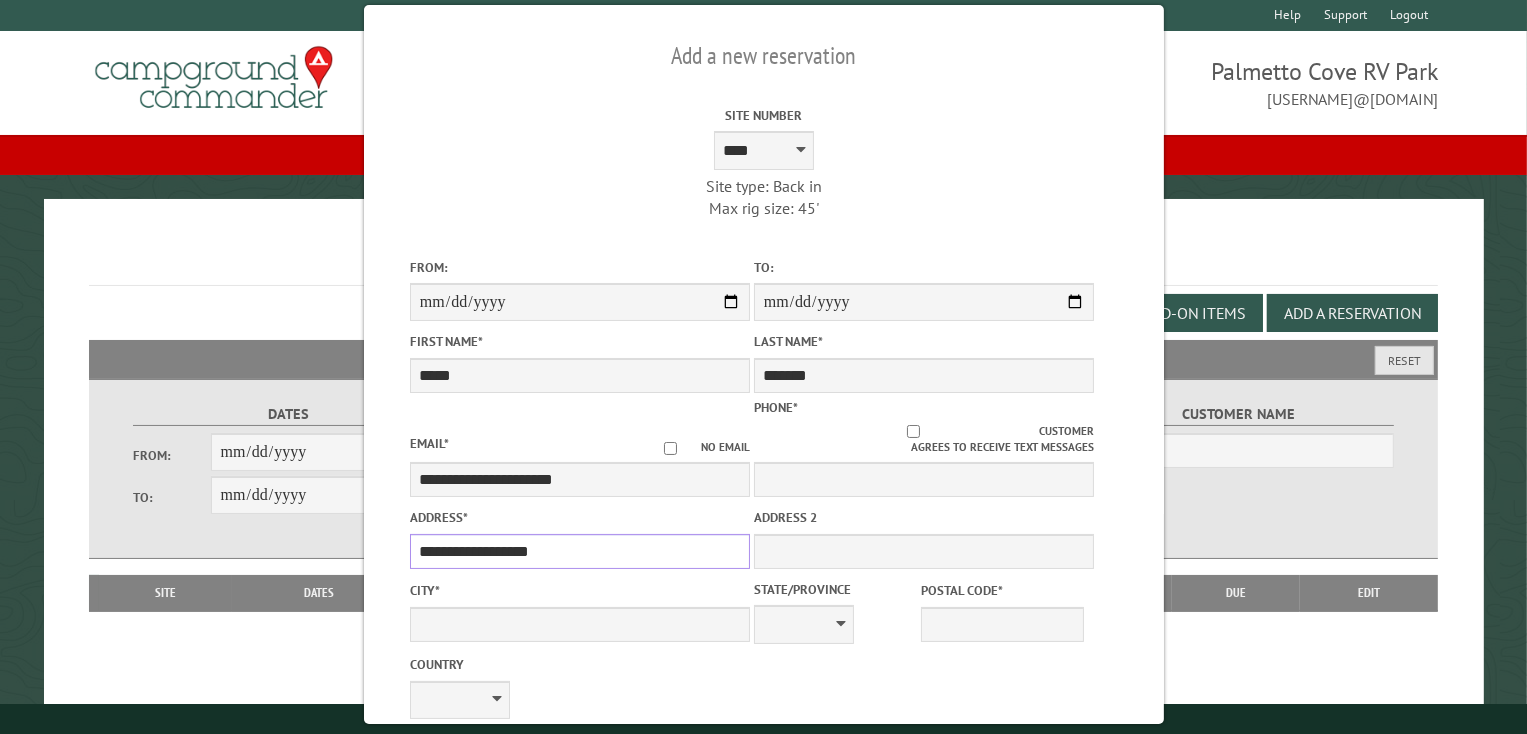 type on "**********" 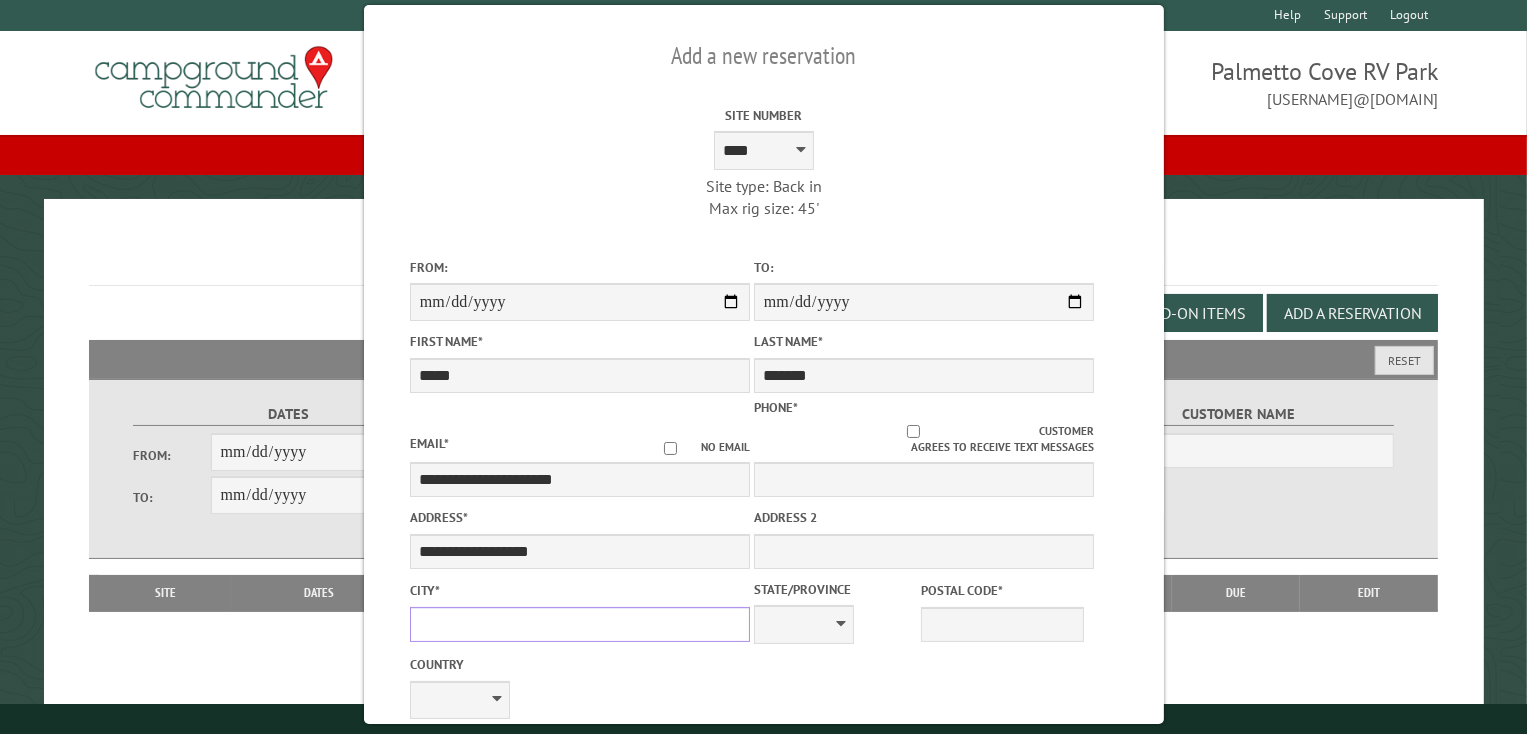 click on "City *" at bounding box center (579, 624) 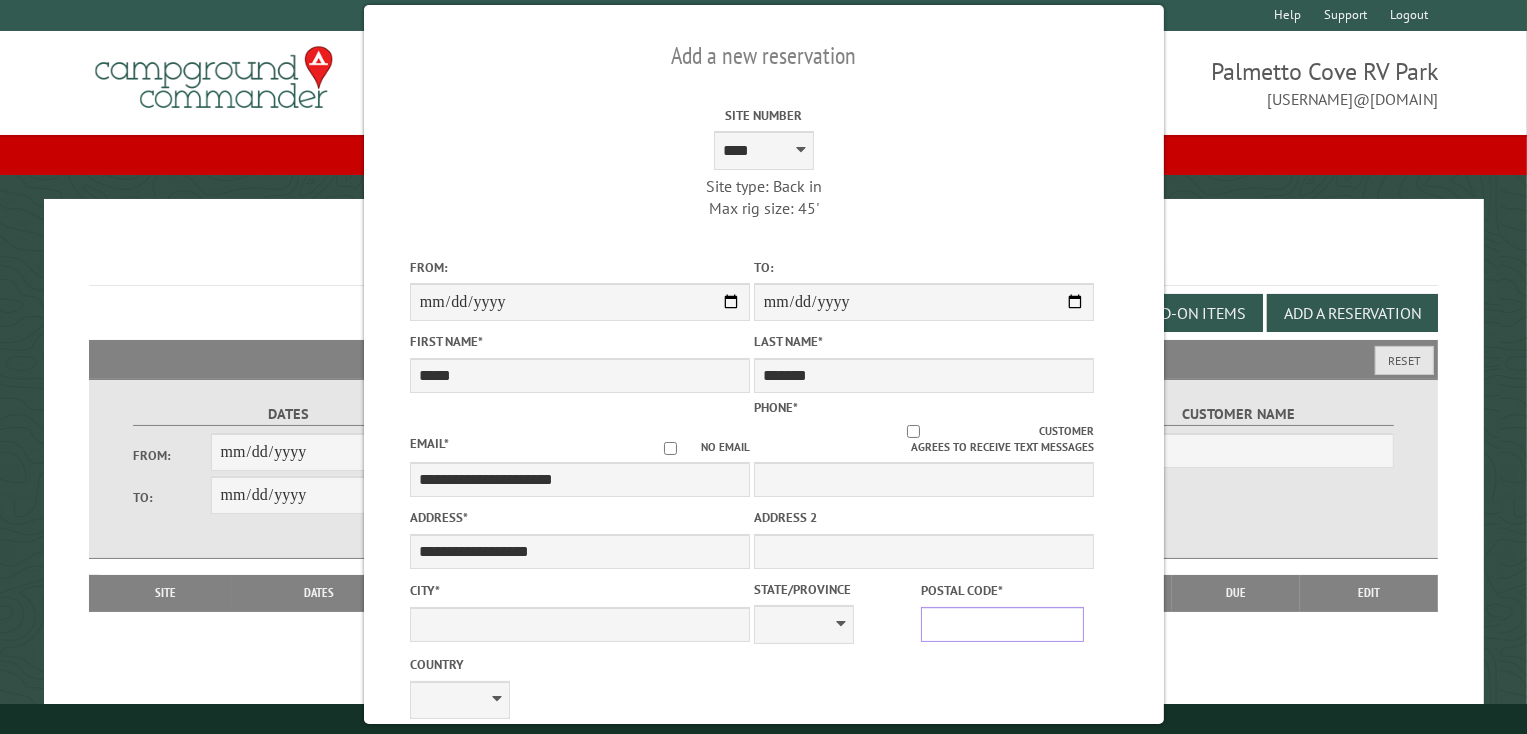 click on "Postal Code *" at bounding box center (1002, 624) 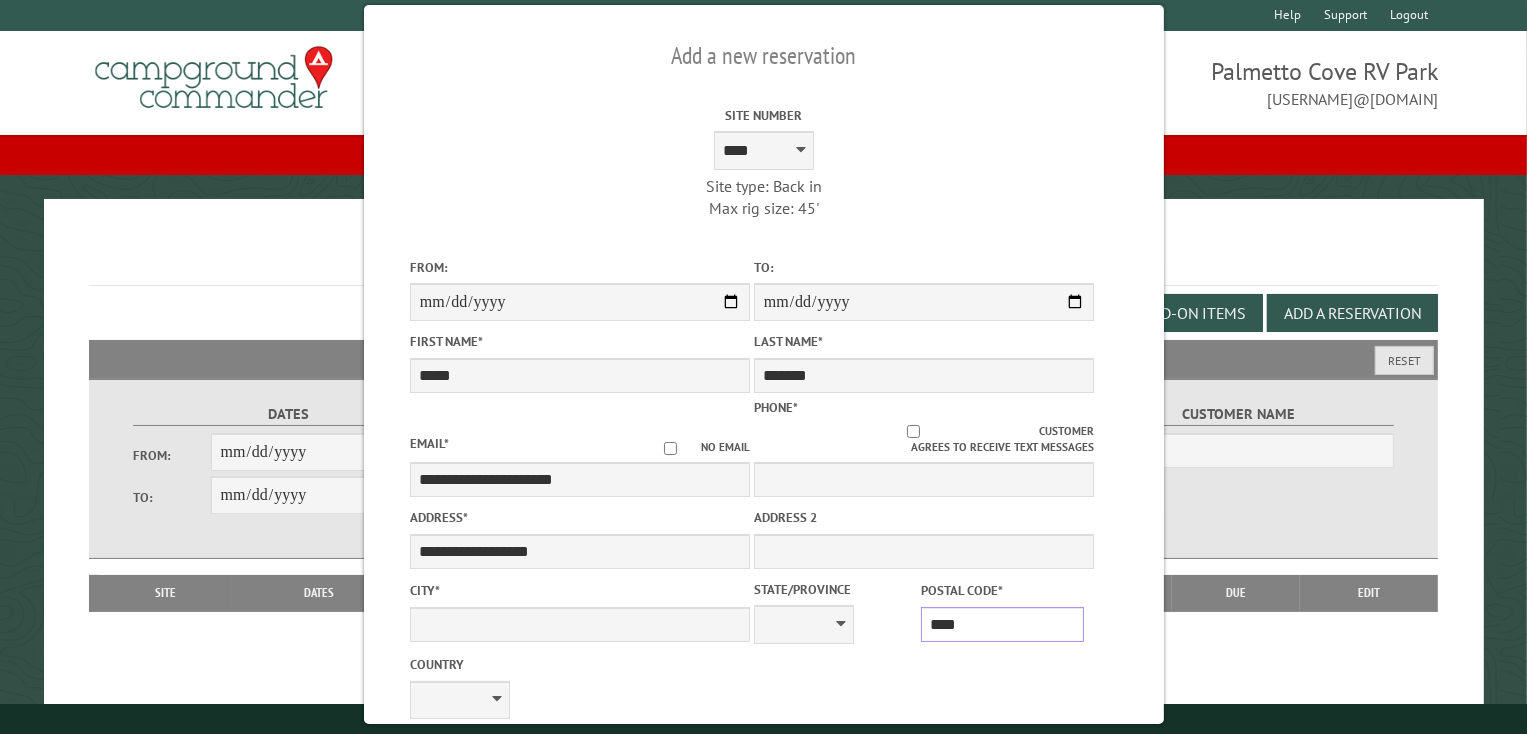 type on "*****" 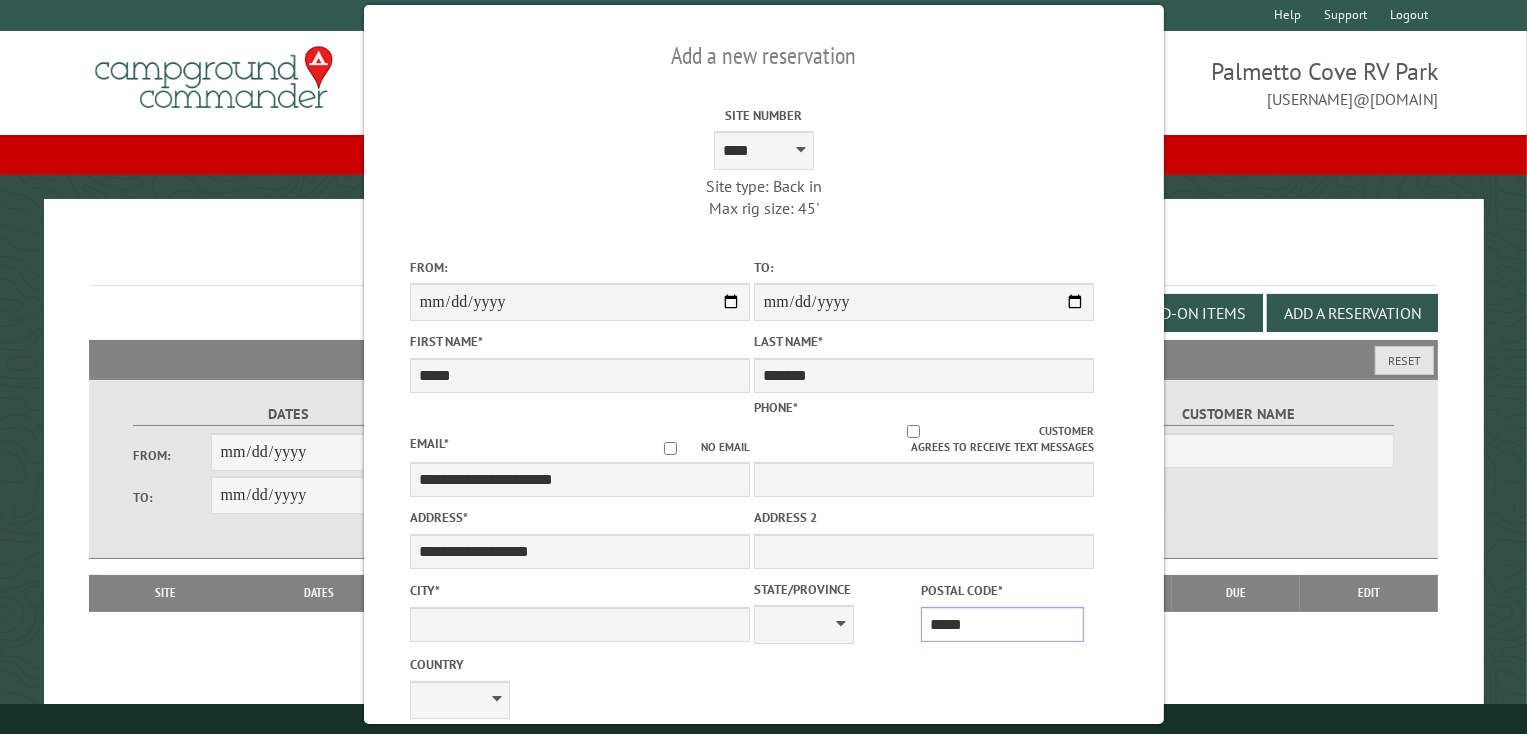 type on "**********" 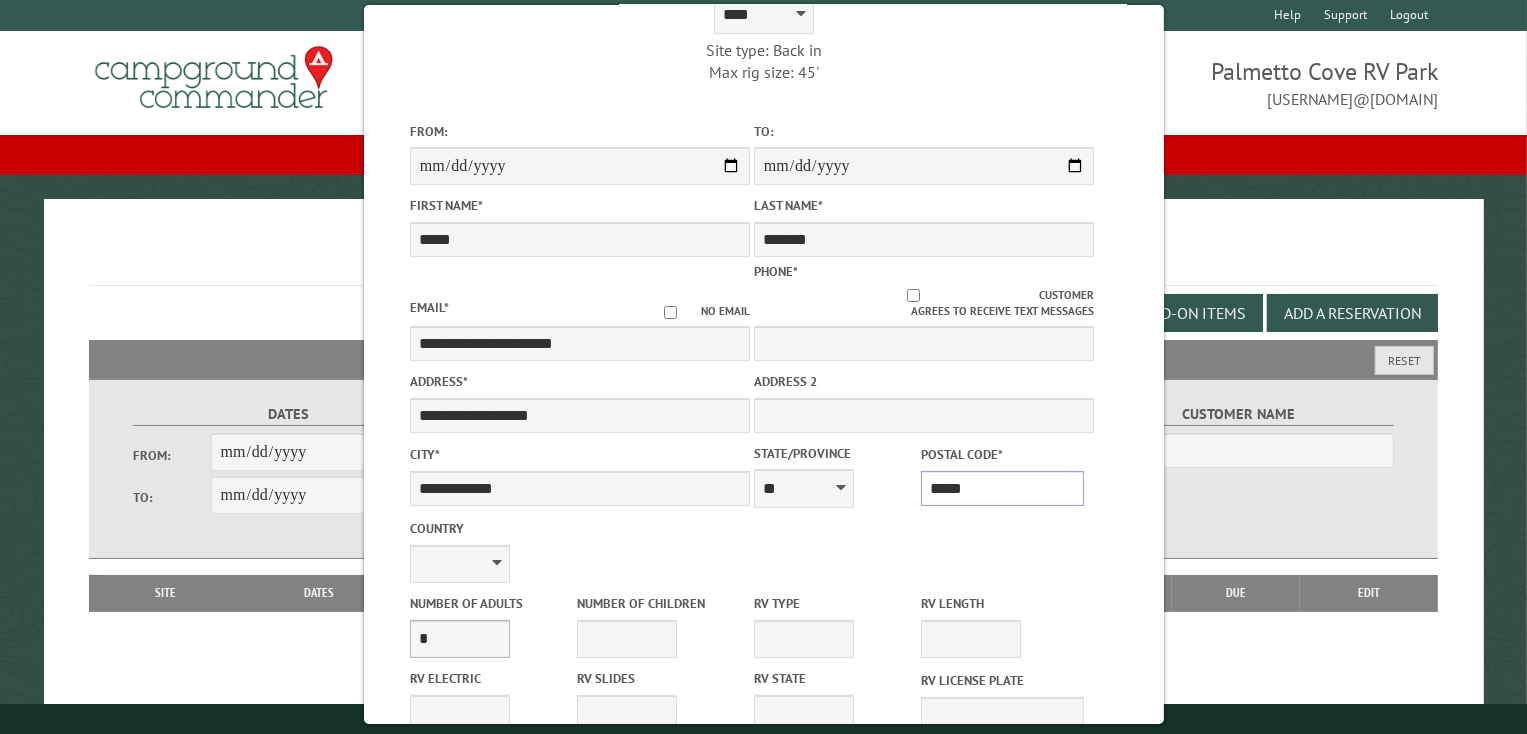 scroll, scrollTop: 160, scrollLeft: 0, axis: vertical 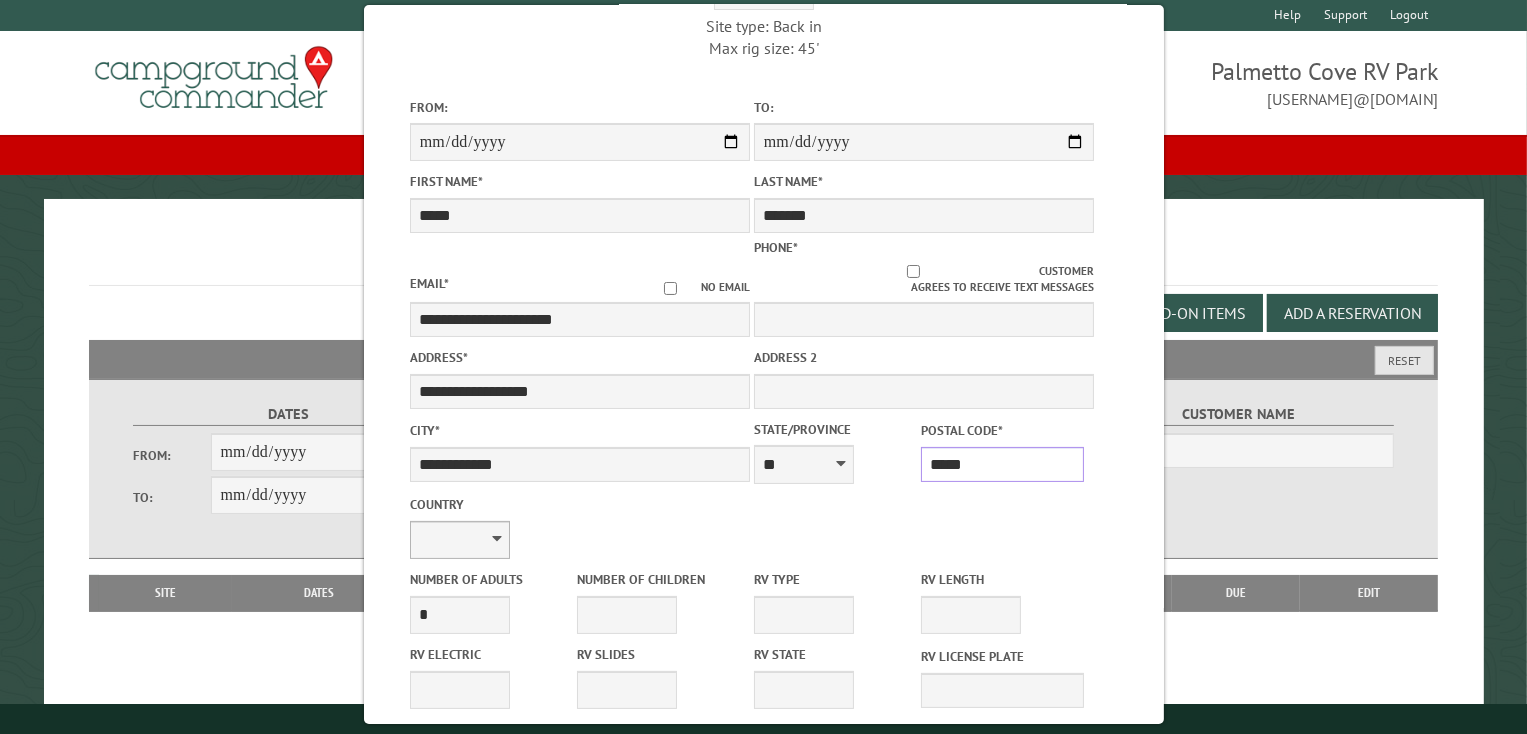 type on "*****" 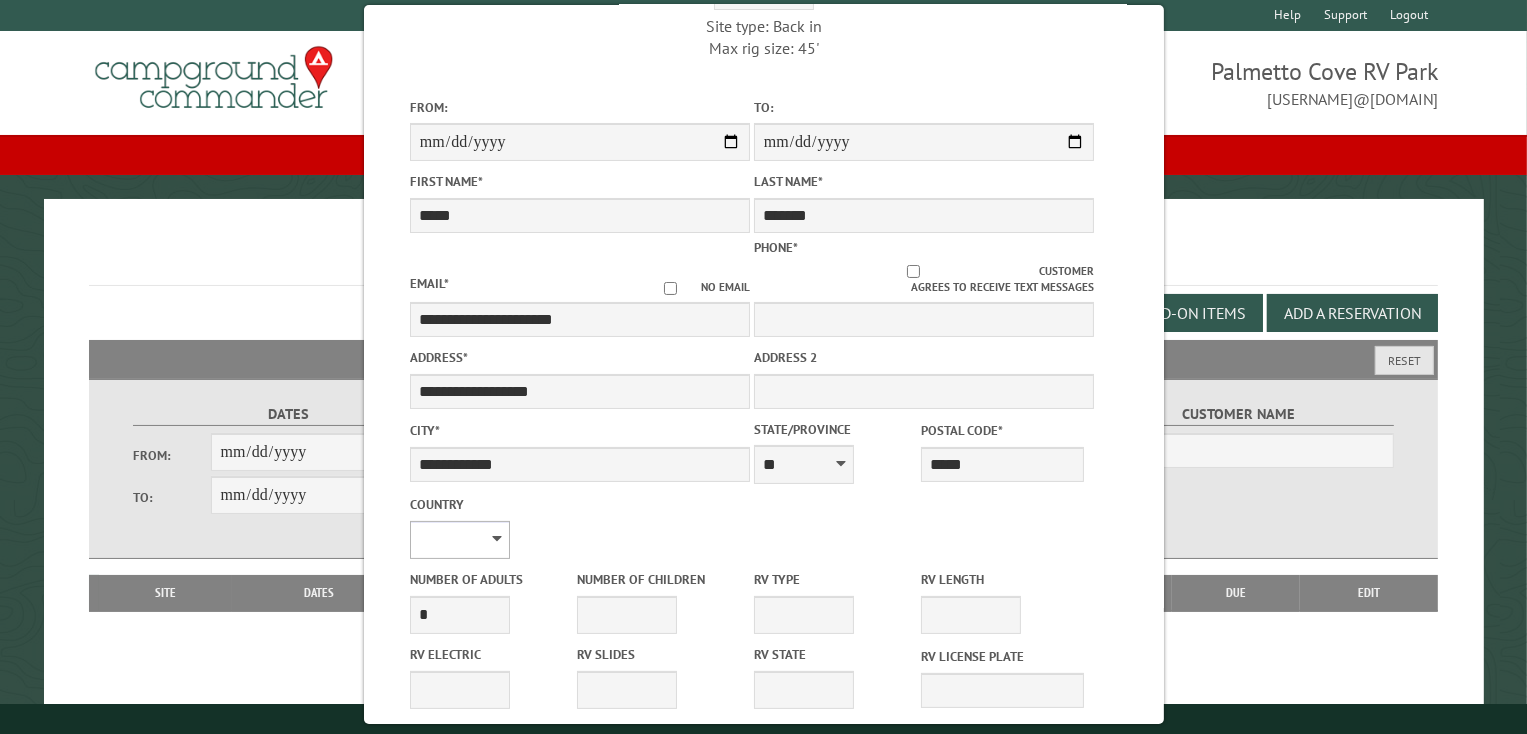 click on "**********" at bounding box center (459, 540) 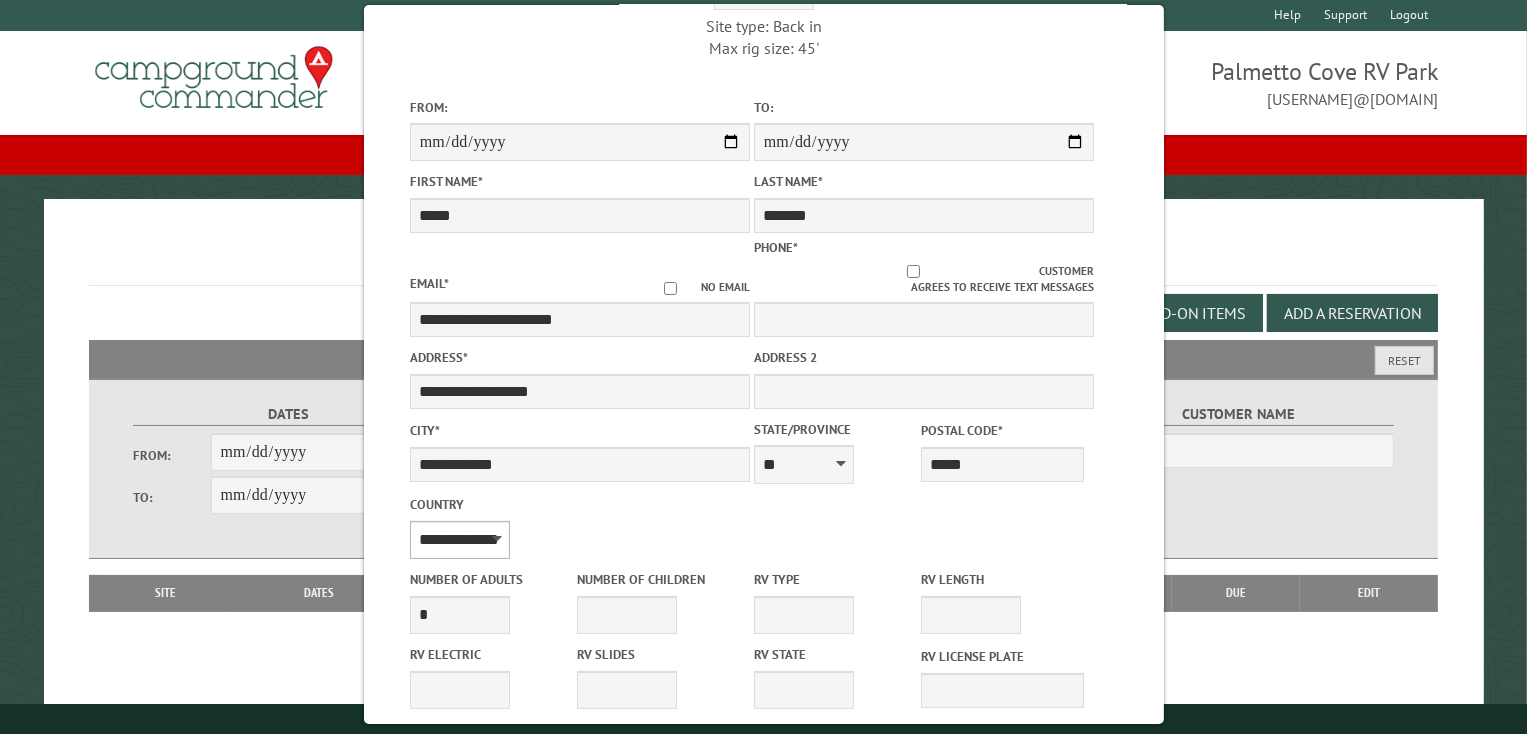 click on "**********" at bounding box center [459, 540] 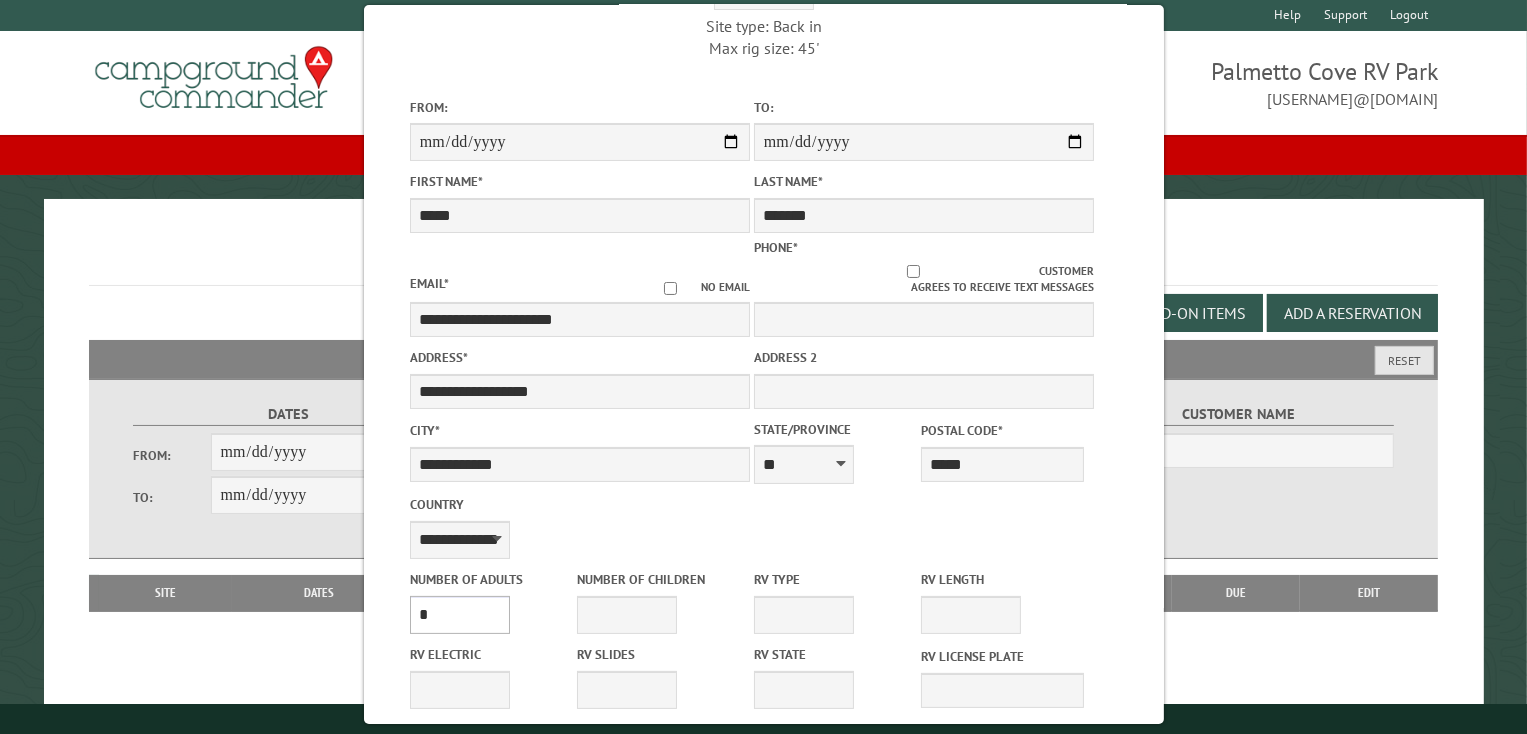 click on "* * * * * * * * * * **" at bounding box center (459, 615) 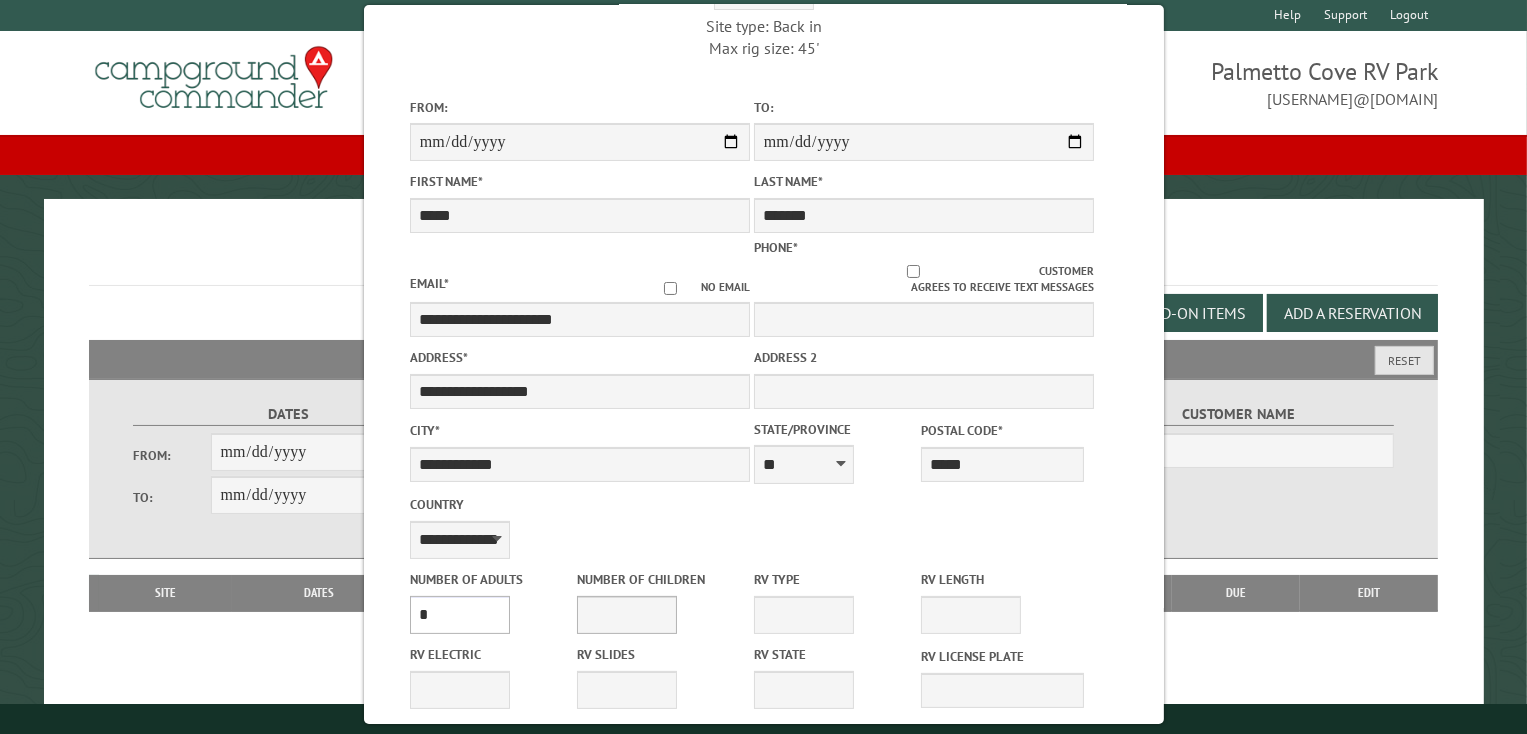 select on "*" 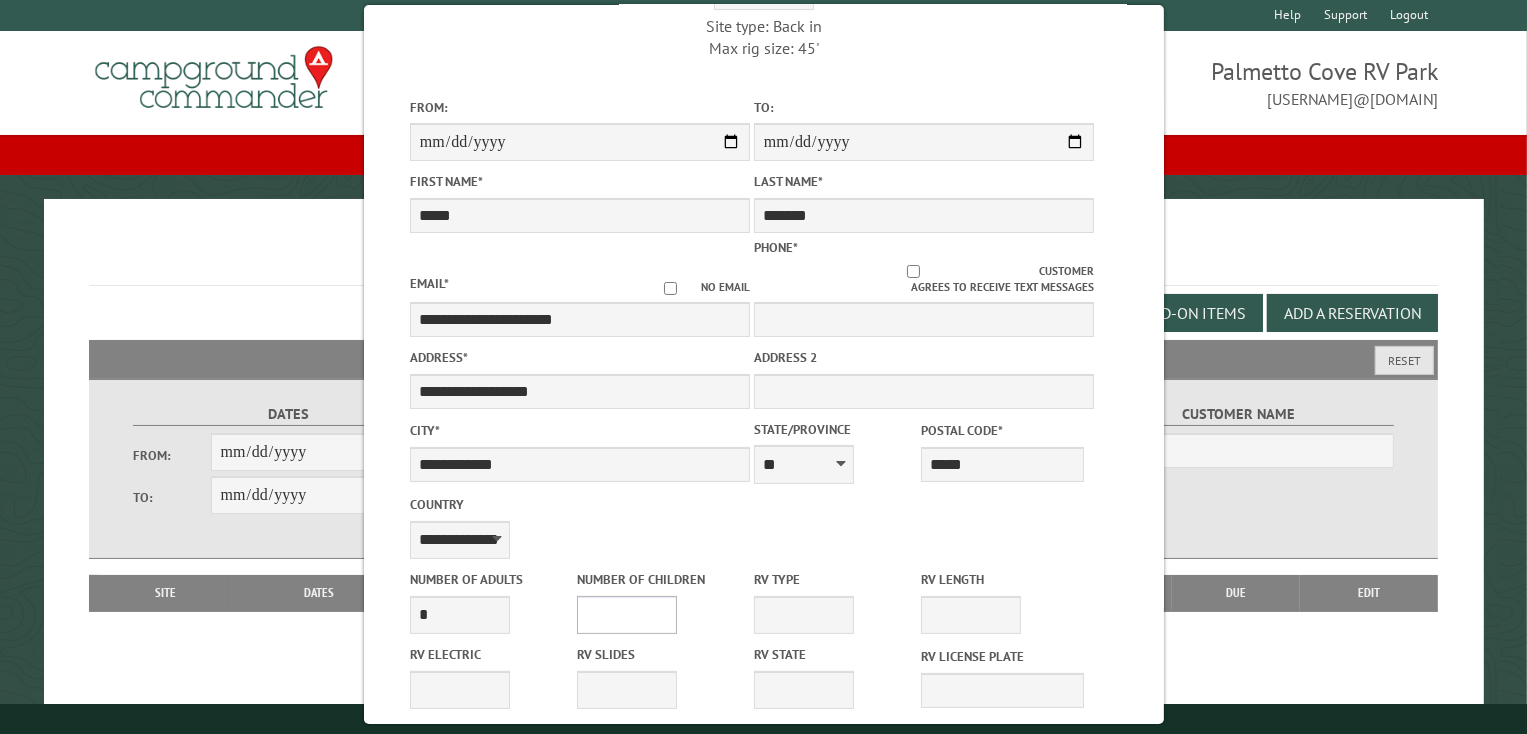 click on "* * * * * * * * * * **" at bounding box center [627, 615] 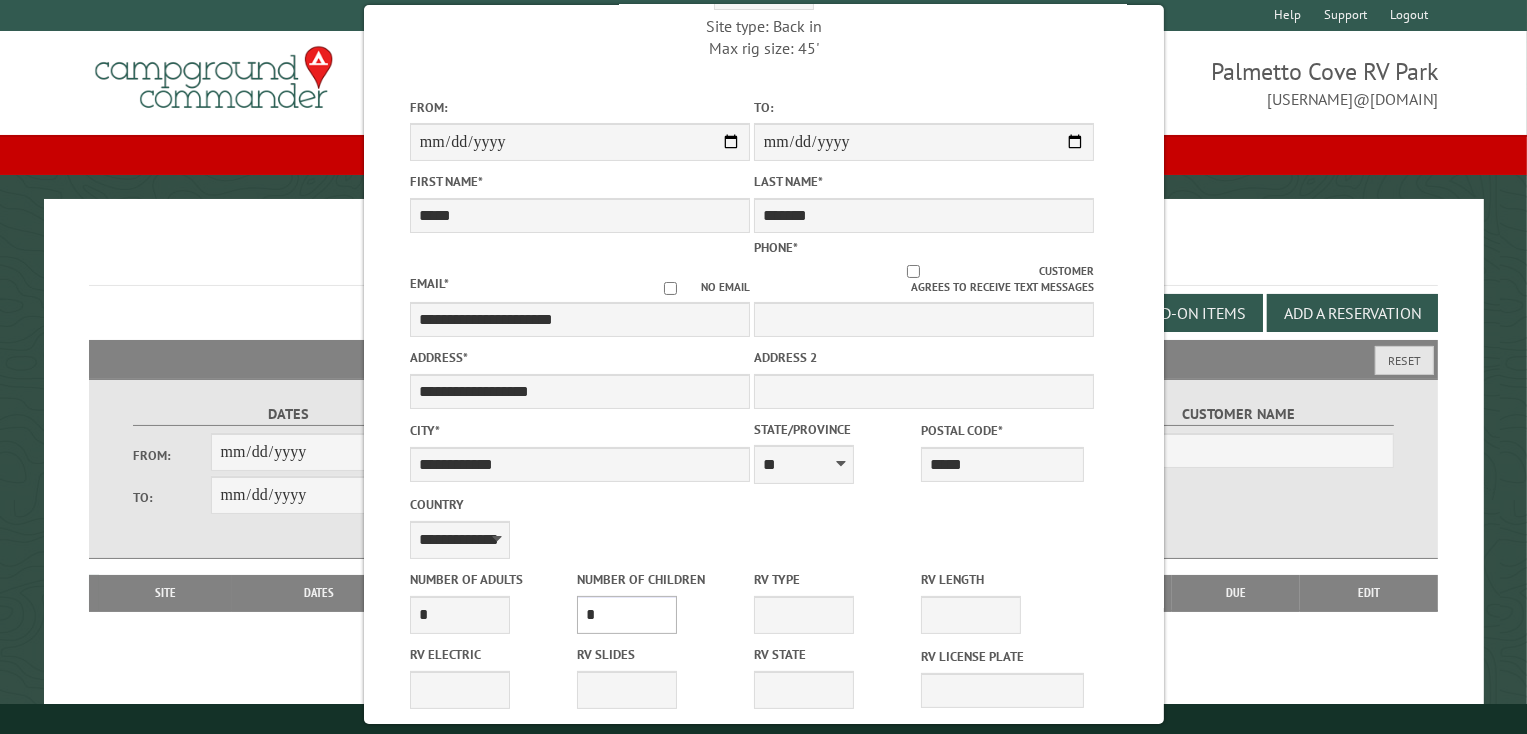 click on "* * * * * * * * * * **" at bounding box center (627, 615) 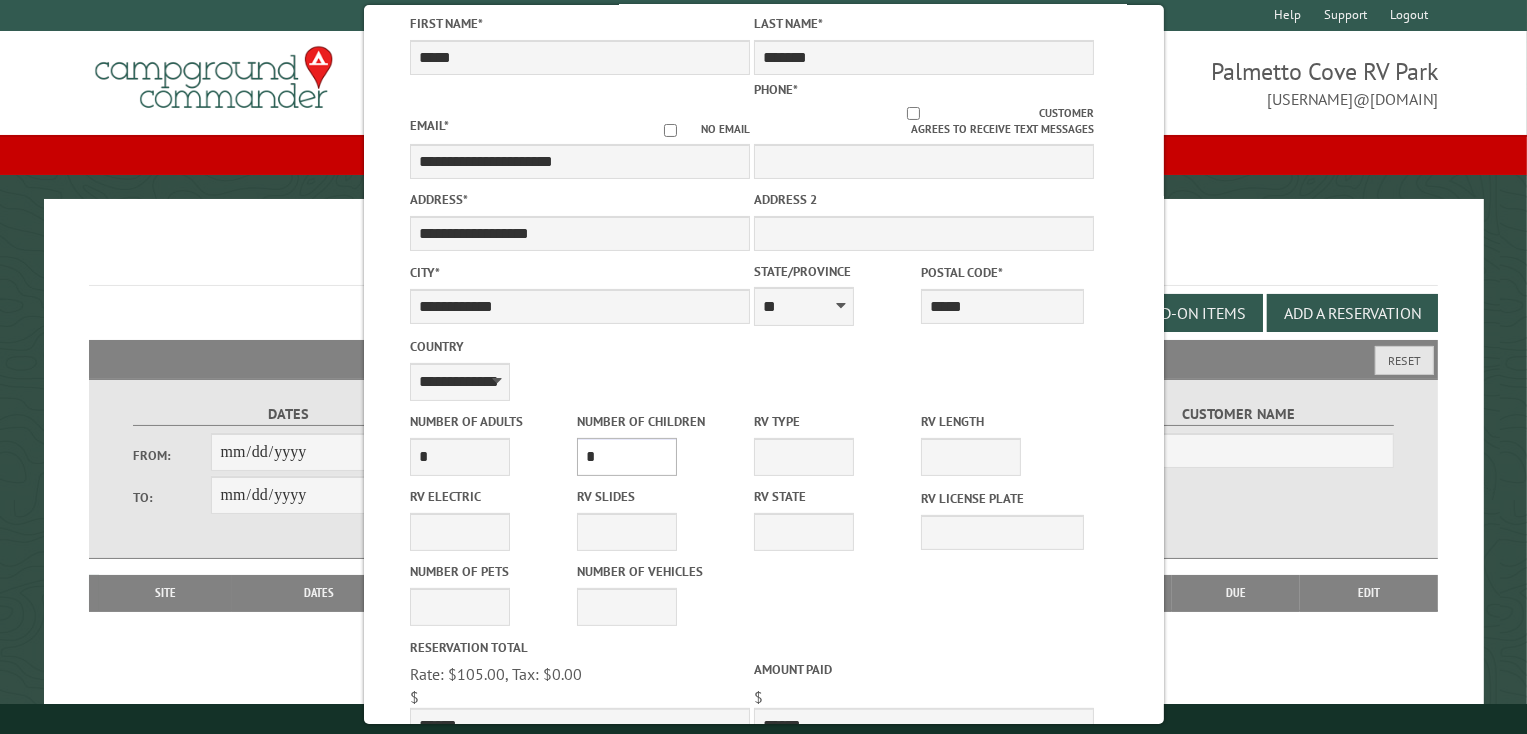 scroll, scrollTop: 320, scrollLeft: 0, axis: vertical 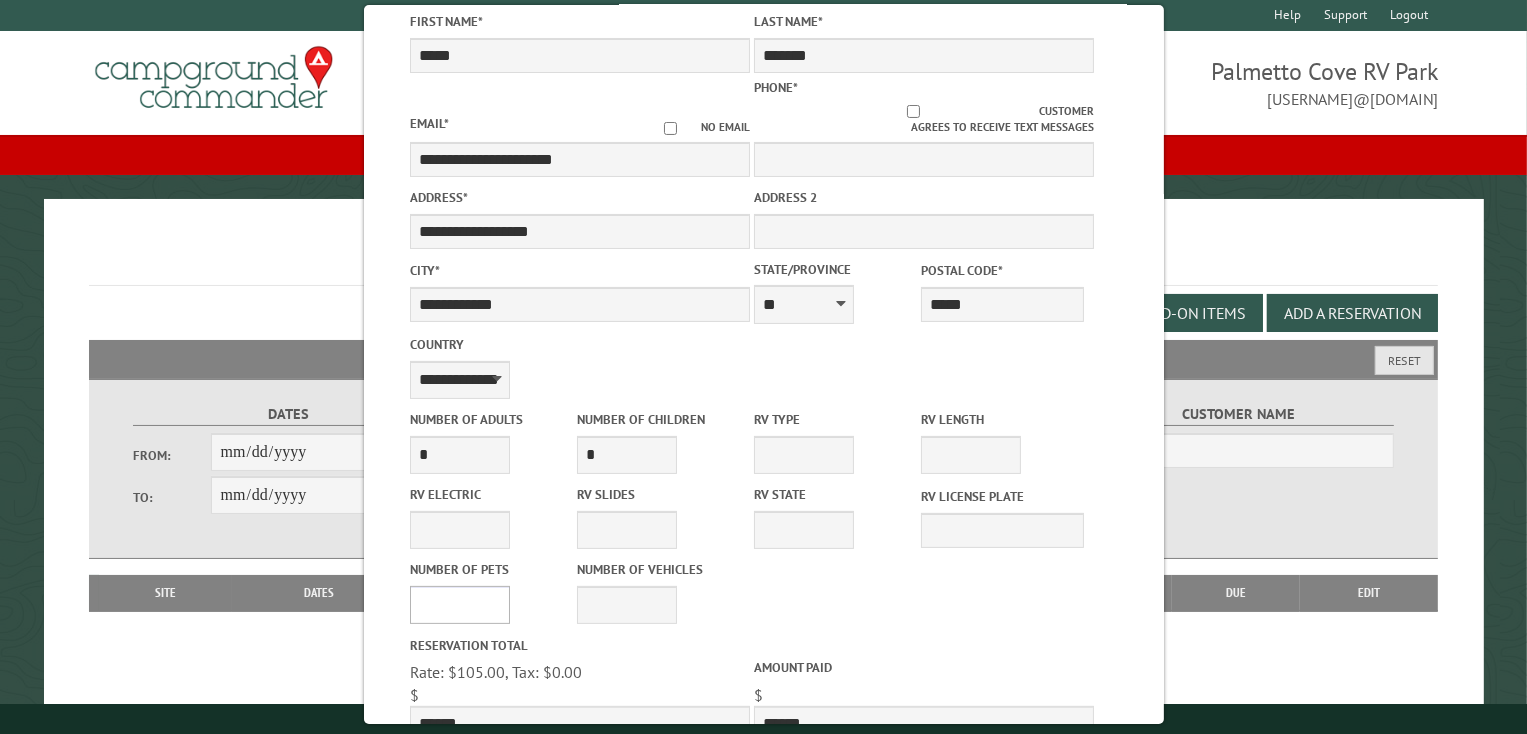 click on "* * * * * * * * * * **" at bounding box center (459, 605) 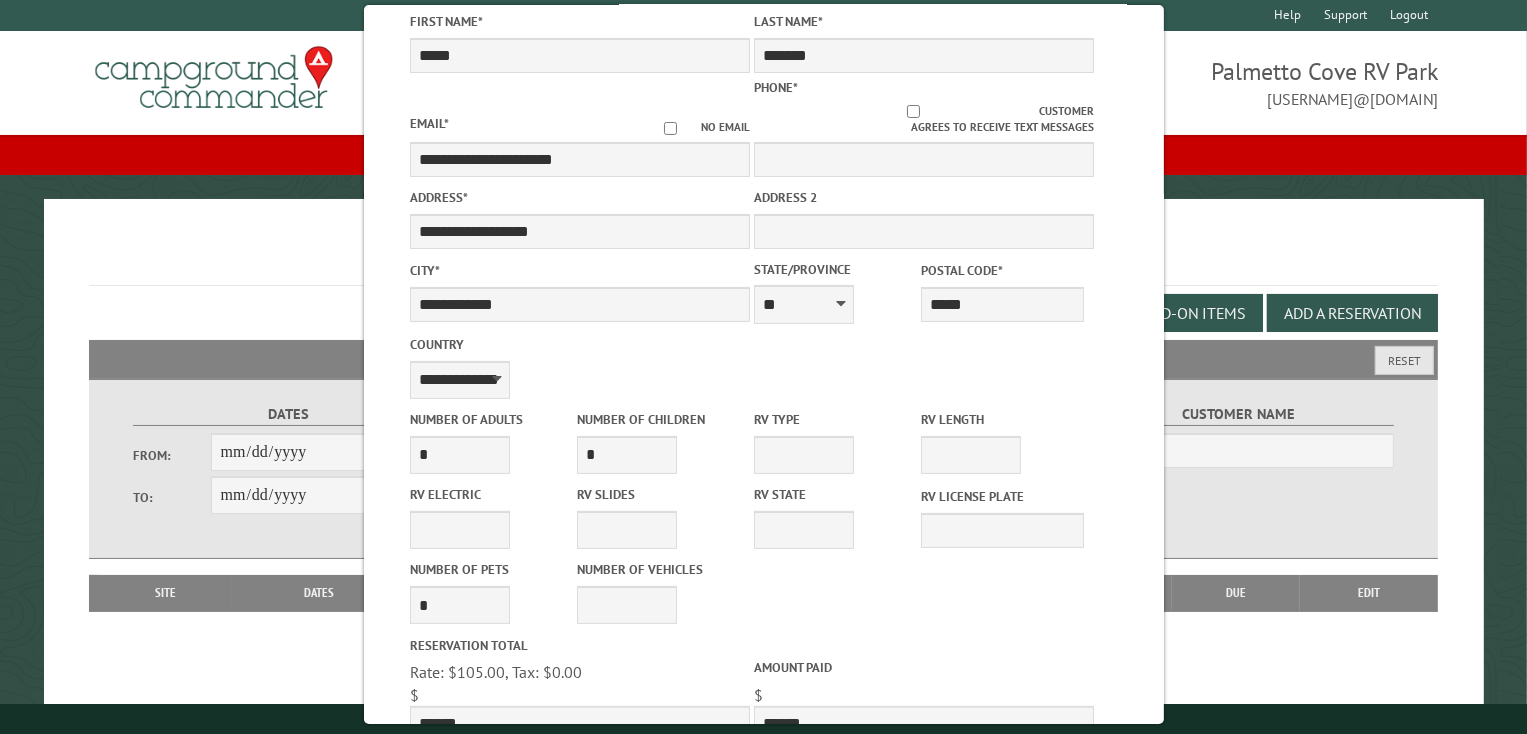 click on "**********" at bounding box center (763, 516) 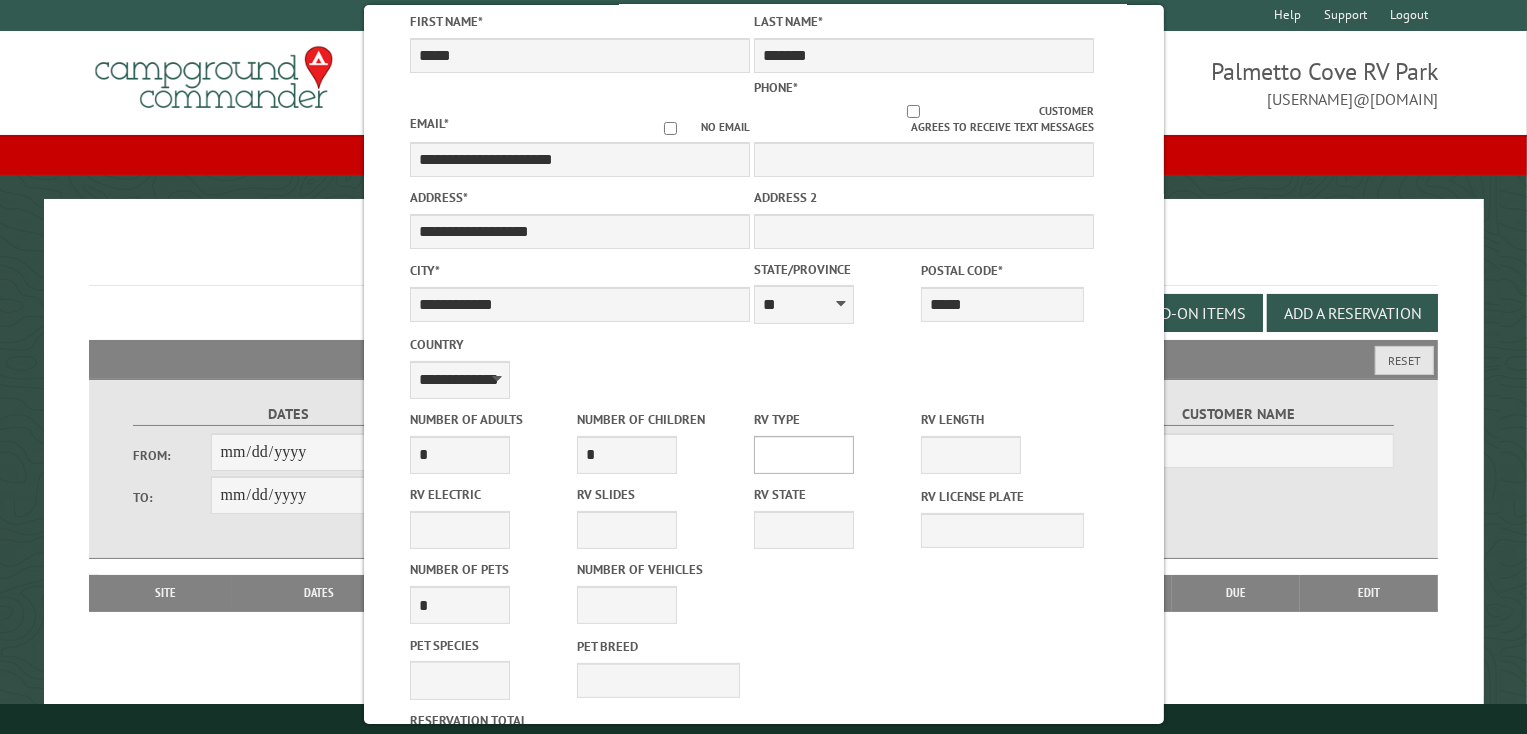 click on "**********" at bounding box center (803, 455) 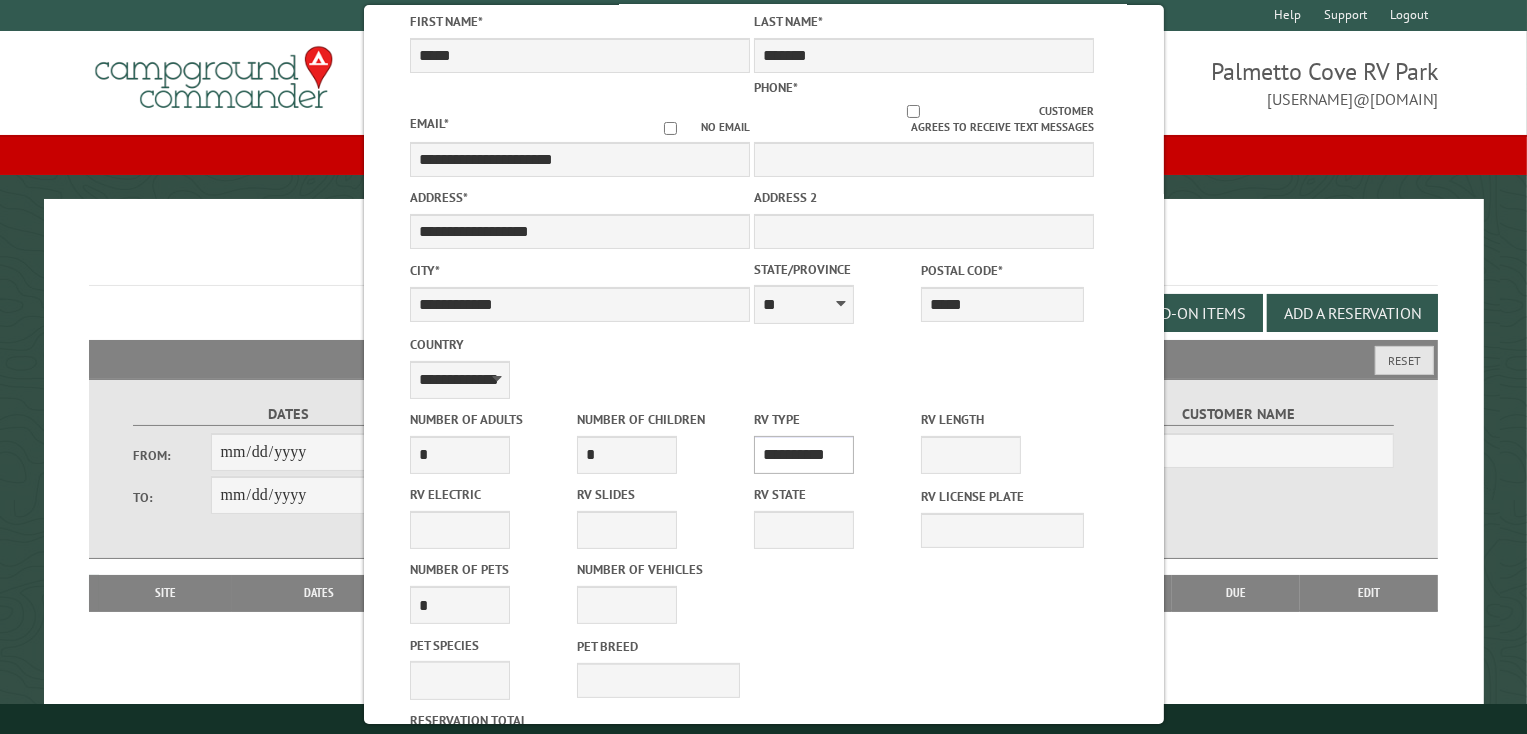 click on "**********" at bounding box center (803, 455) 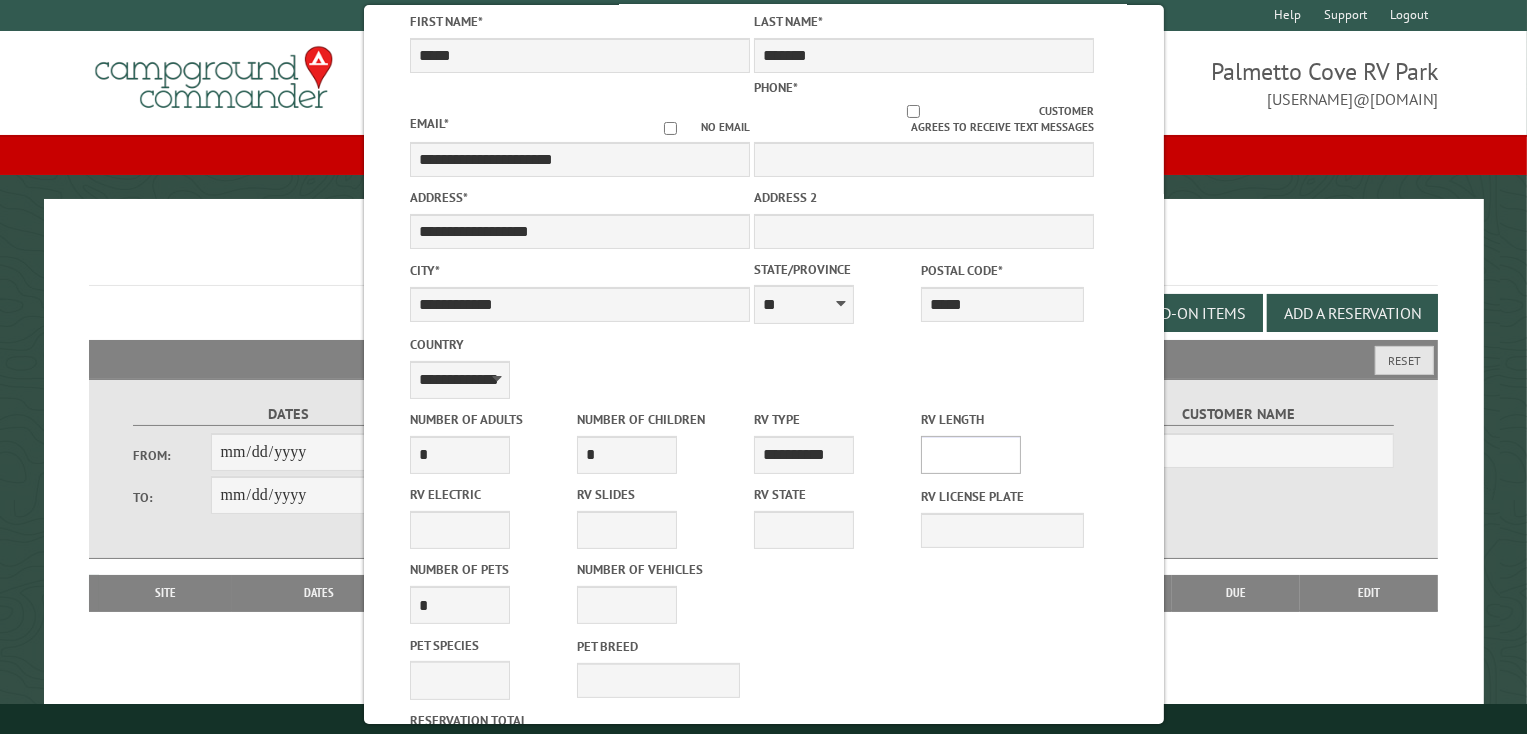 click on "* ** ** ** ** ** ** ** ** ** ** **" at bounding box center [971, 455] 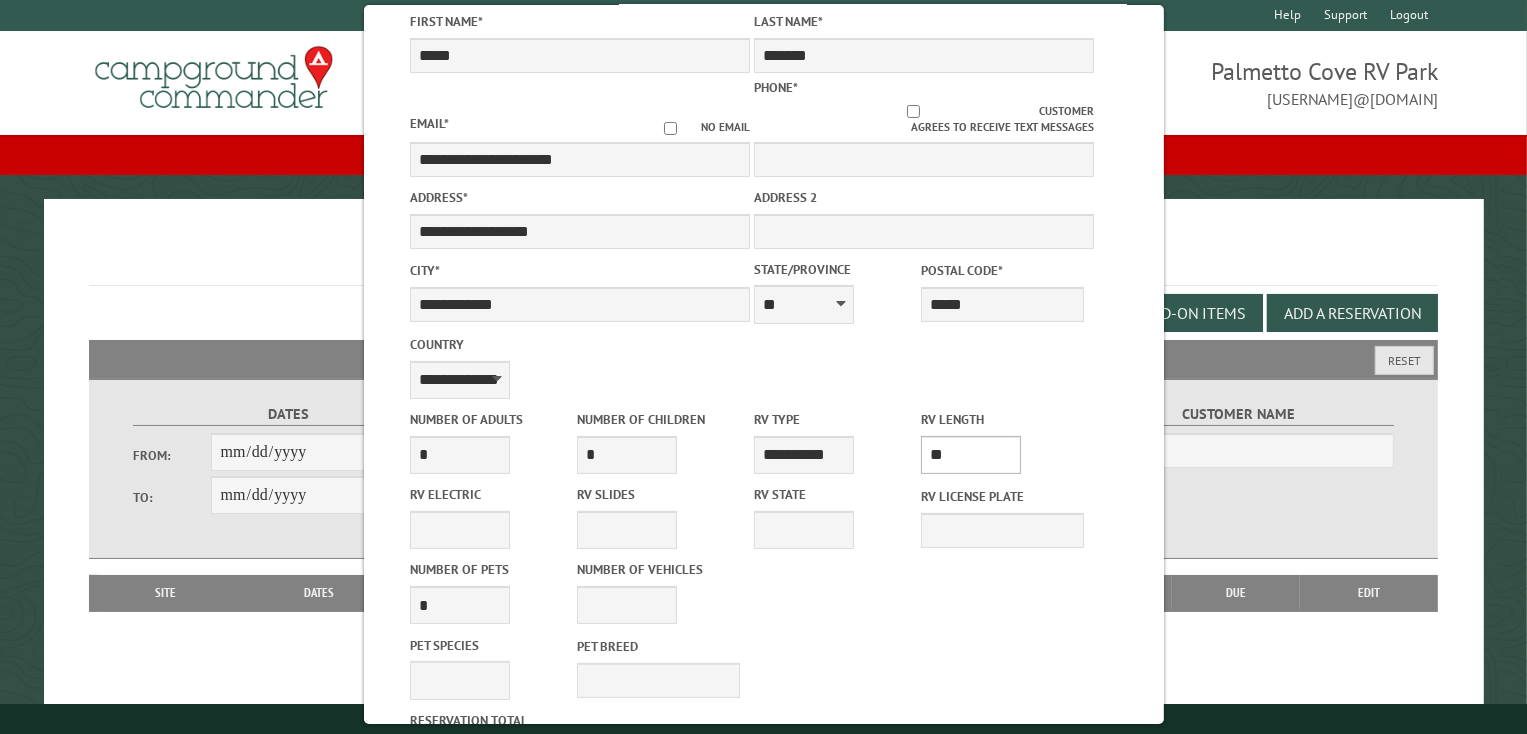 click on "* ** ** ** ** ** ** ** ** ** ** **" at bounding box center [971, 455] 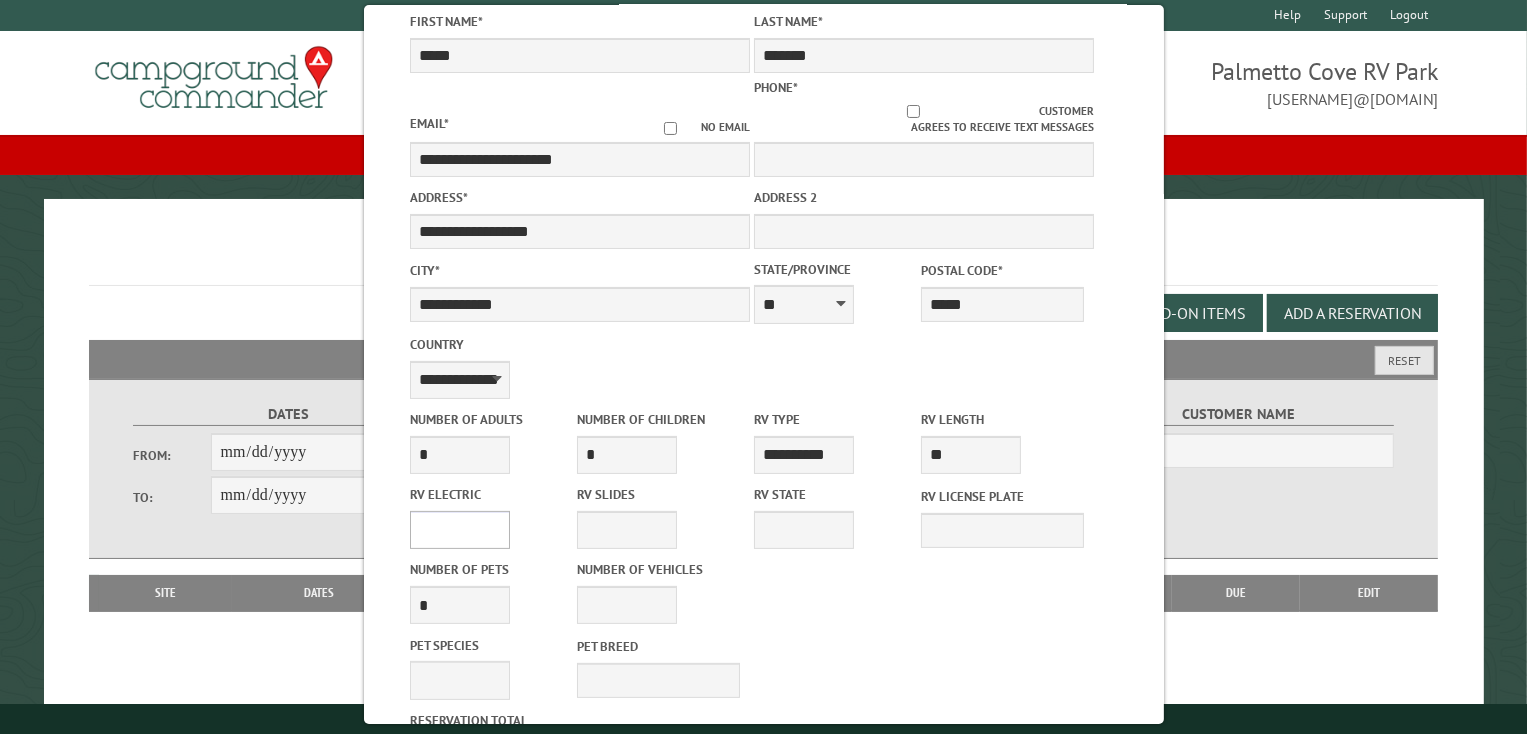 click on "**** *** *** ***" at bounding box center (459, 530) 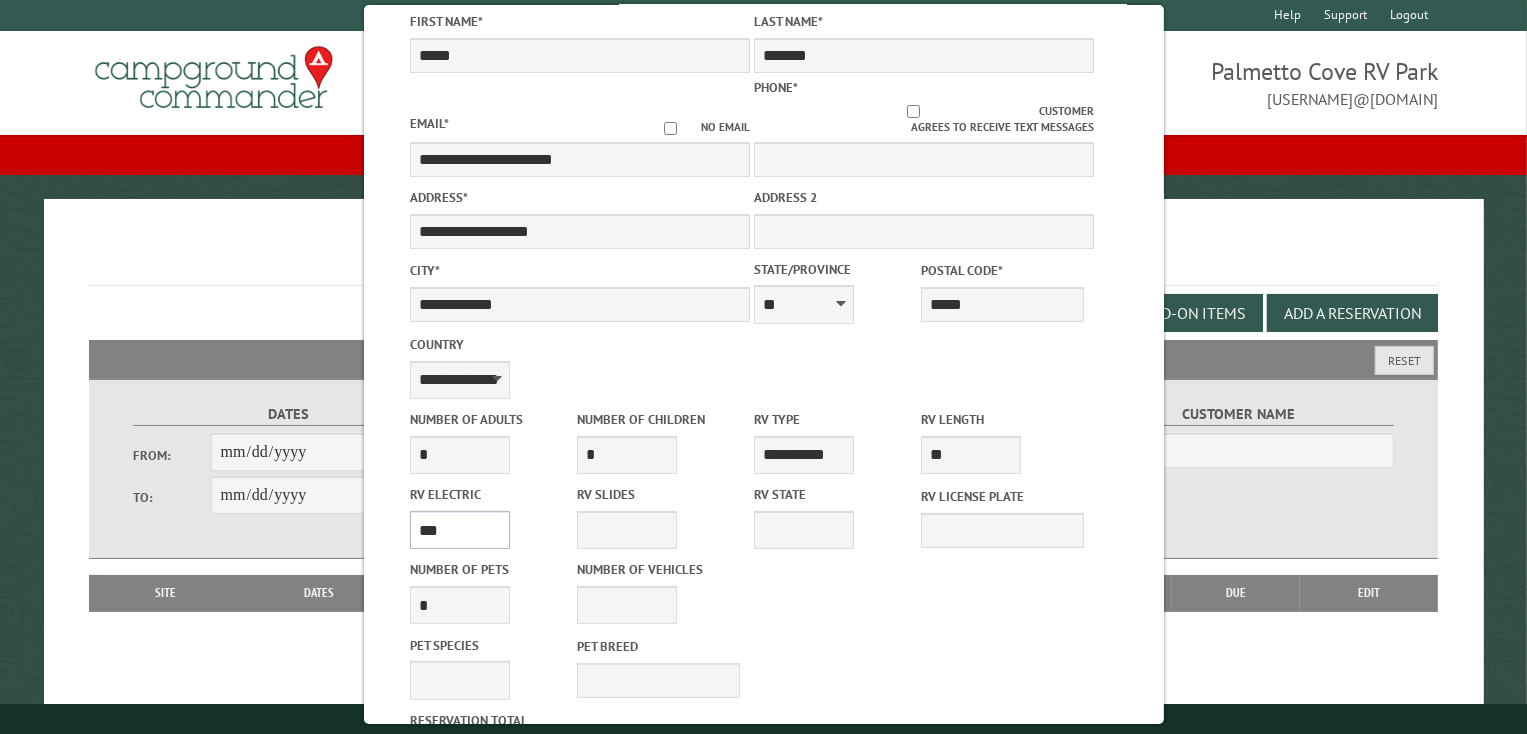 click on "**** *** *** ***" at bounding box center [459, 530] 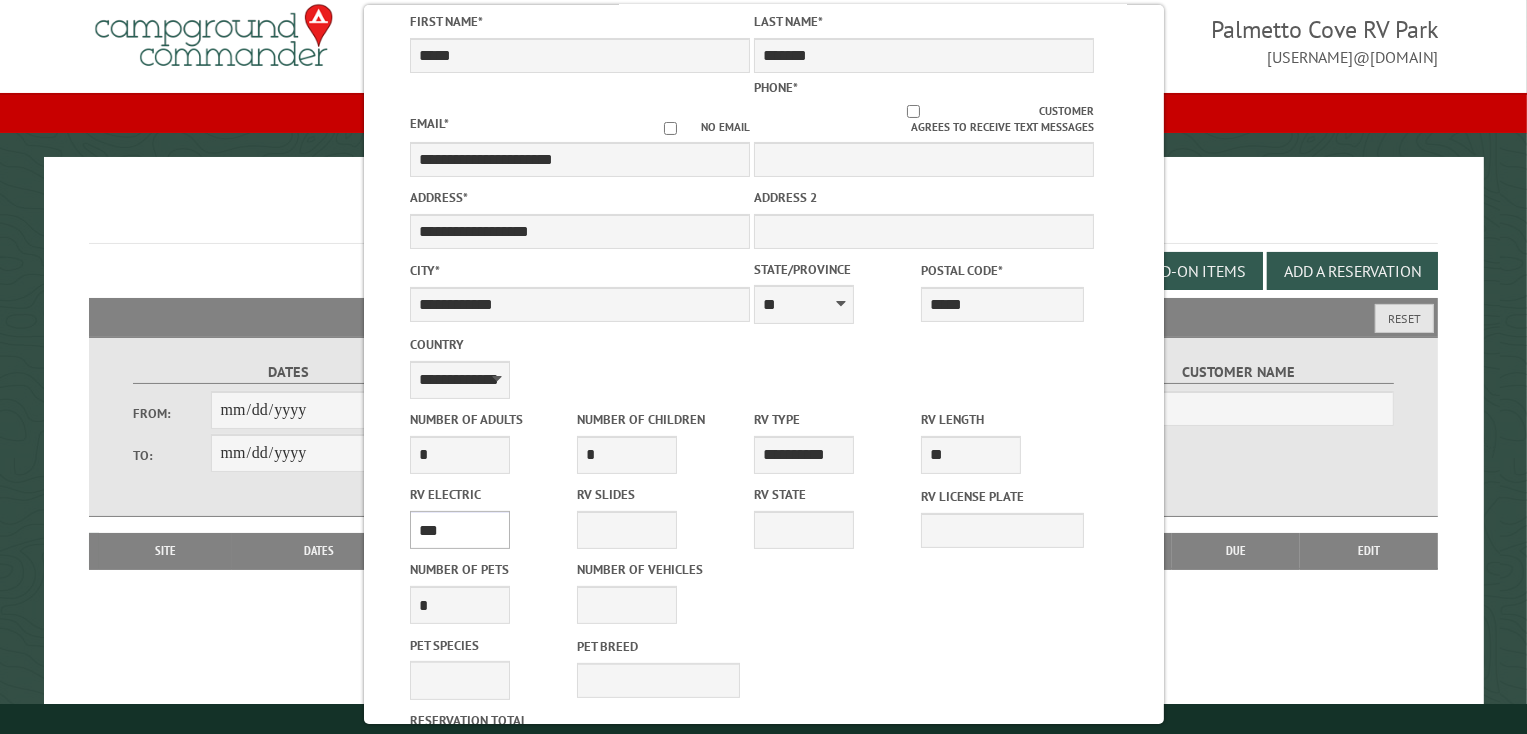 scroll, scrollTop: 20, scrollLeft: 0, axis: vertical 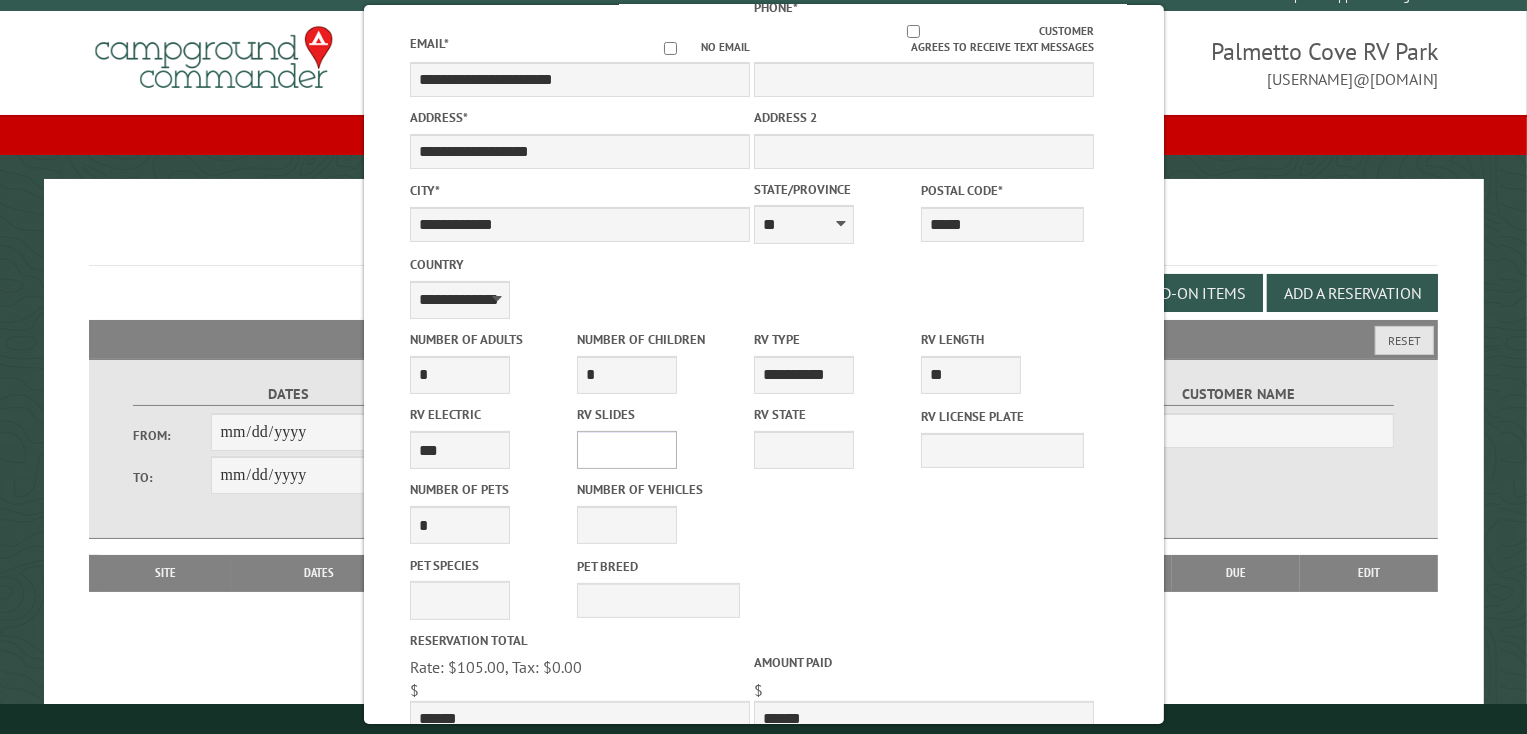click on "* * * * * * * * * * **" at bounding box center [627, 450] 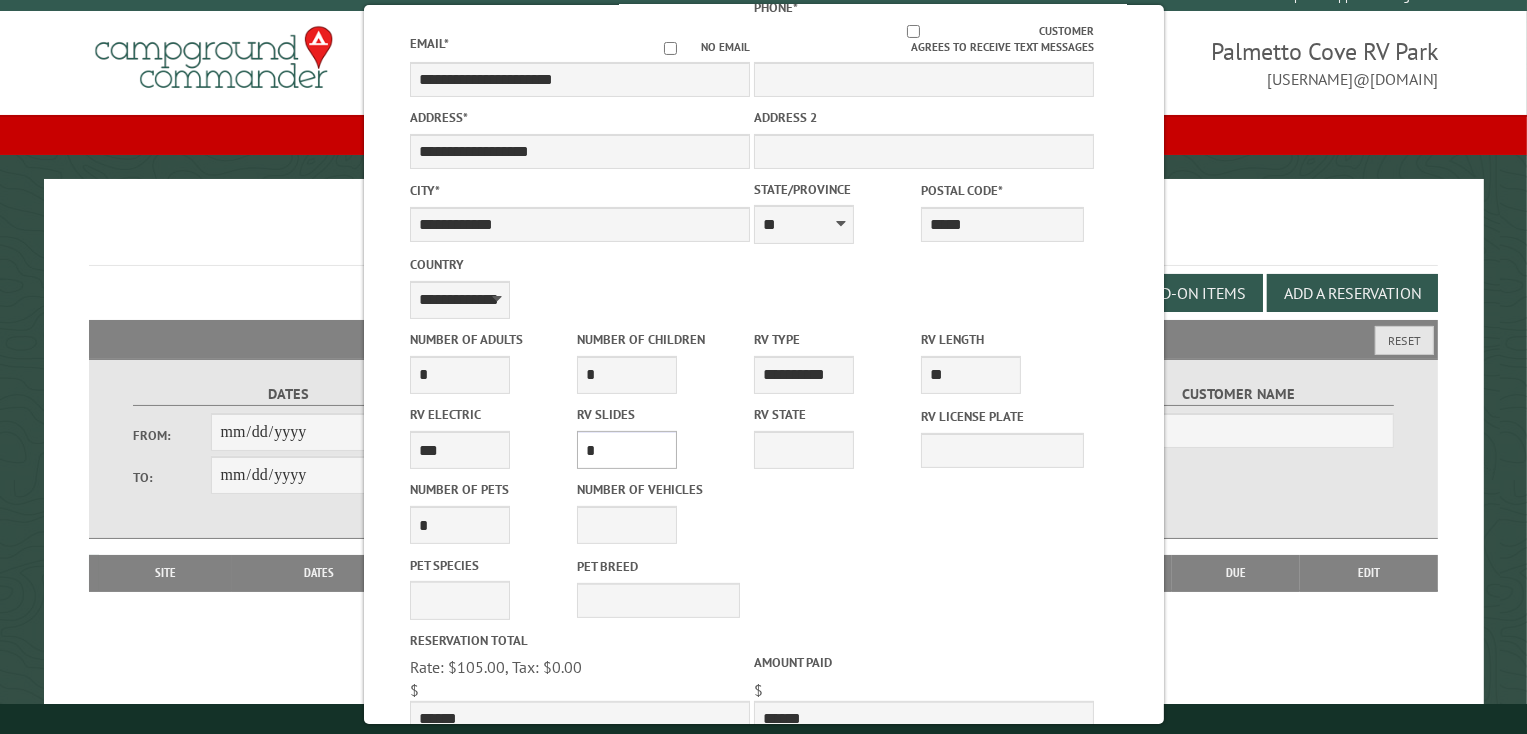 click on "* * * * * * * * * * **" at bounding box center (627, 450) 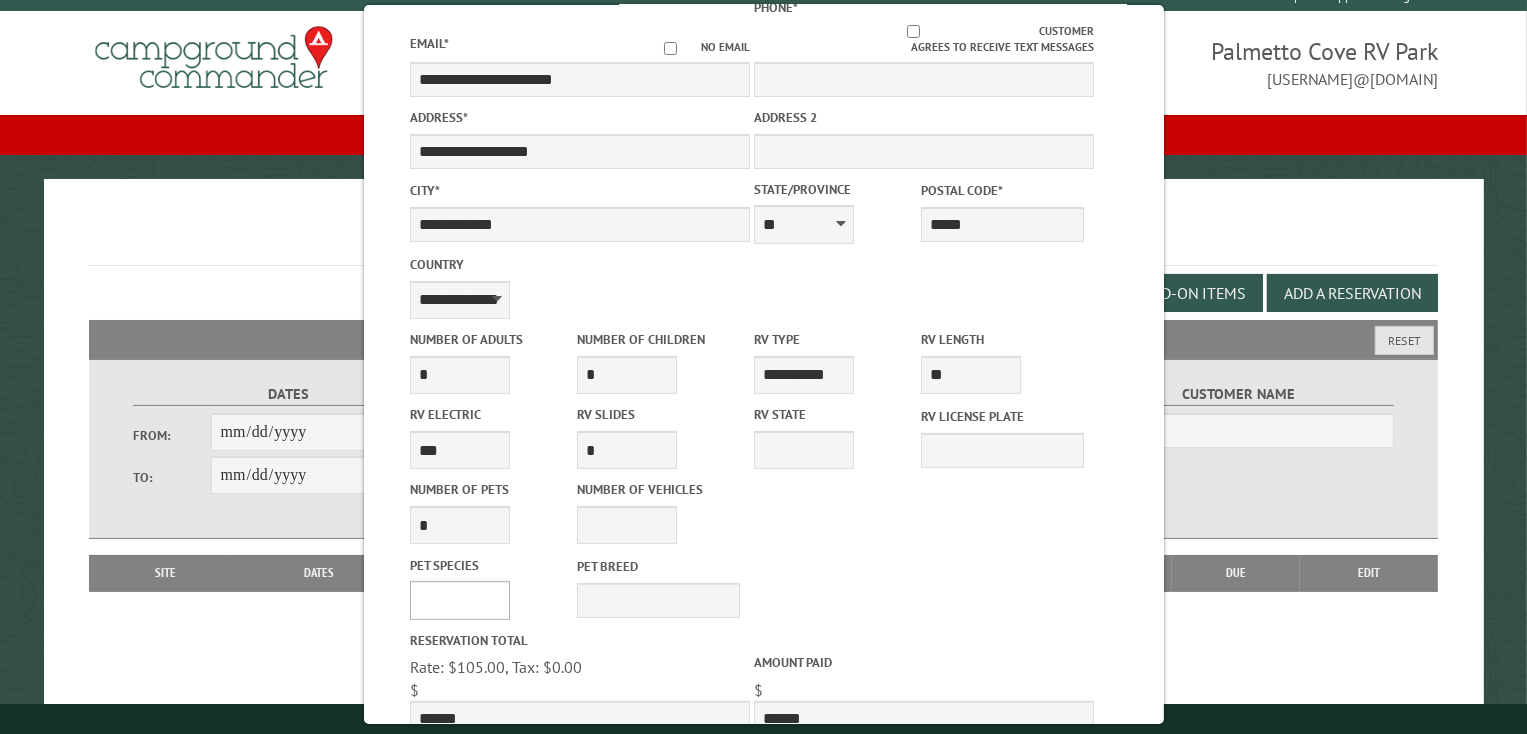 click on "***
***
****
*****" at bounding box center [459, 600] 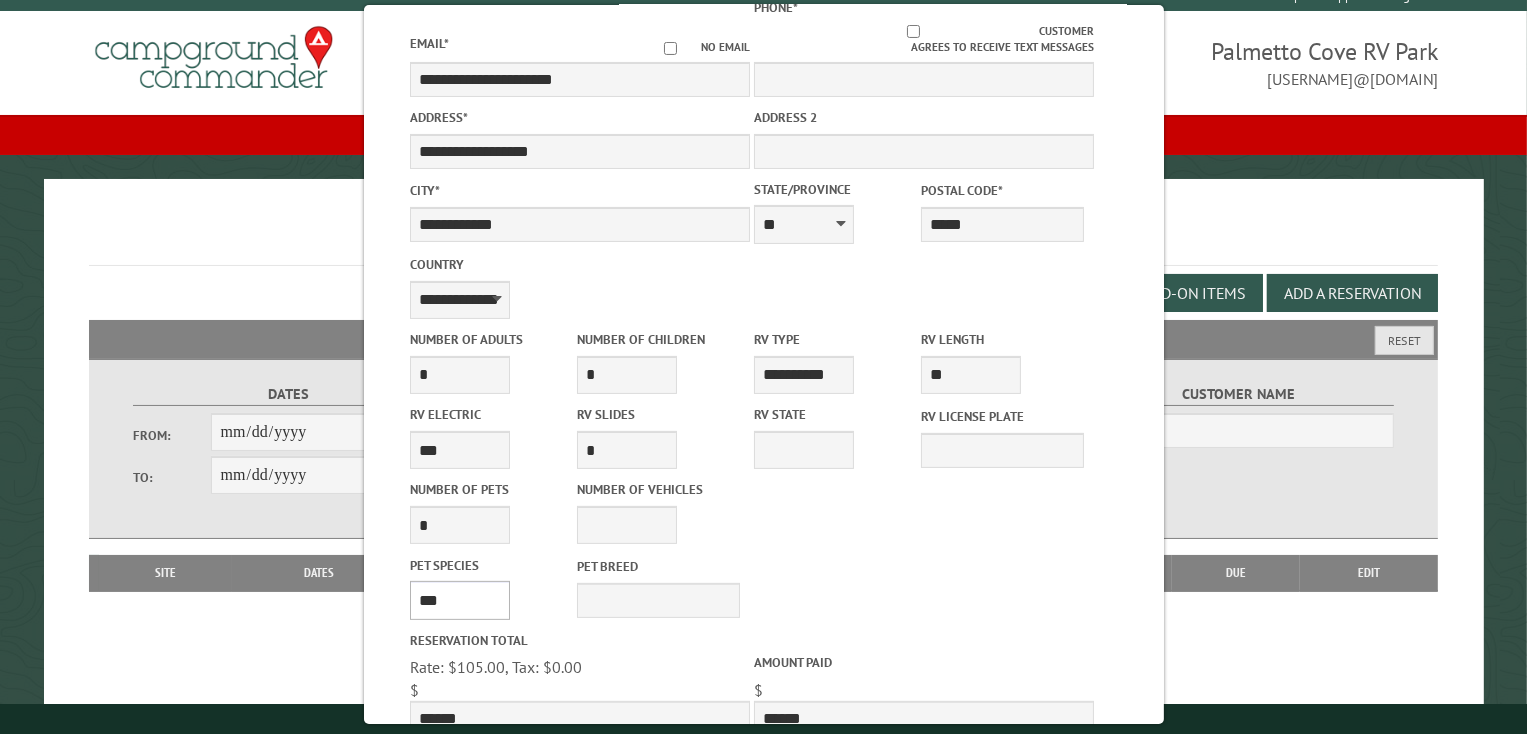 click on "***
***
****
*****" at bounding box center [459, 600] 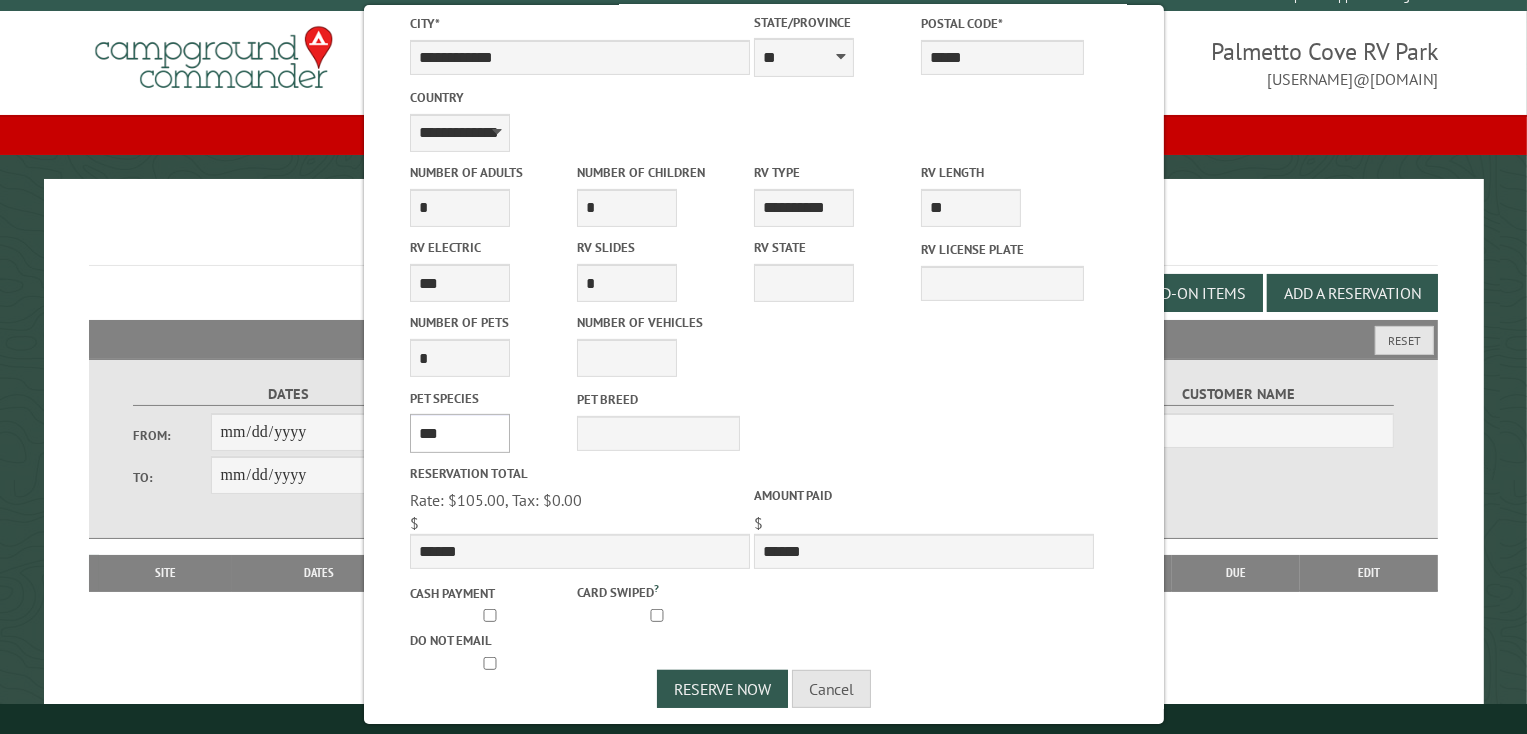 scroll, scrollTop: 574, scrollLeft: 0, axis: vertical 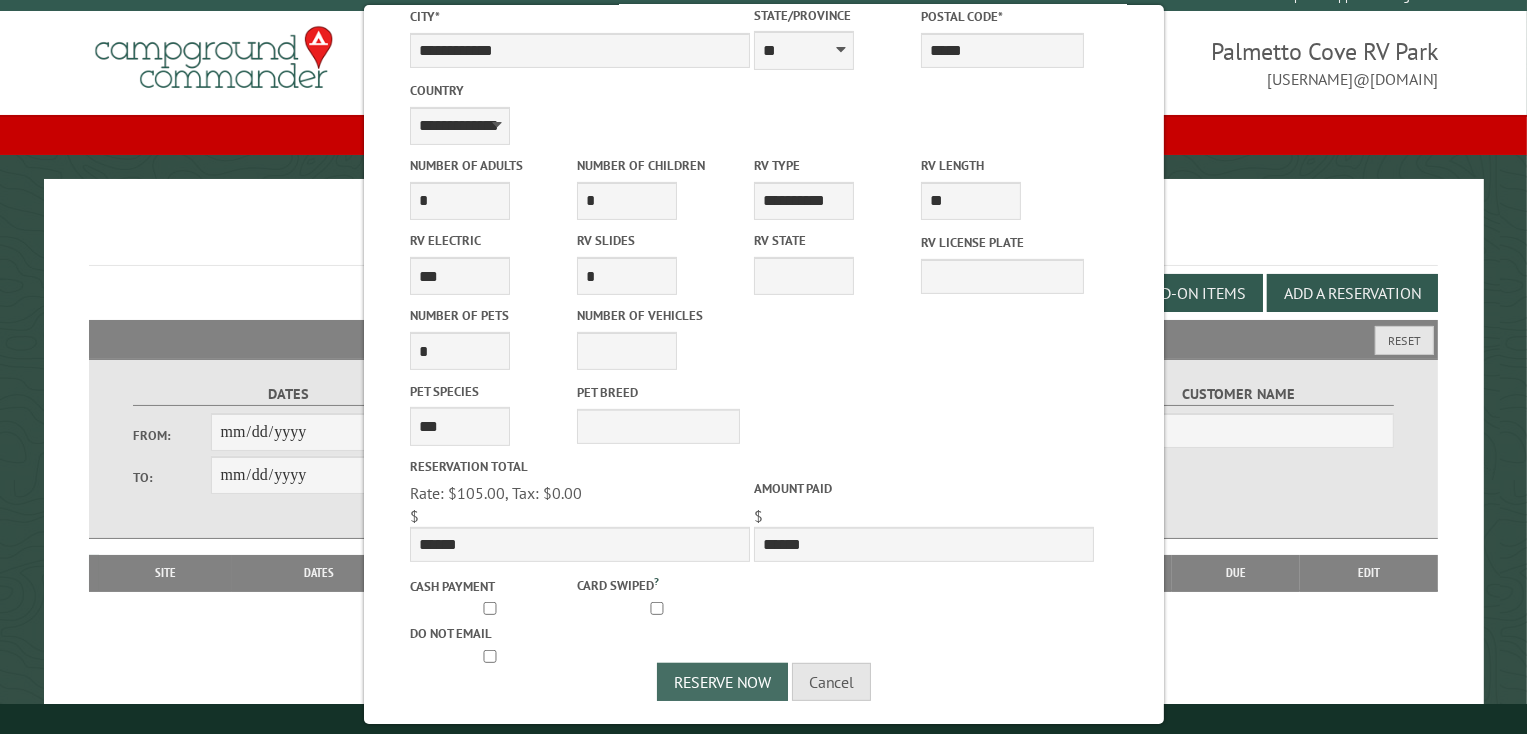 click on "Reserve Now" at bounding box center [722, 682] 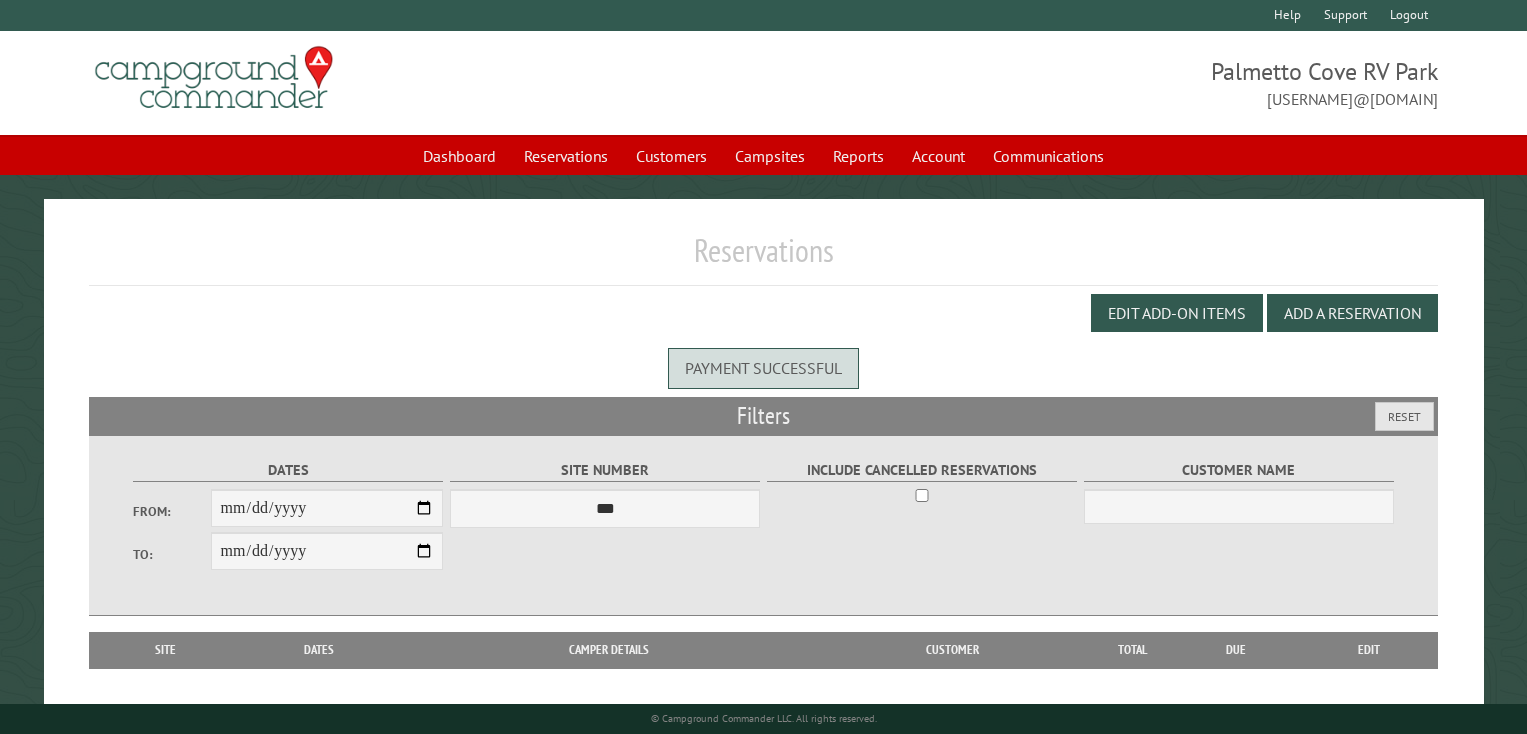 scroll, scrollTop: 0, scrollLeft: 0, axis: both 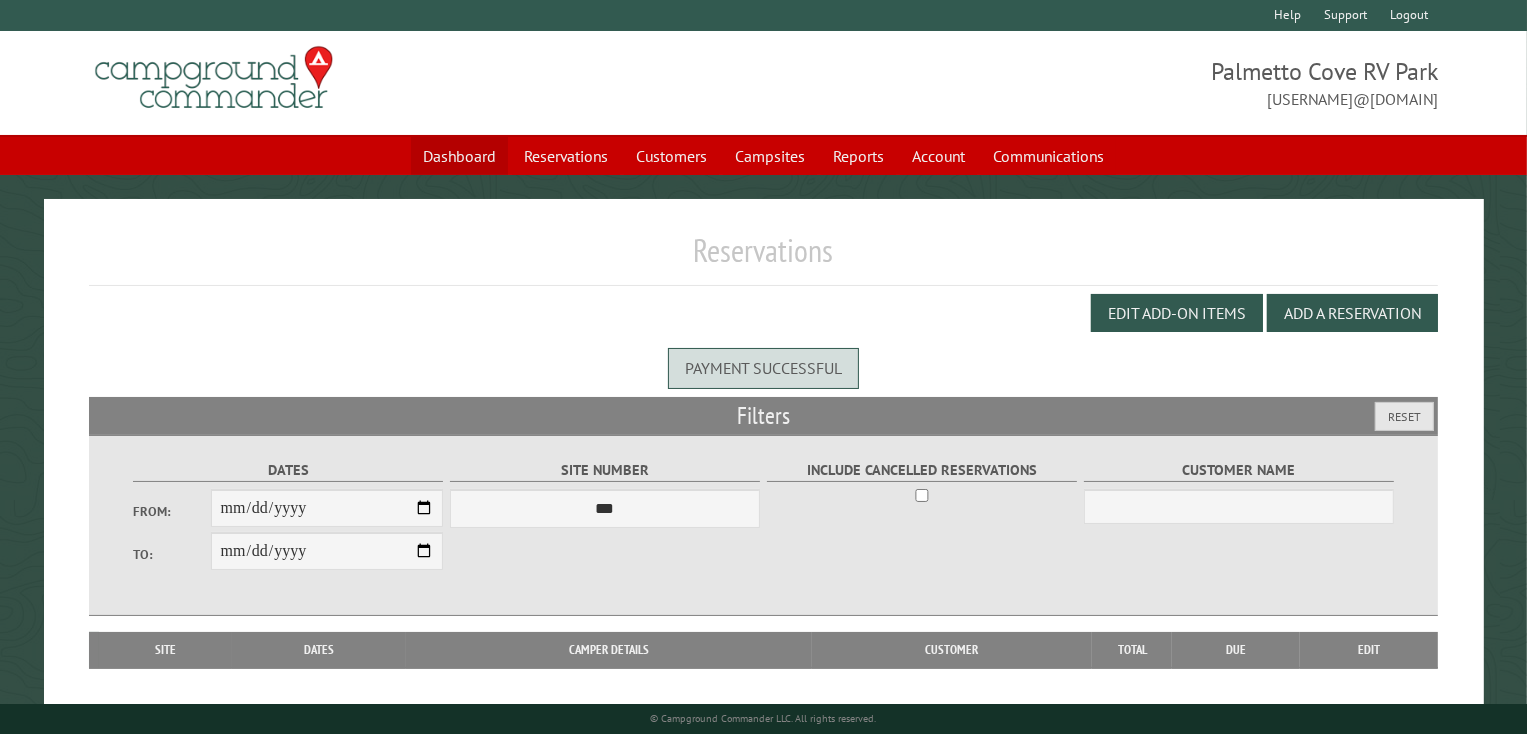 click on "Dashboard" at bounding box center [459, 156] 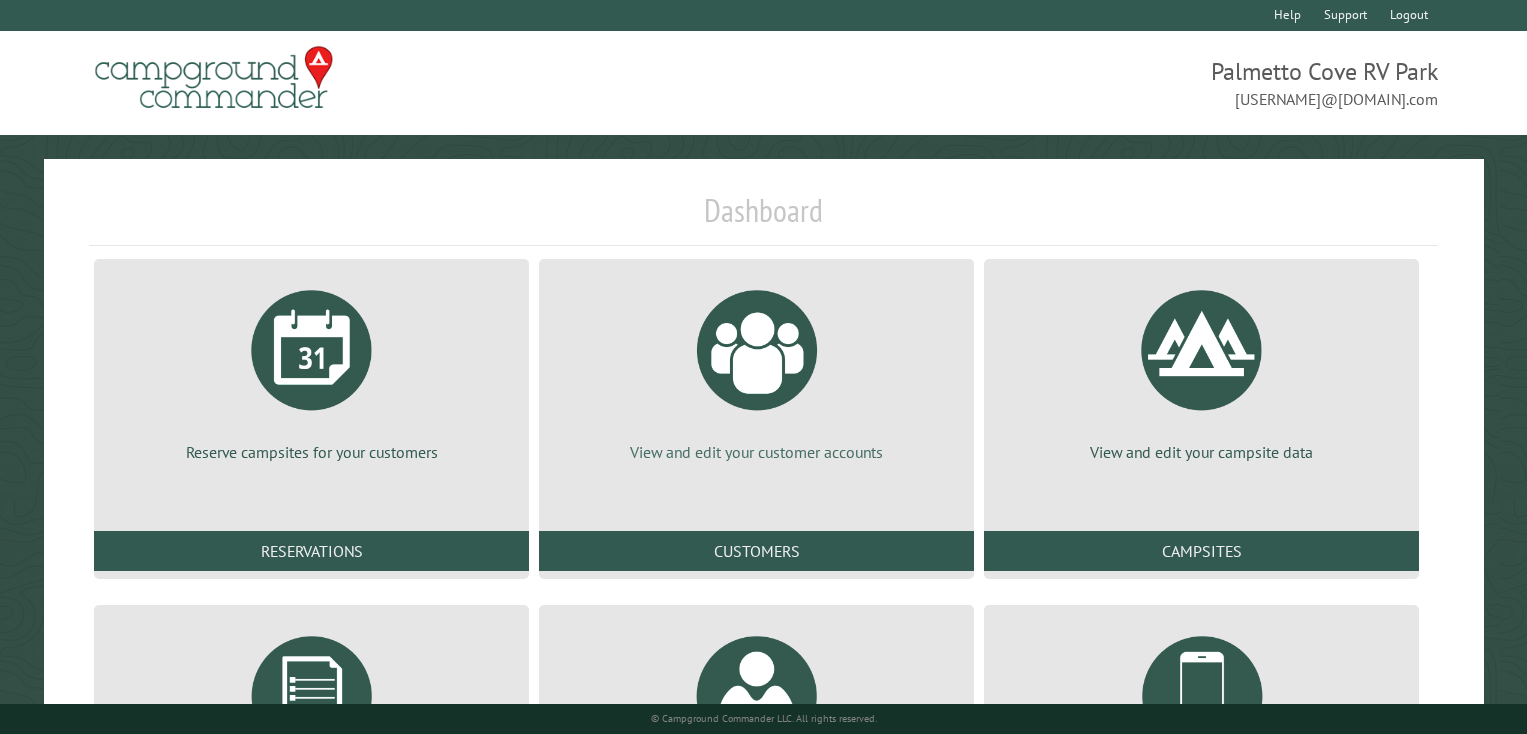 scroll, scrollTop: 0, scrollLeft: 0, axis: both 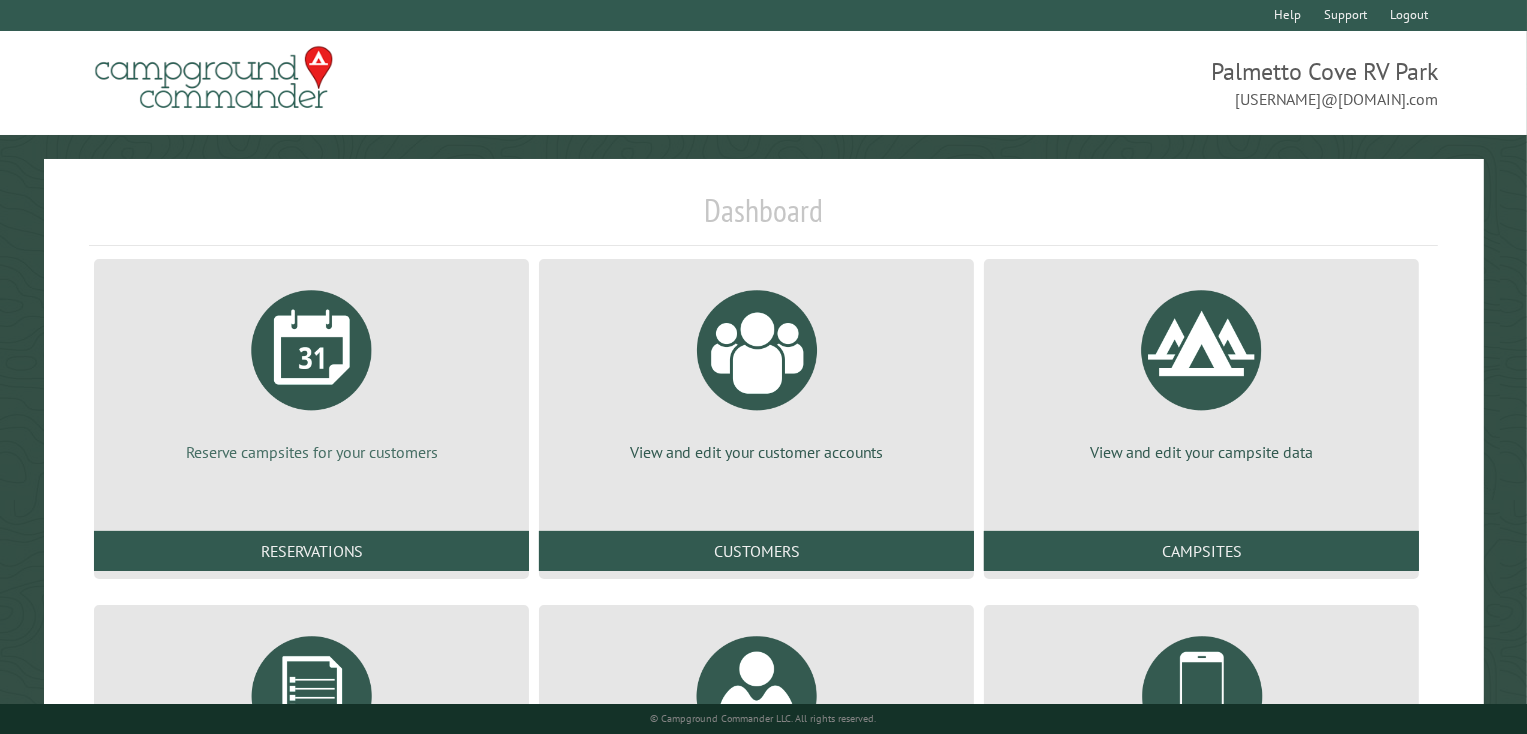 click at bounding box center [312, 350] 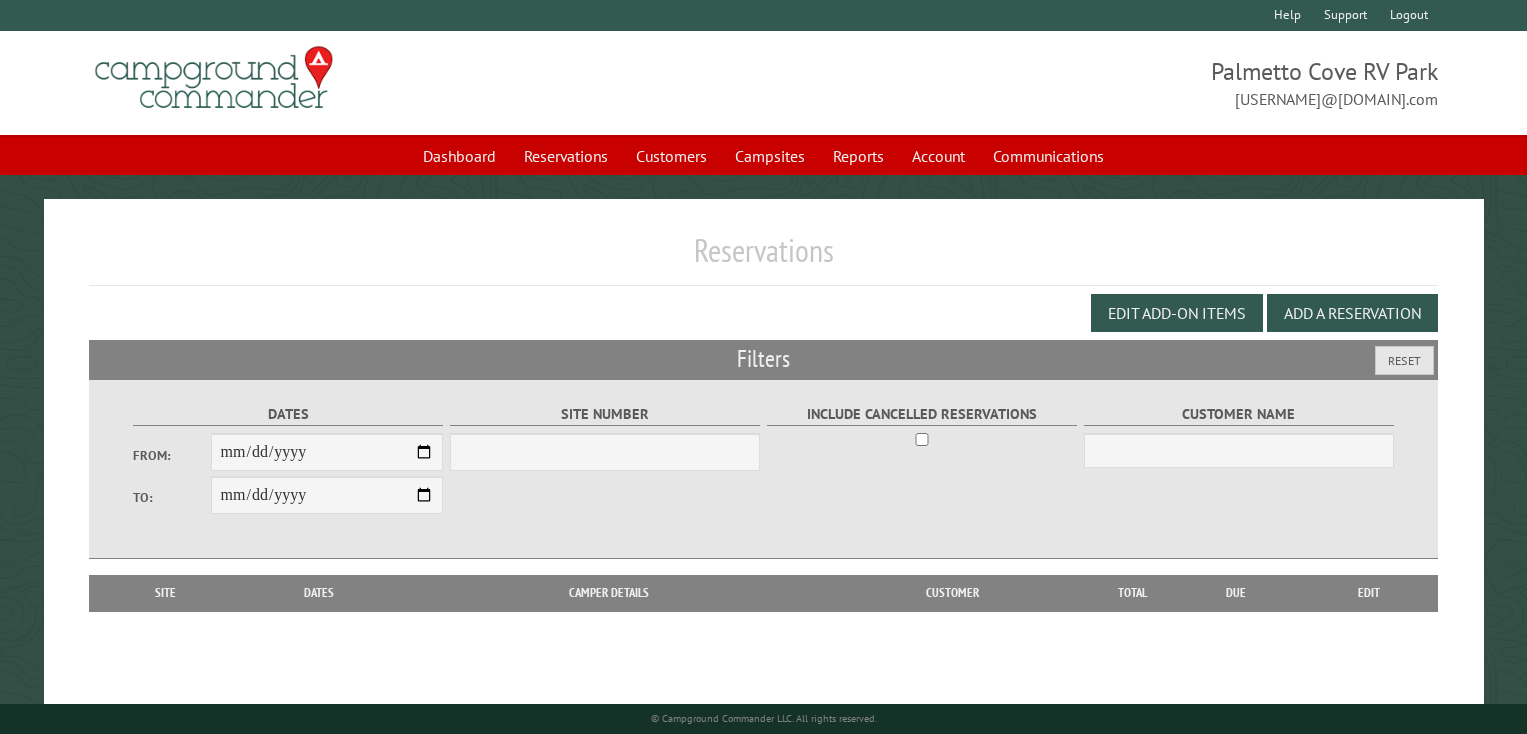 scroll, scrollTop: 0, scrollLeft: 0, axis: both 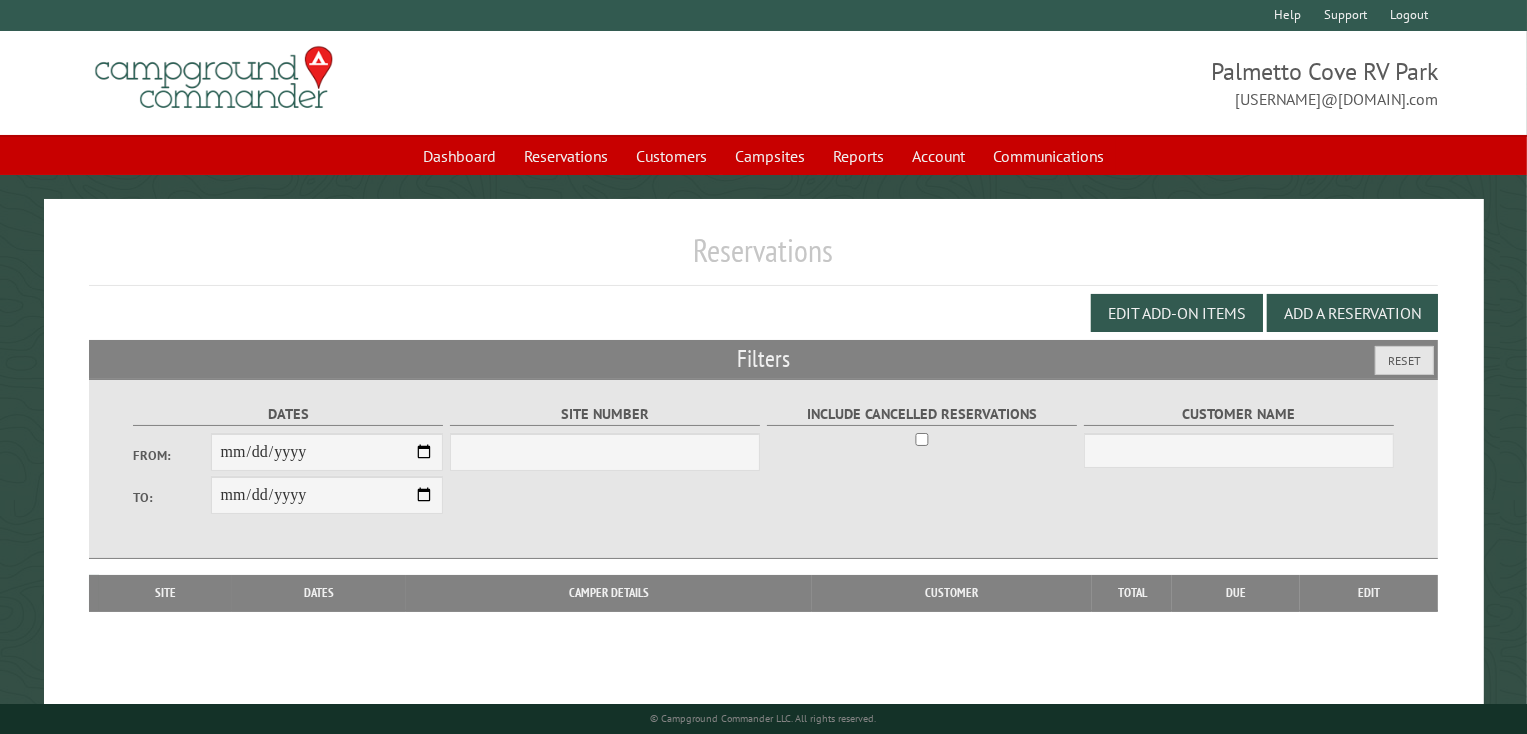 select on "***" 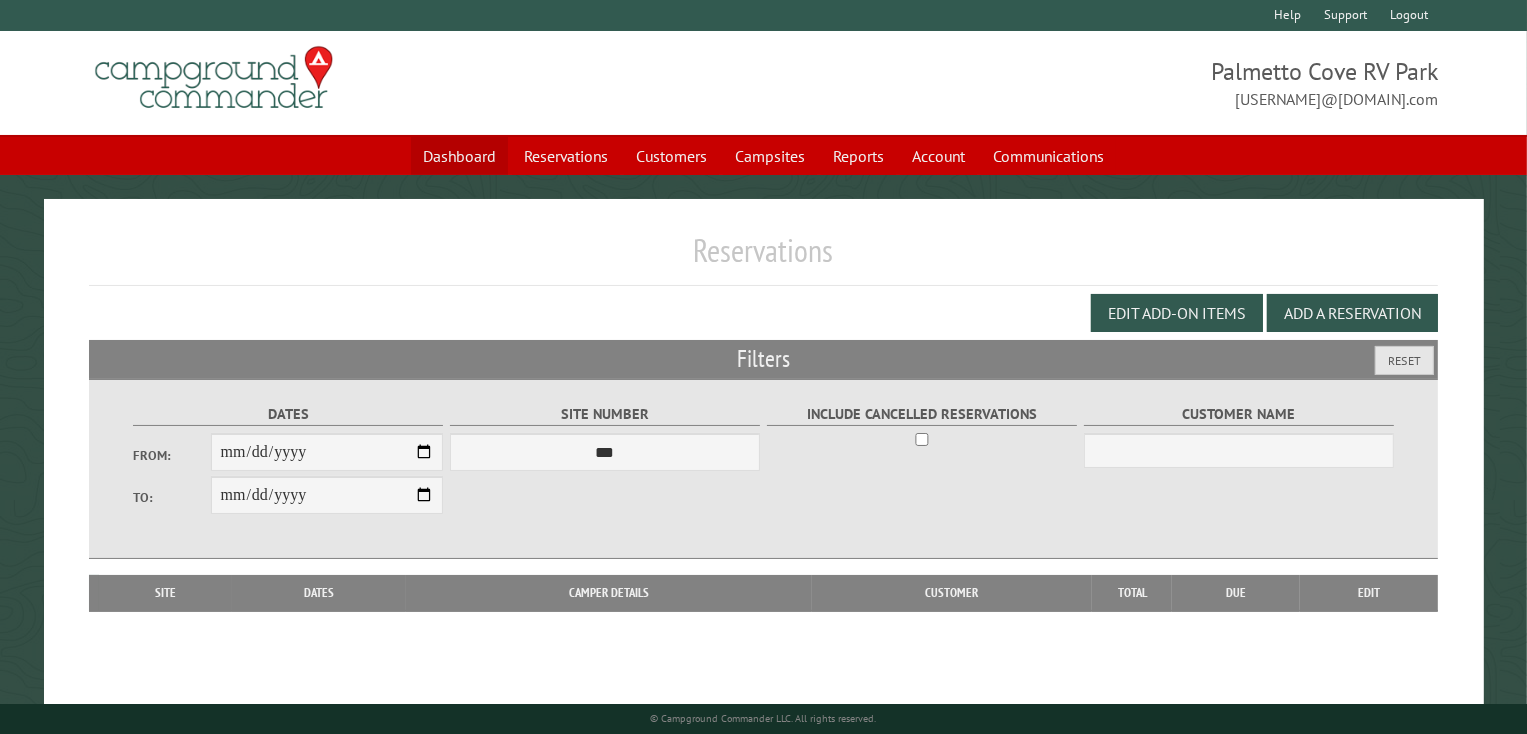 click on "Dashboard" at bounding box center (459, 156) 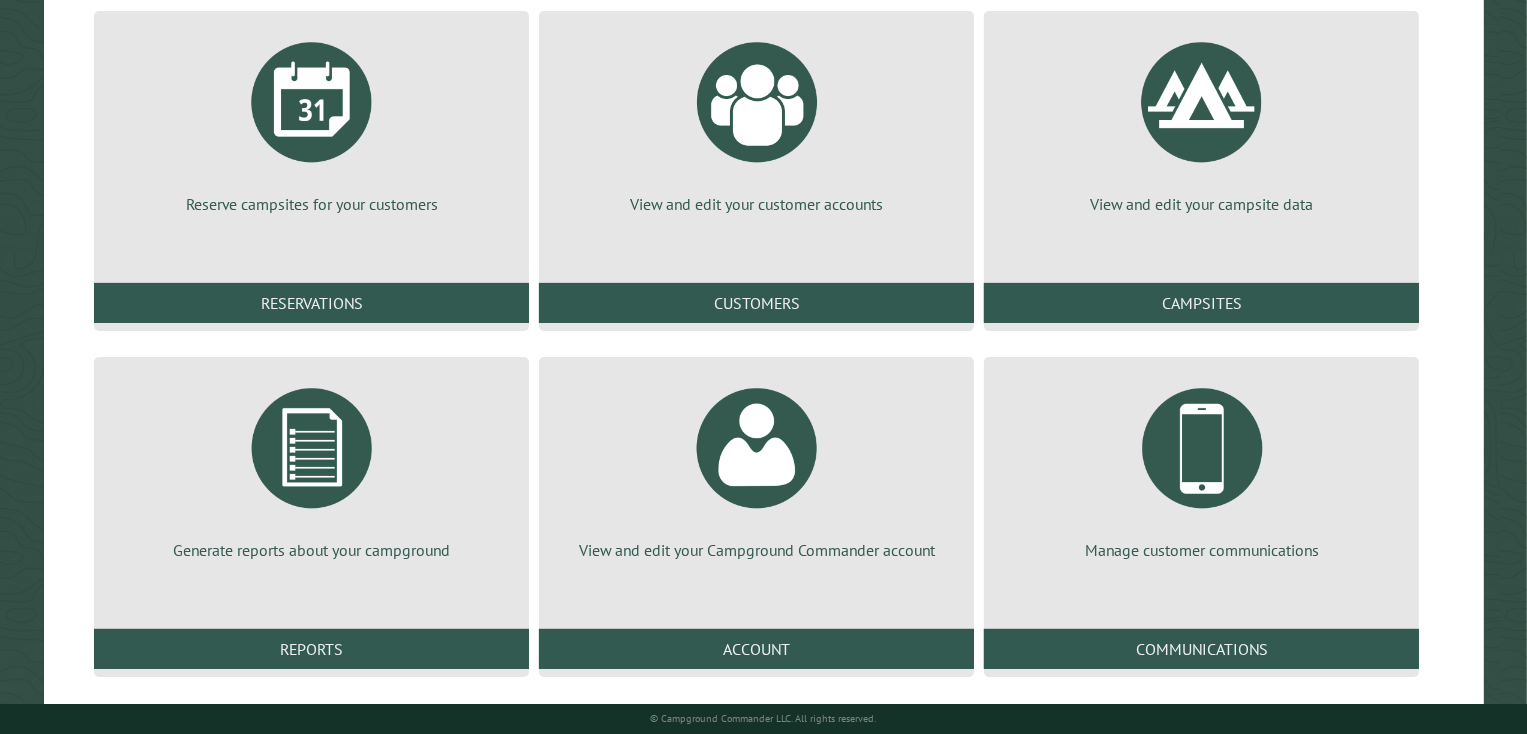 scroll, scrollTop: 267, scrollLeft: 0, axis: vertical 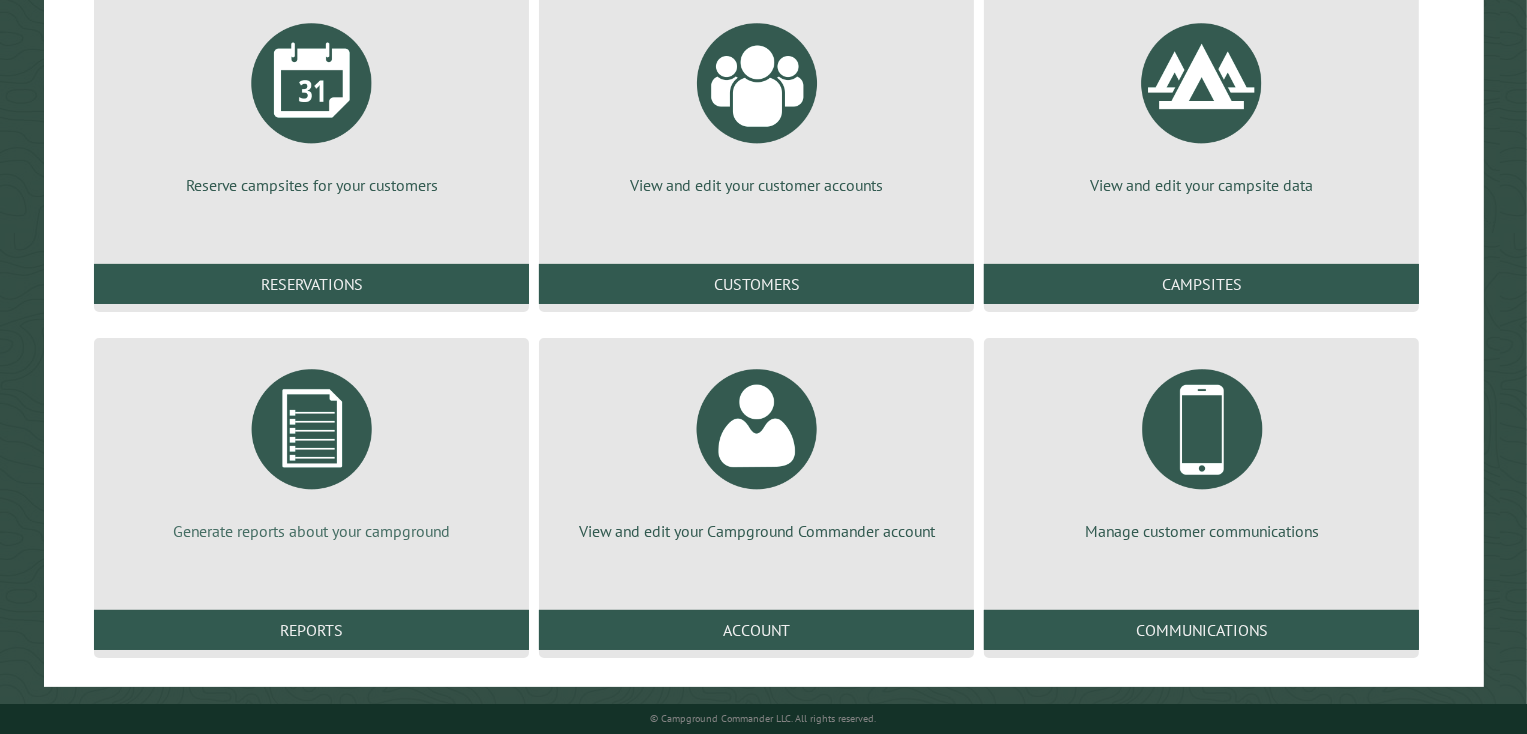 click at bounding box center [312, 429] 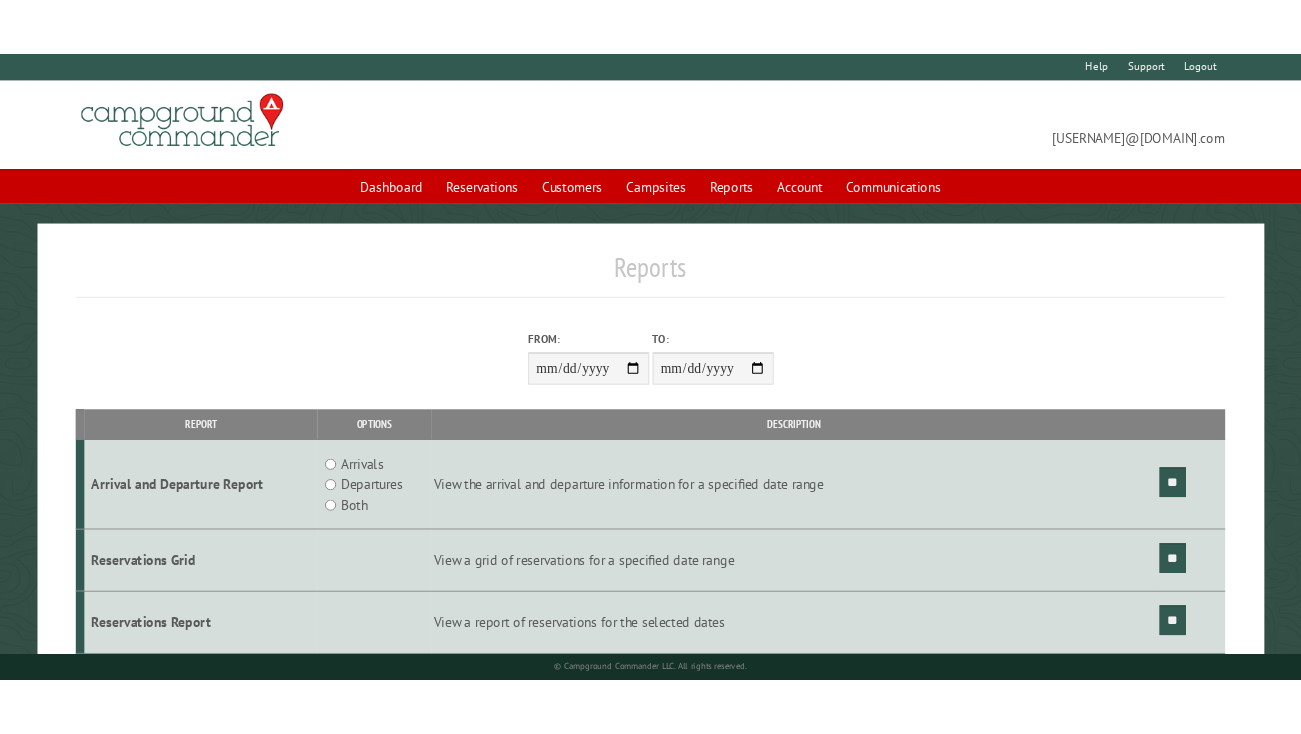 scroll, scrollTop: 0, scrollLeft: 0, axis: both 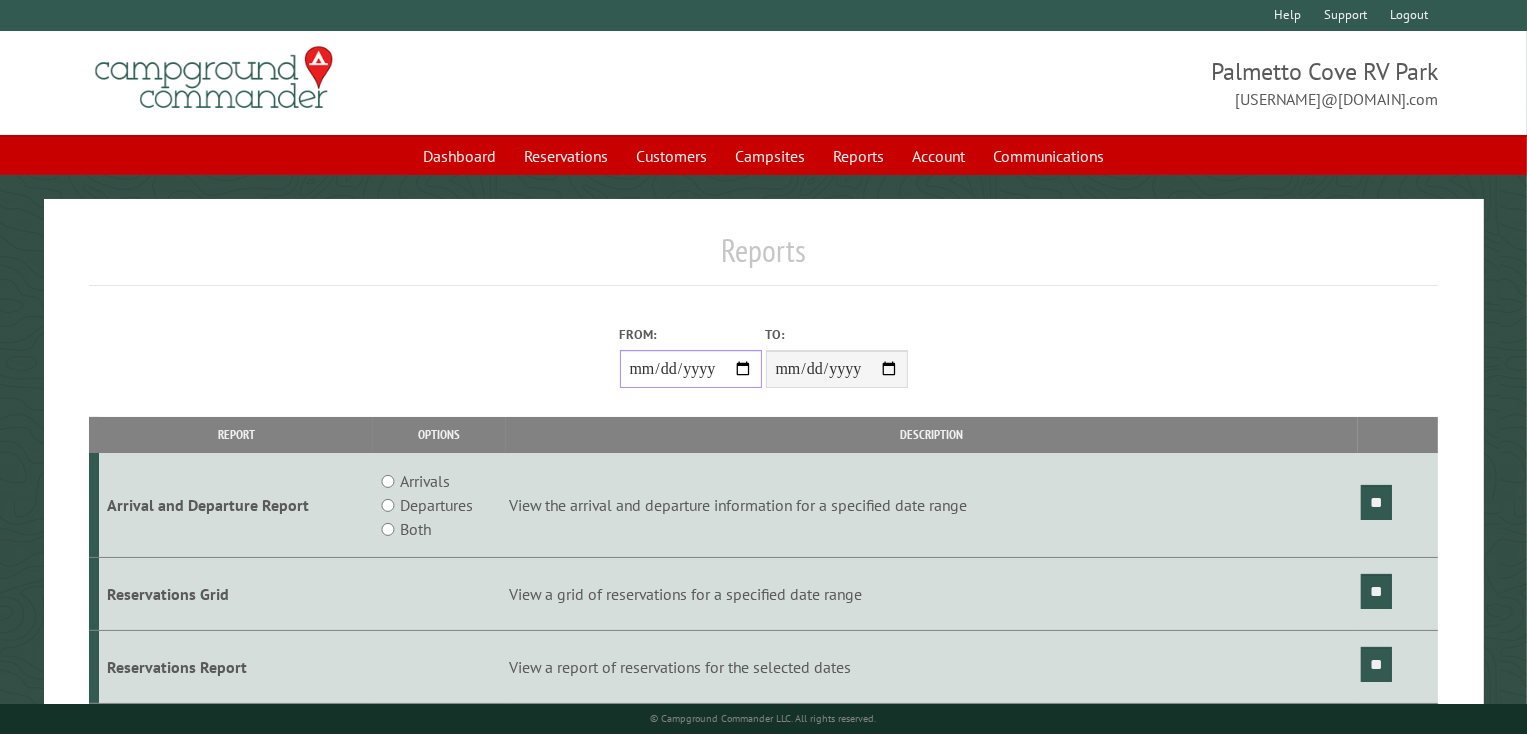 click on "From:" at bounding box center (691, 369) 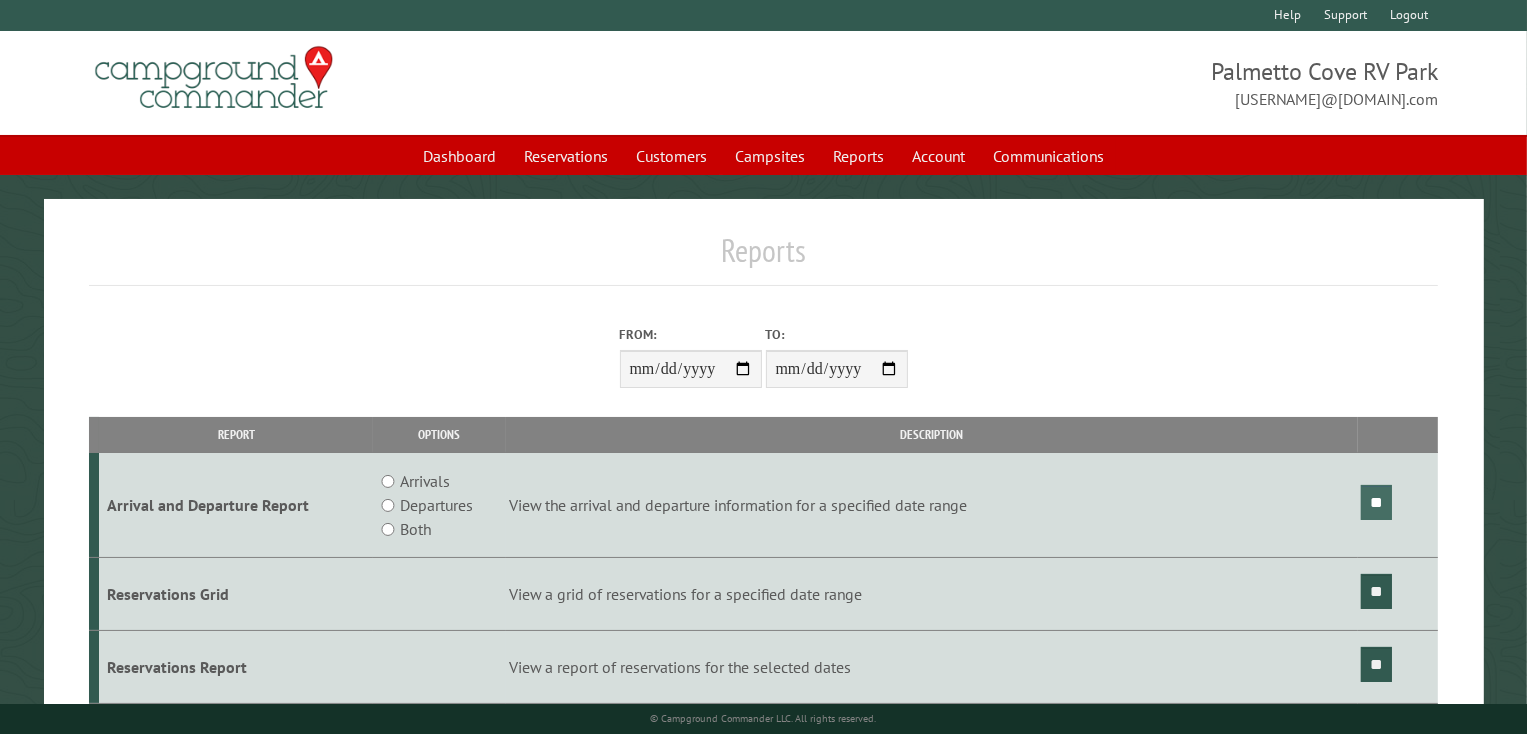 click on "**" at bounding box center [1376, 502] 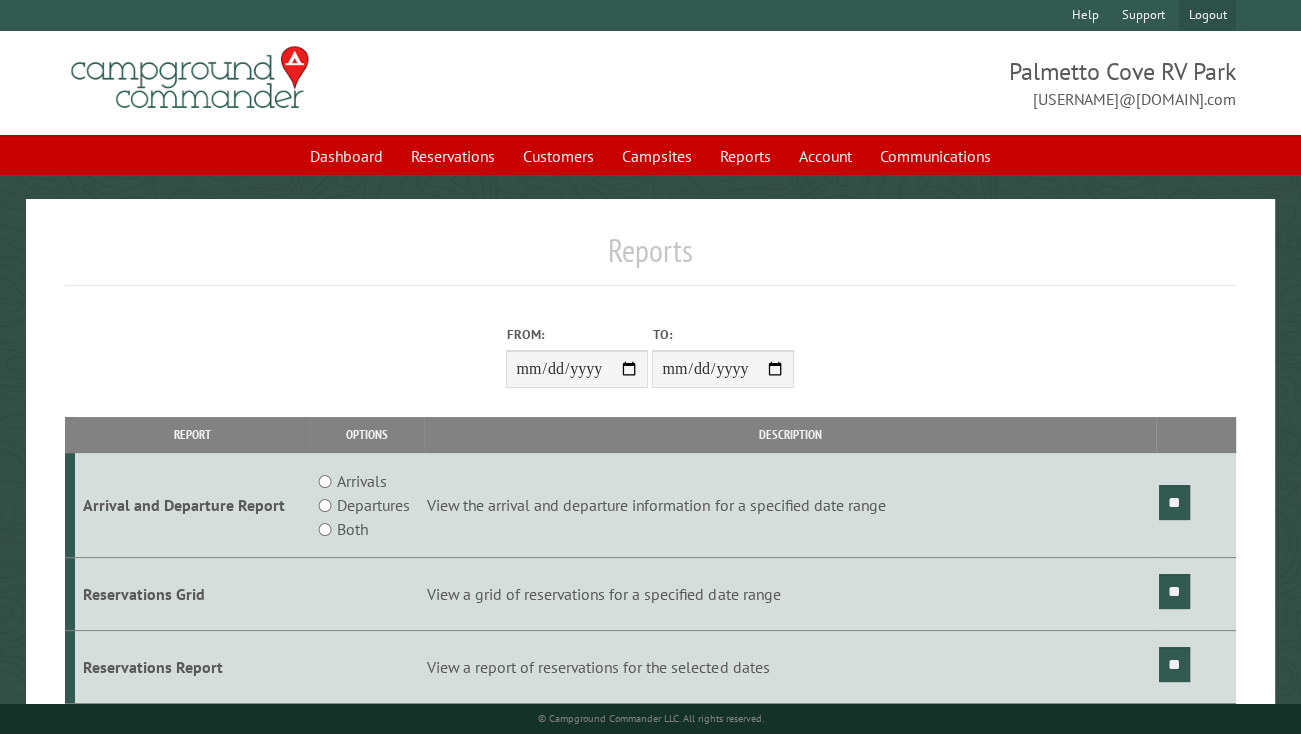 click on "Logout" at bounding box center [1207, 15] 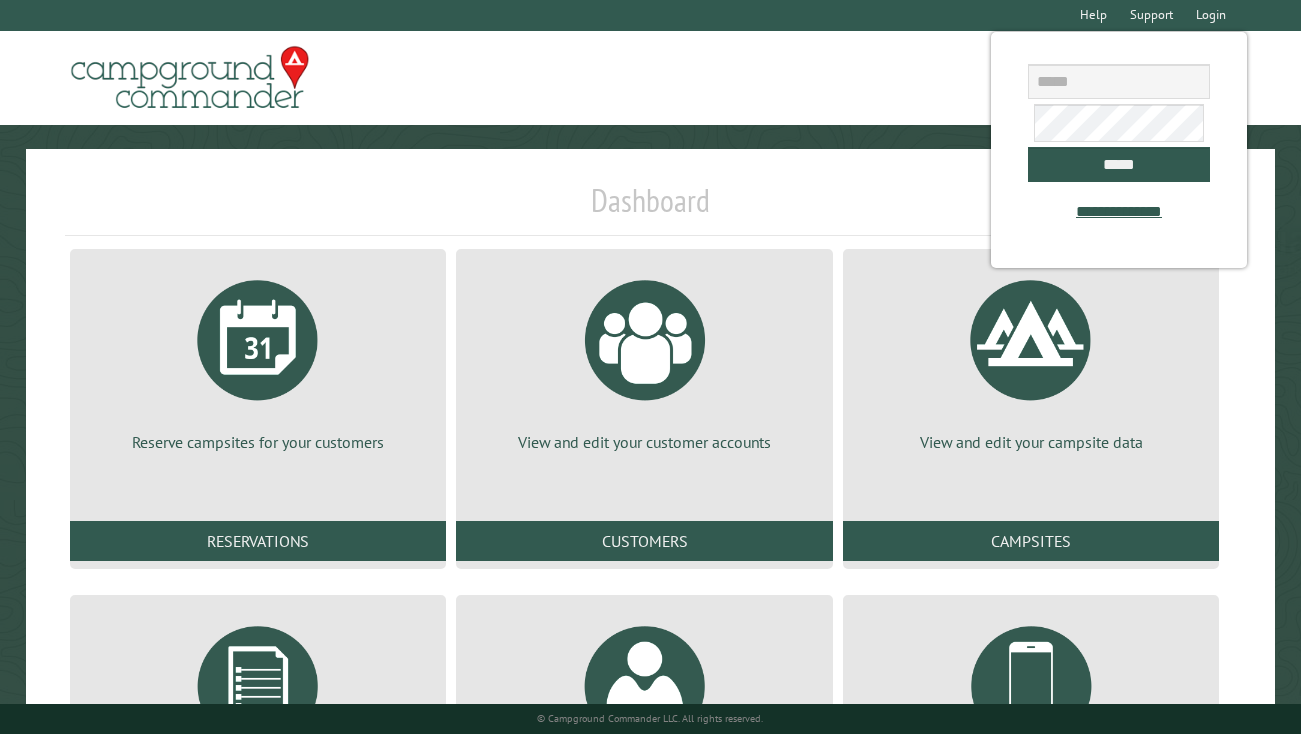 scroll, scrollTop: 0, scrollLeft: 0, axis: both 